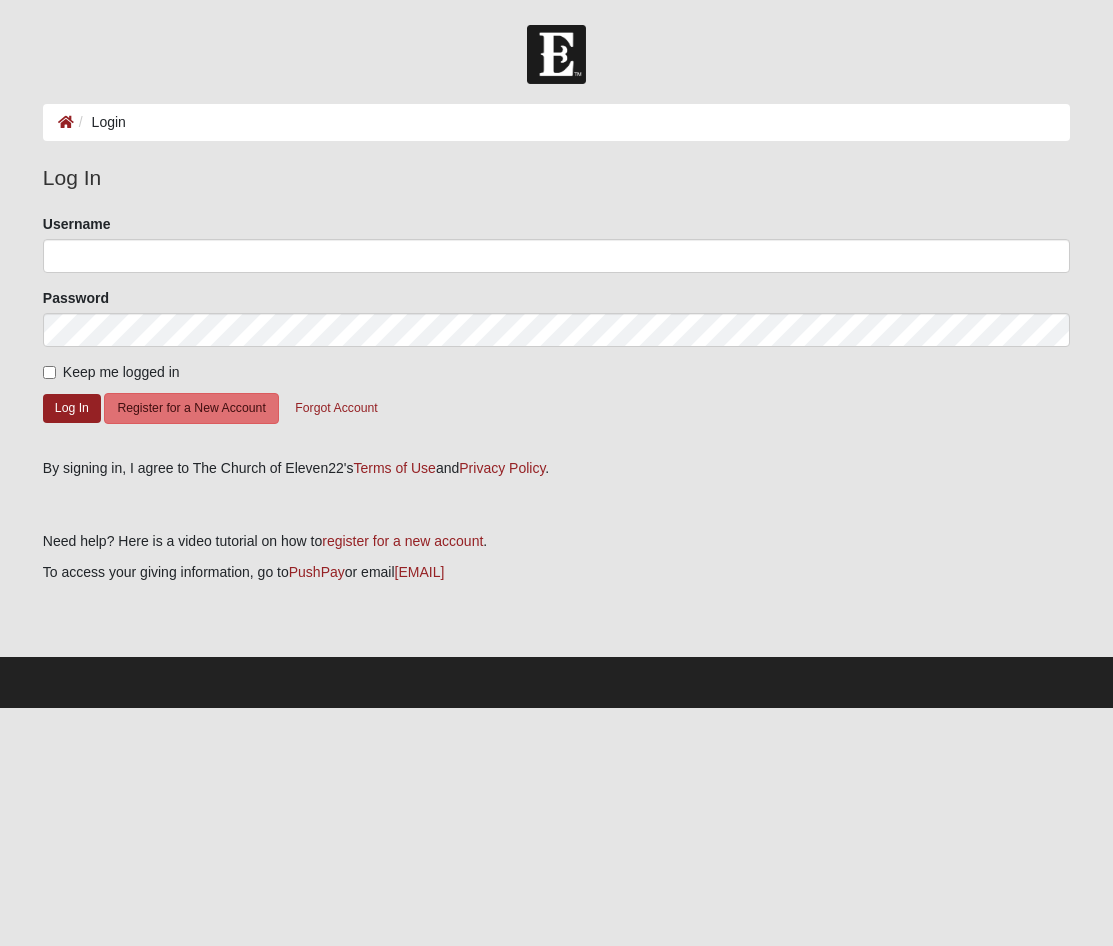 scroll, scrollTop: 0, scrollLeft: 0, axis: both 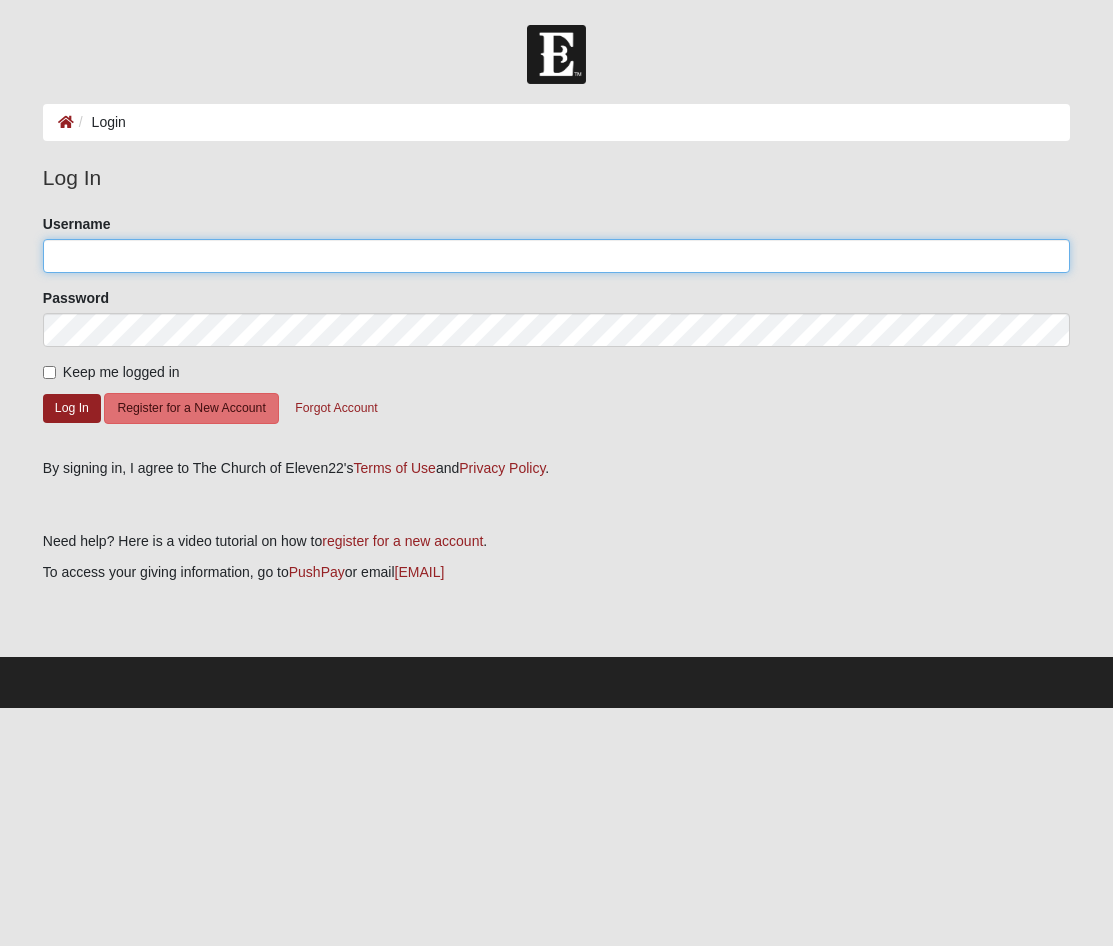 click on "Username" 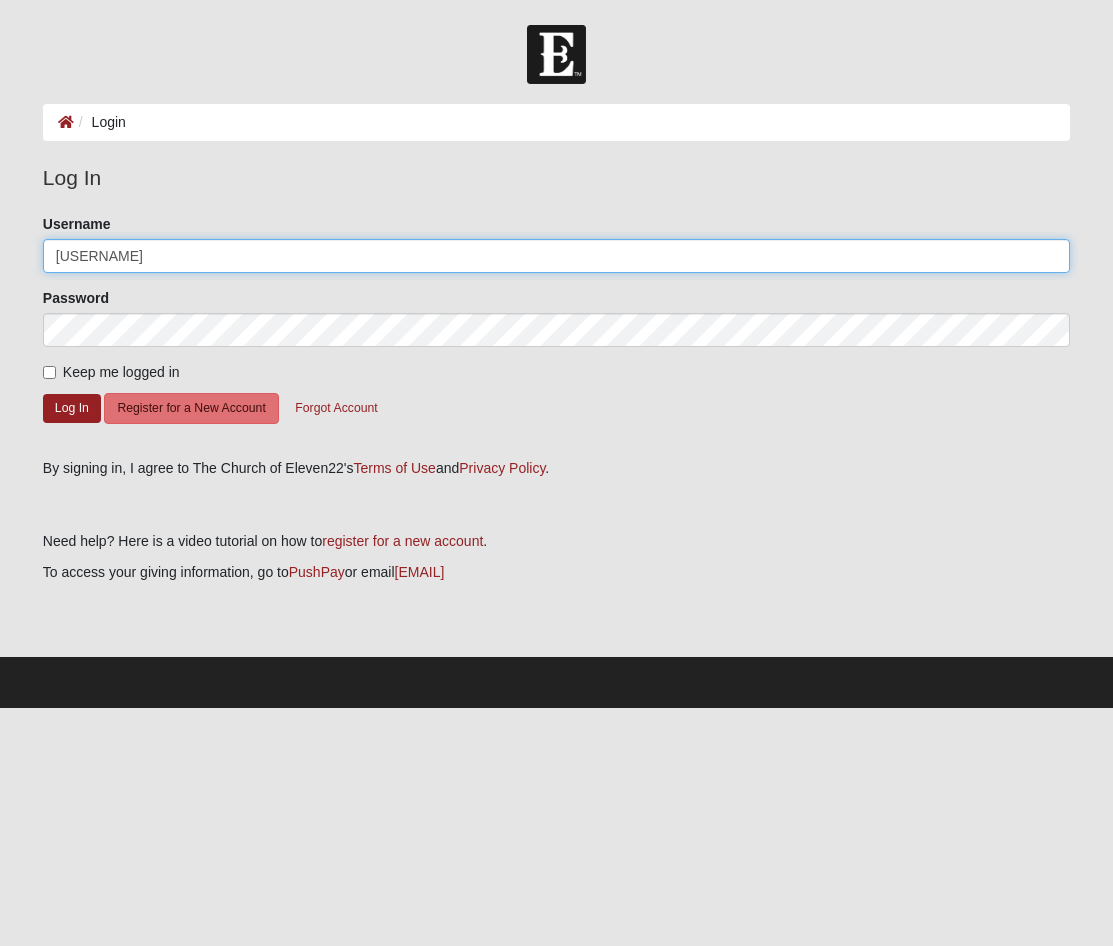 type on "h" 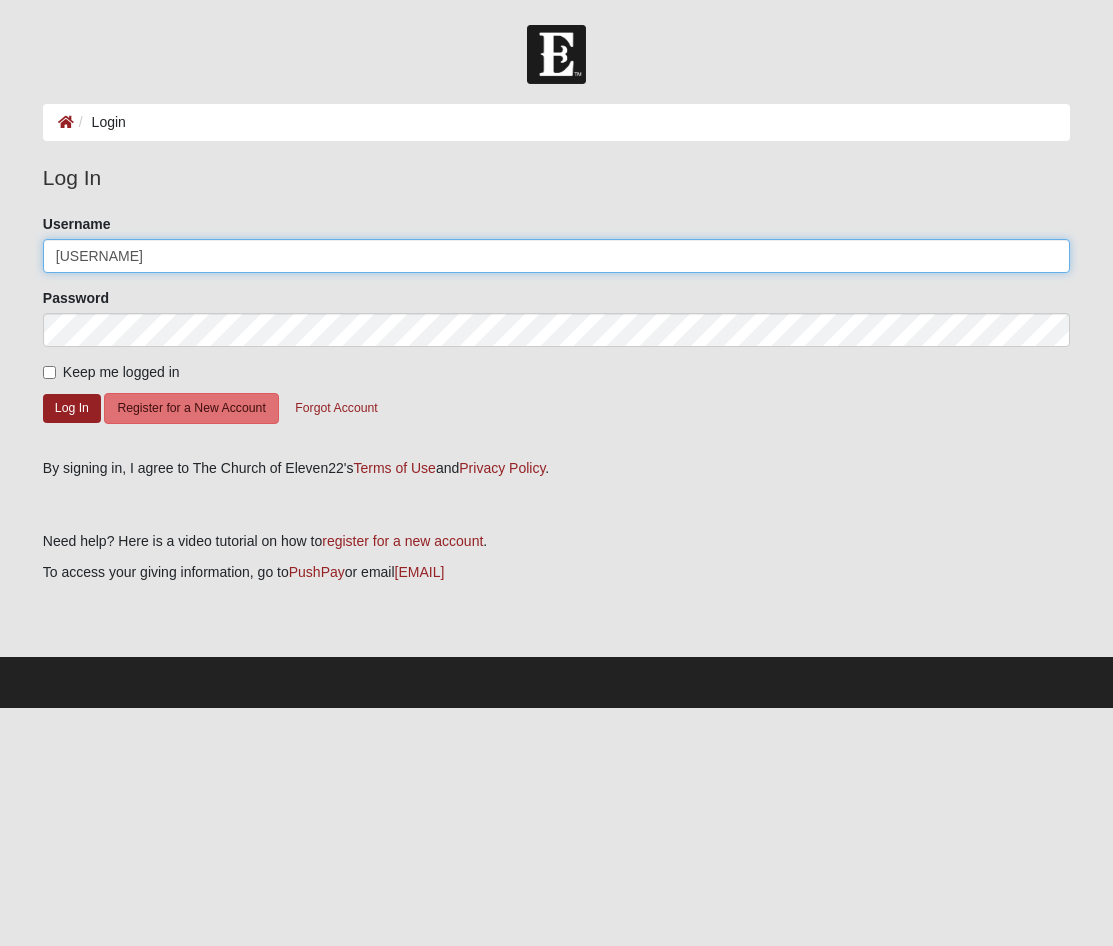 type on "jcrutchfield12" 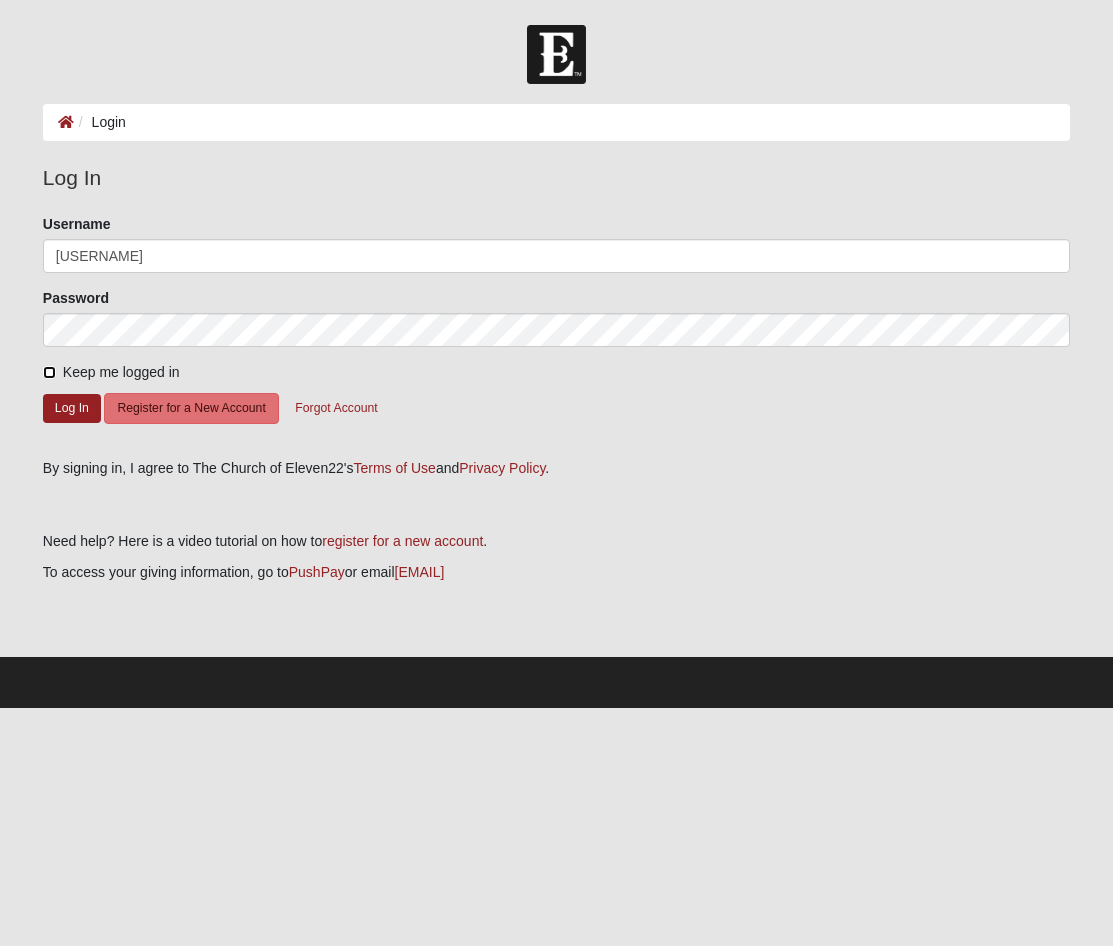 click on "Keep me logged in" at bounding box center (49, 372) 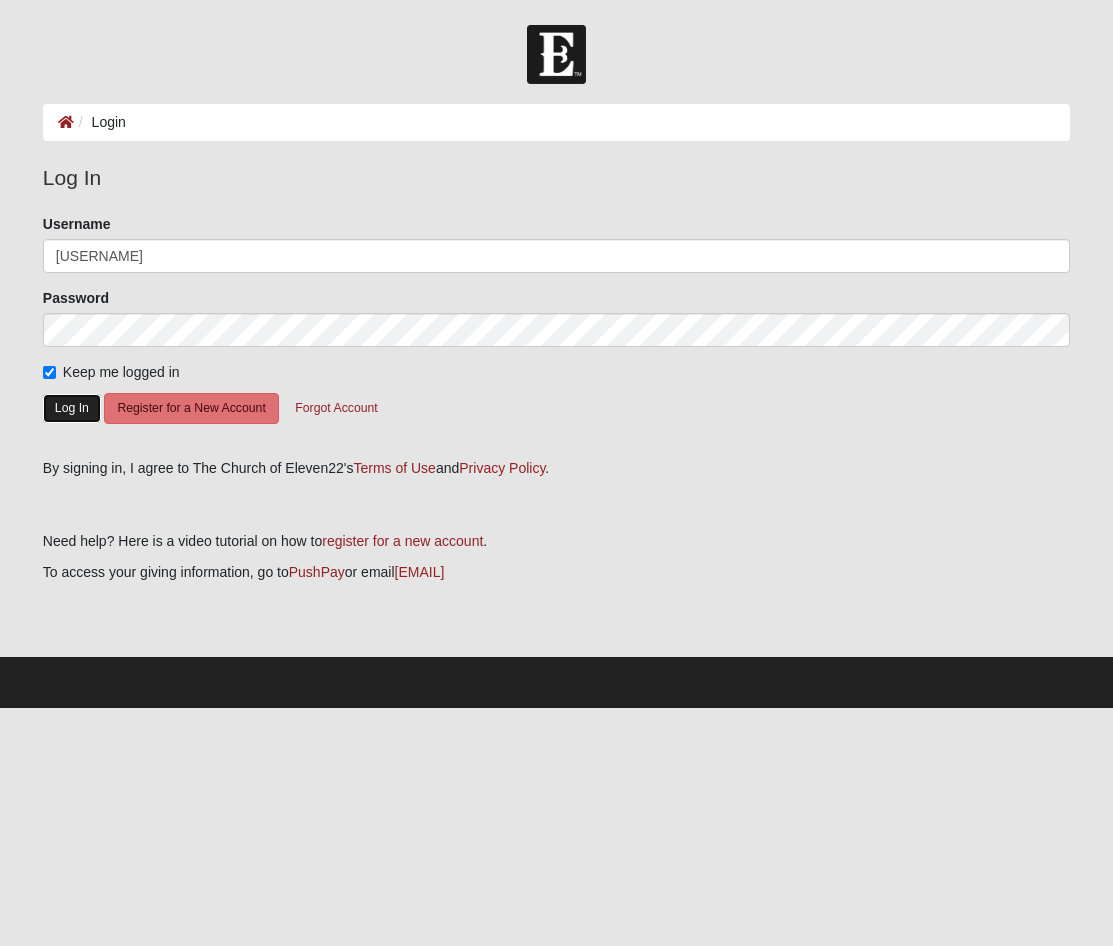 click on "Log In" 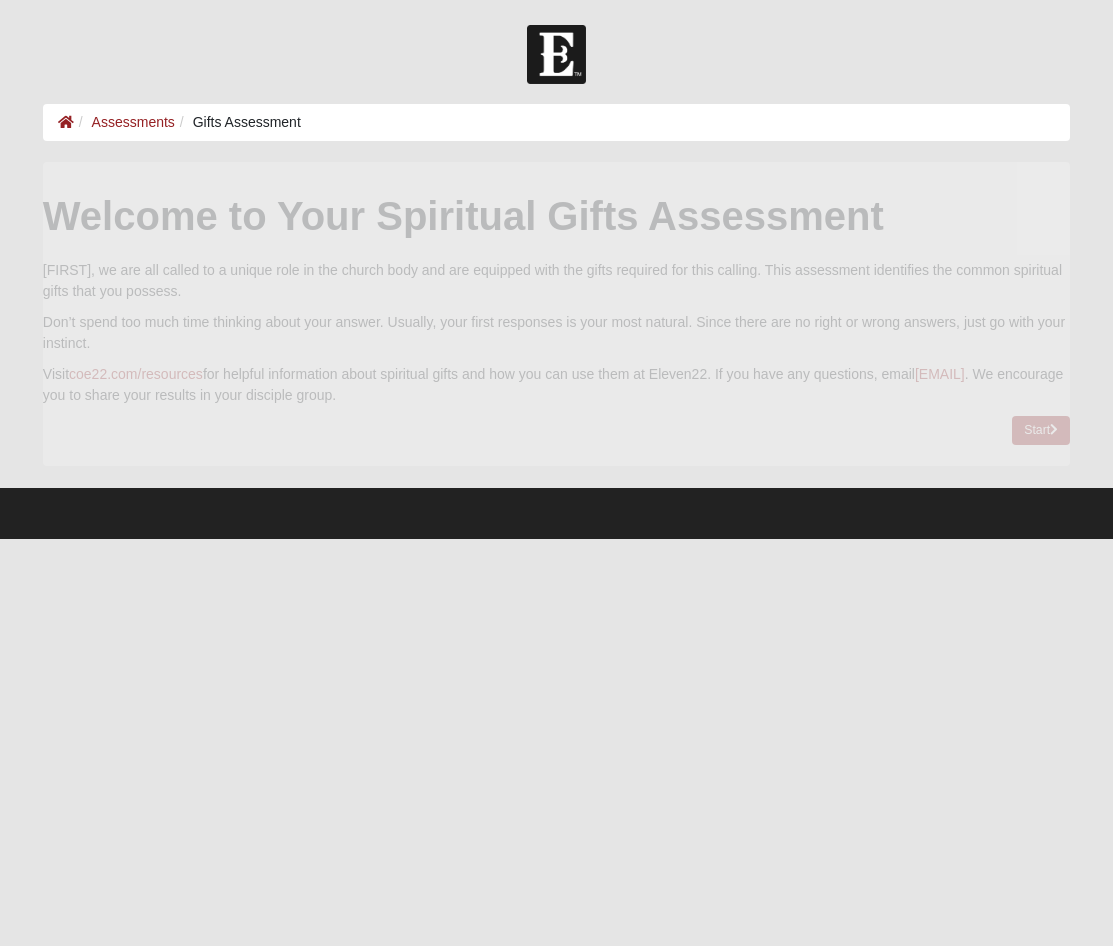 scroll, scrollTop: 0, scrollLeft: 0, axis: both 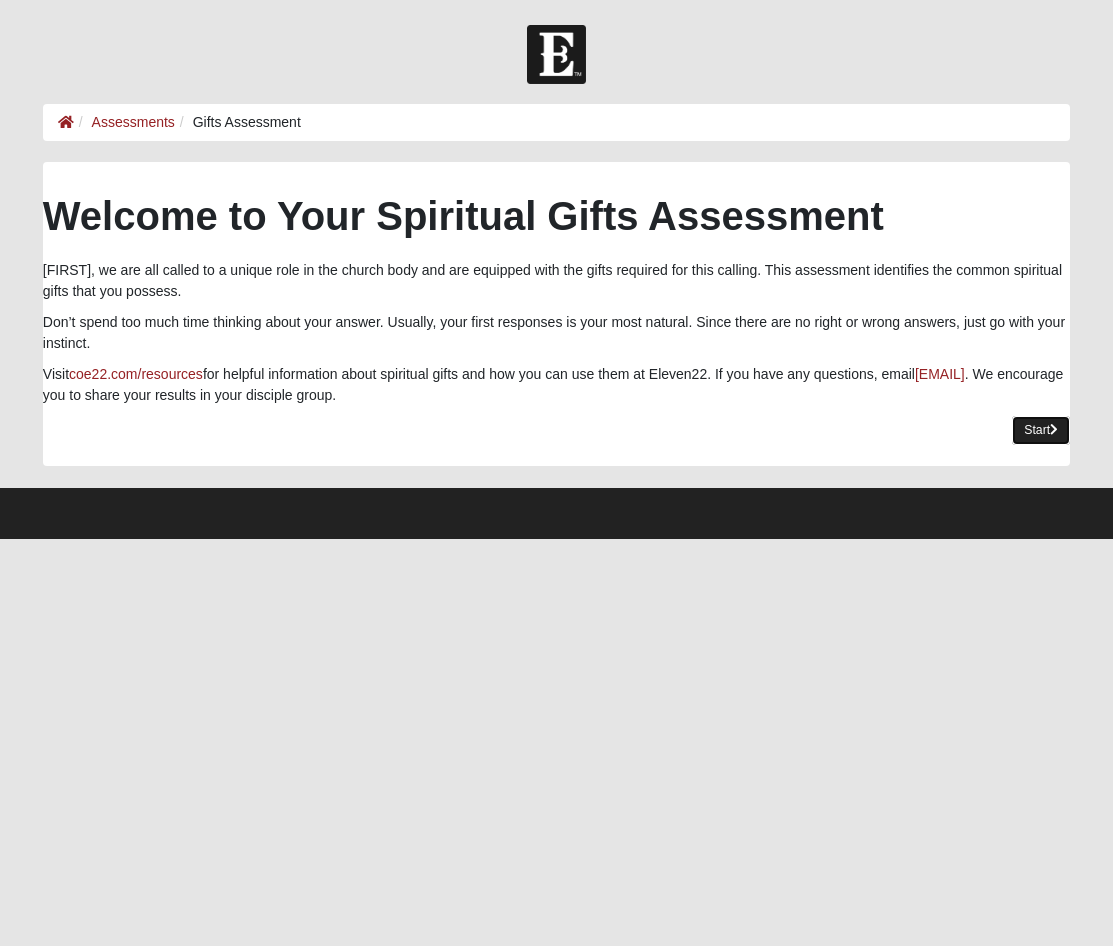 click on "Start" at bounding box center (1041, 430) 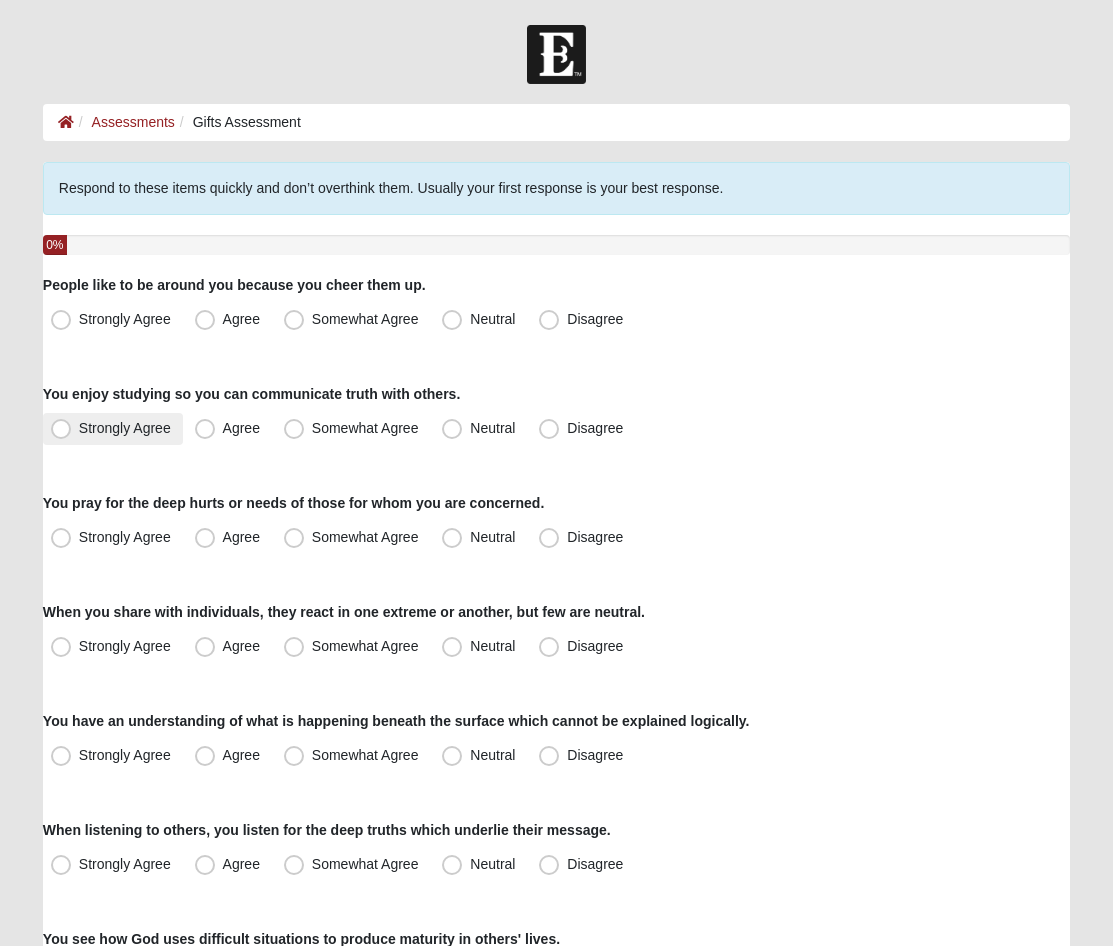 click on "Strongly Agree" at bounding box center (113, 429) 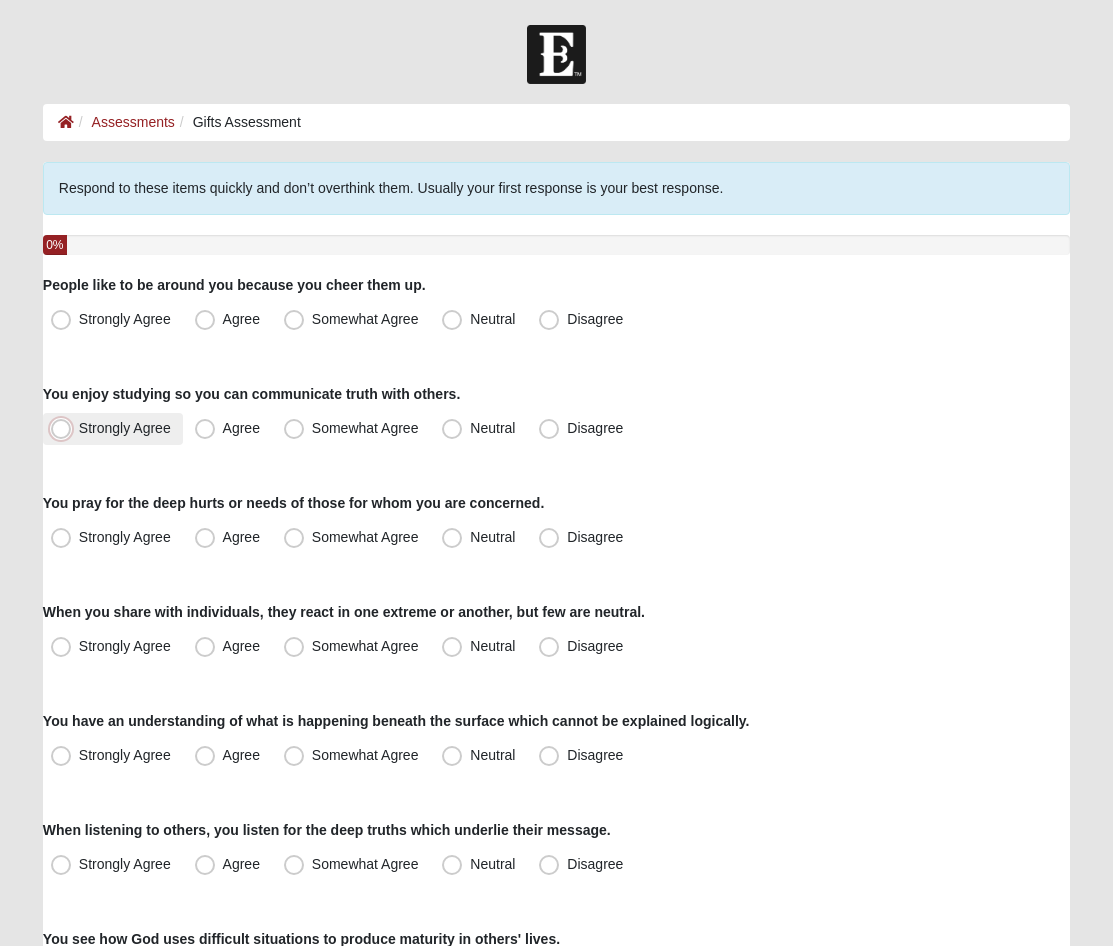 click on "Strongly Agree" at bounding box center (65, 428) 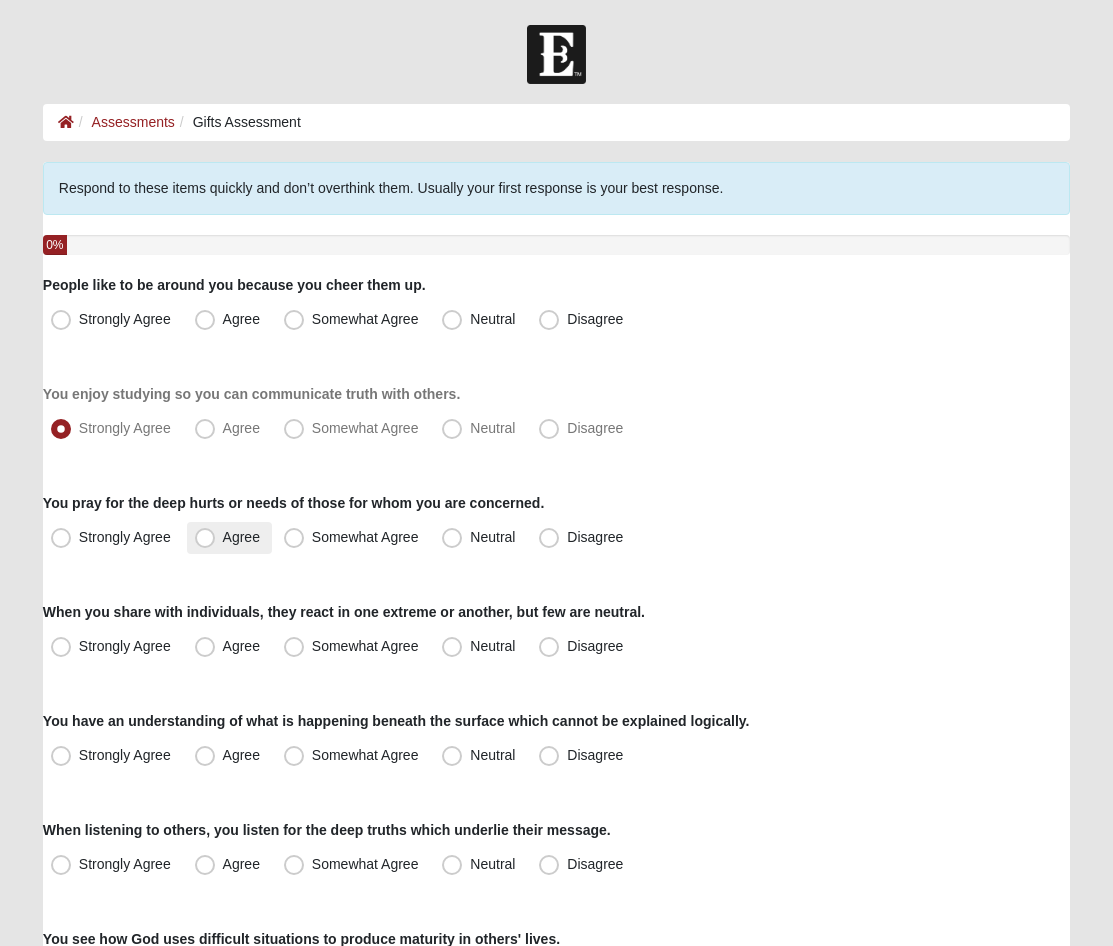 click on "Agree" at bounding box center (229, 538) 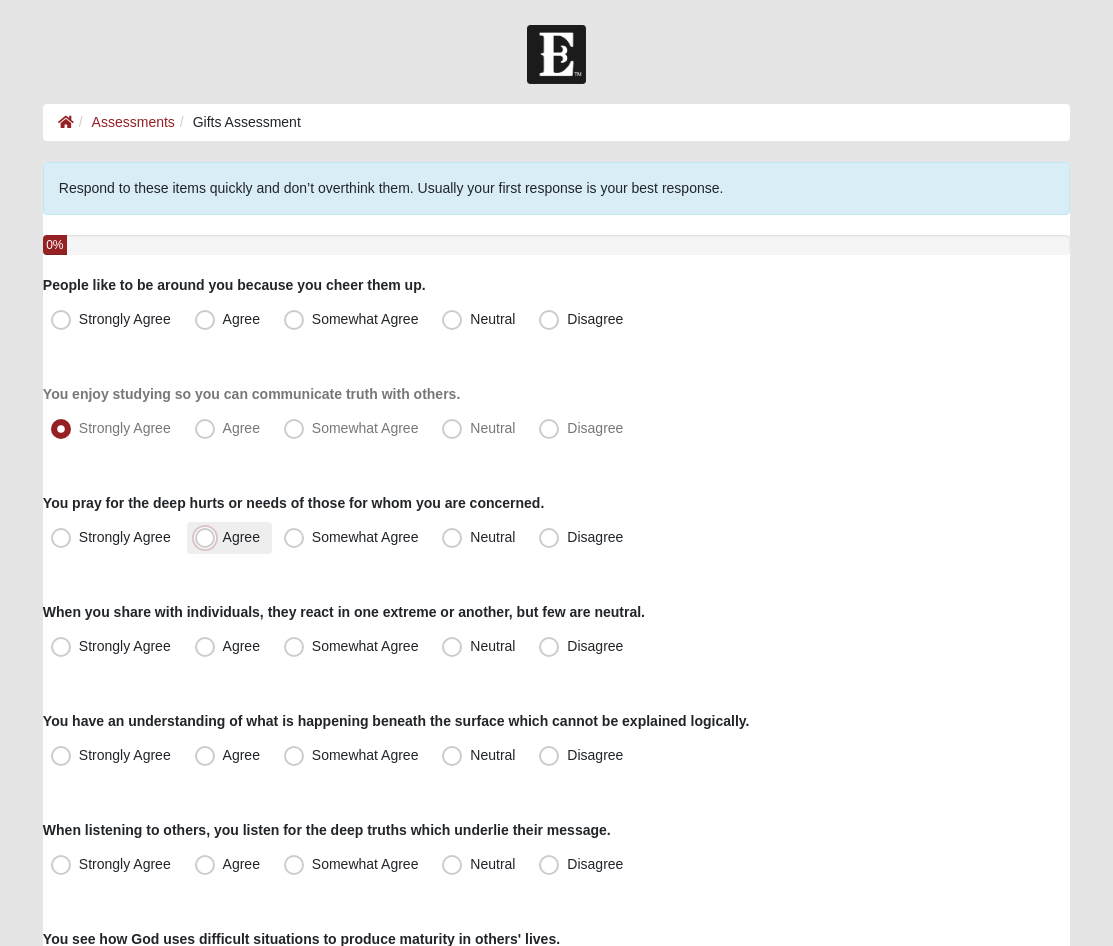 click on "Agree" at bounding box center (209, 537) 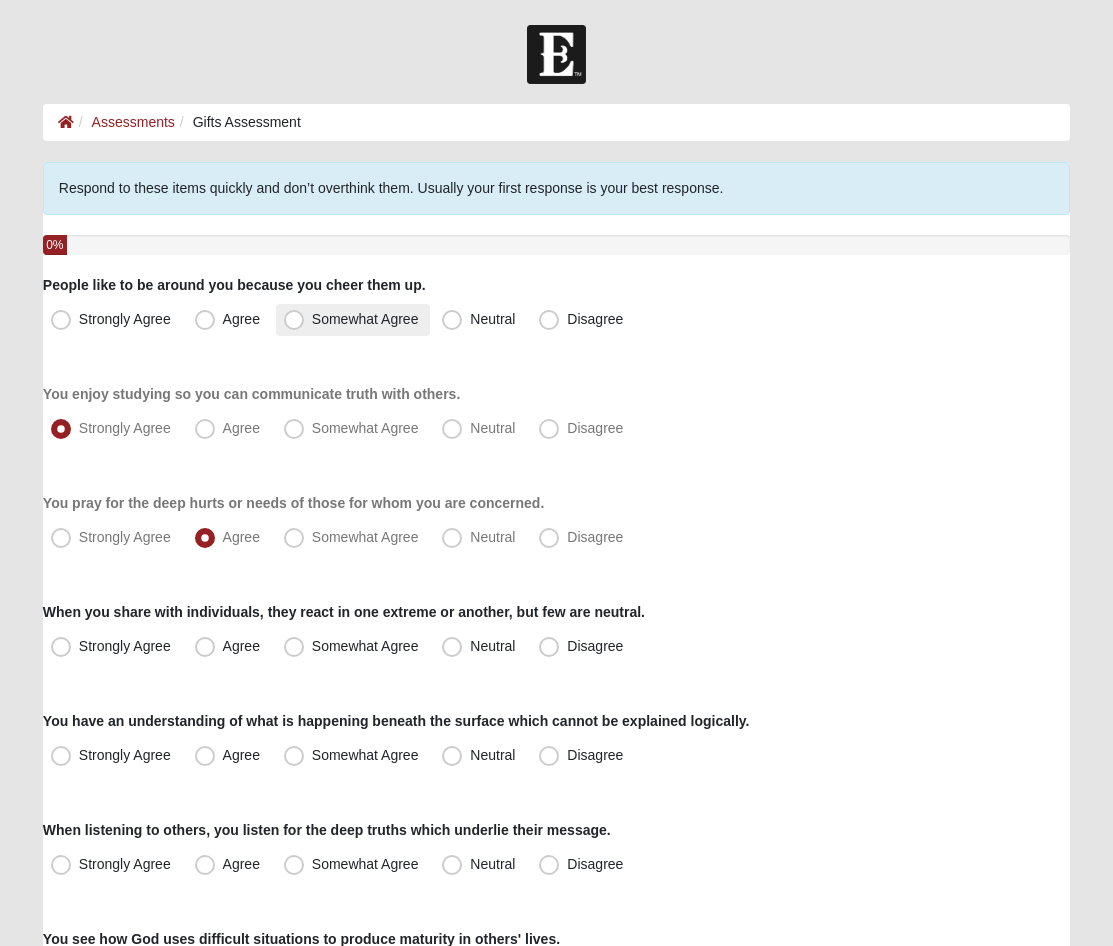 click on "Somewhat Agree" at bounding box center [365, 319] 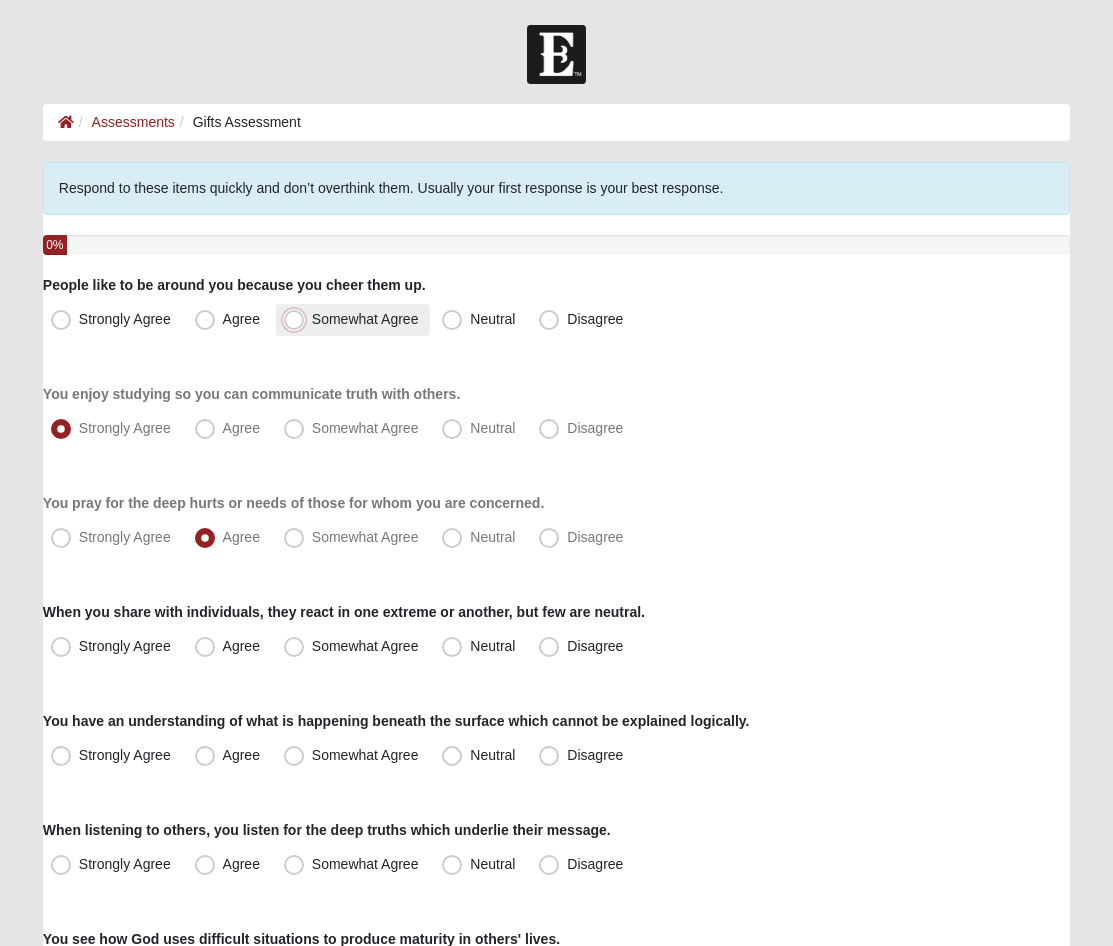 click on "Somewhat Agree" at bounding box center [298, 319] 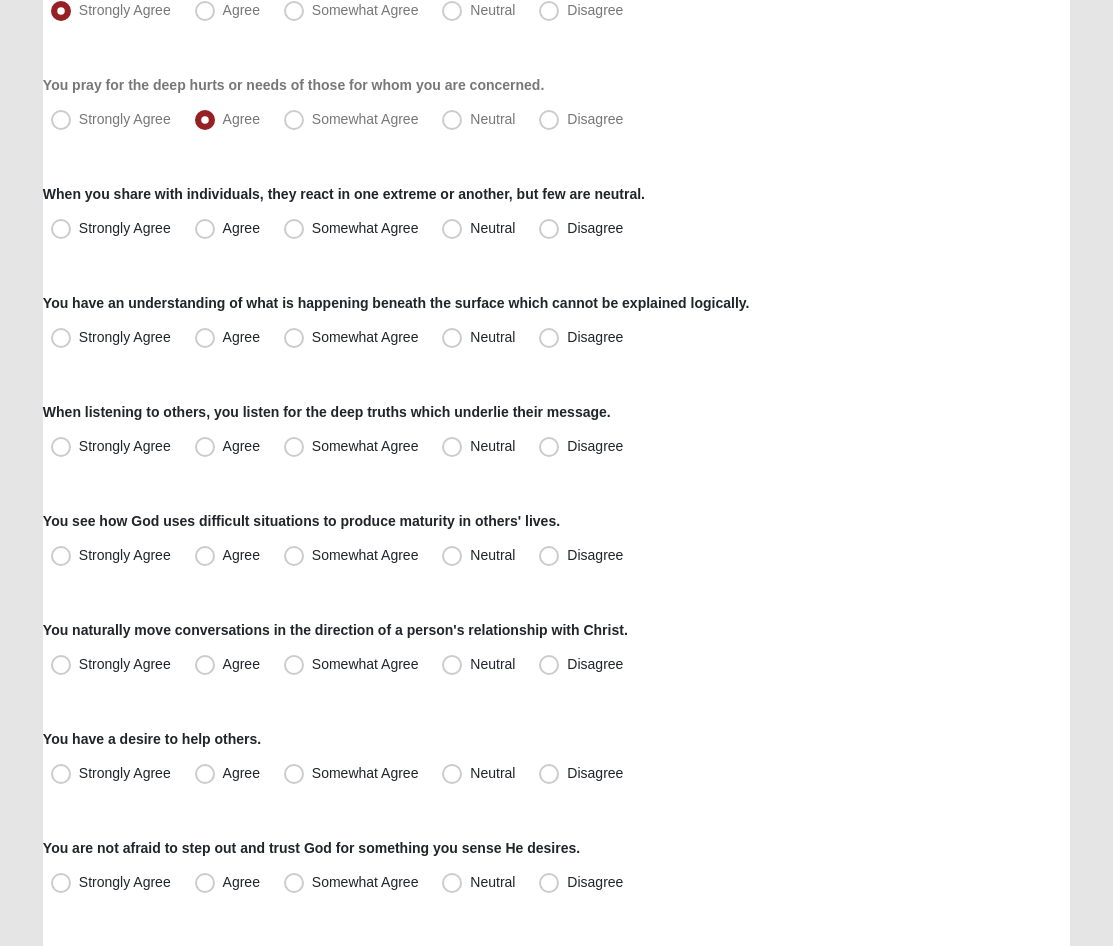 scroll, scrollTop: 422, scrollLeft: 0, axis: vertical 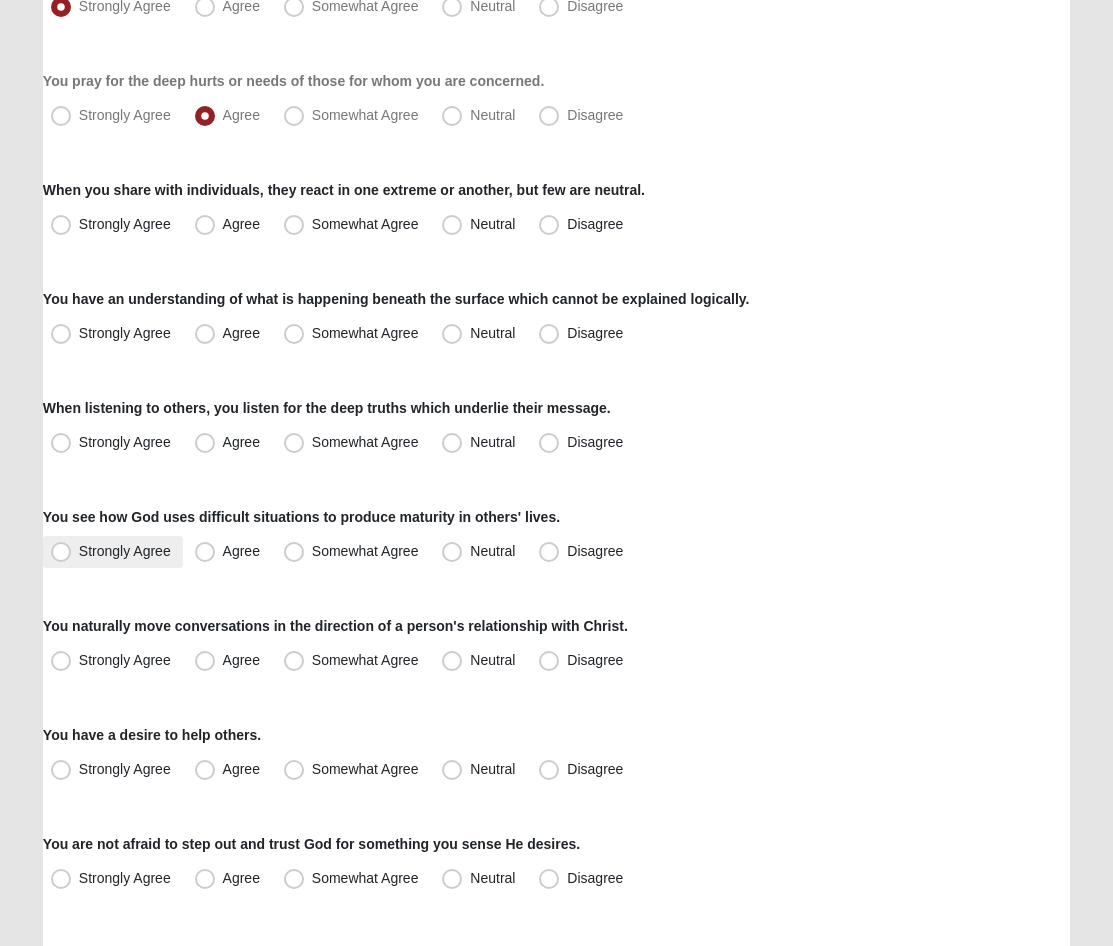 click on "Strongly Agree" at bounding box center [125, 551] 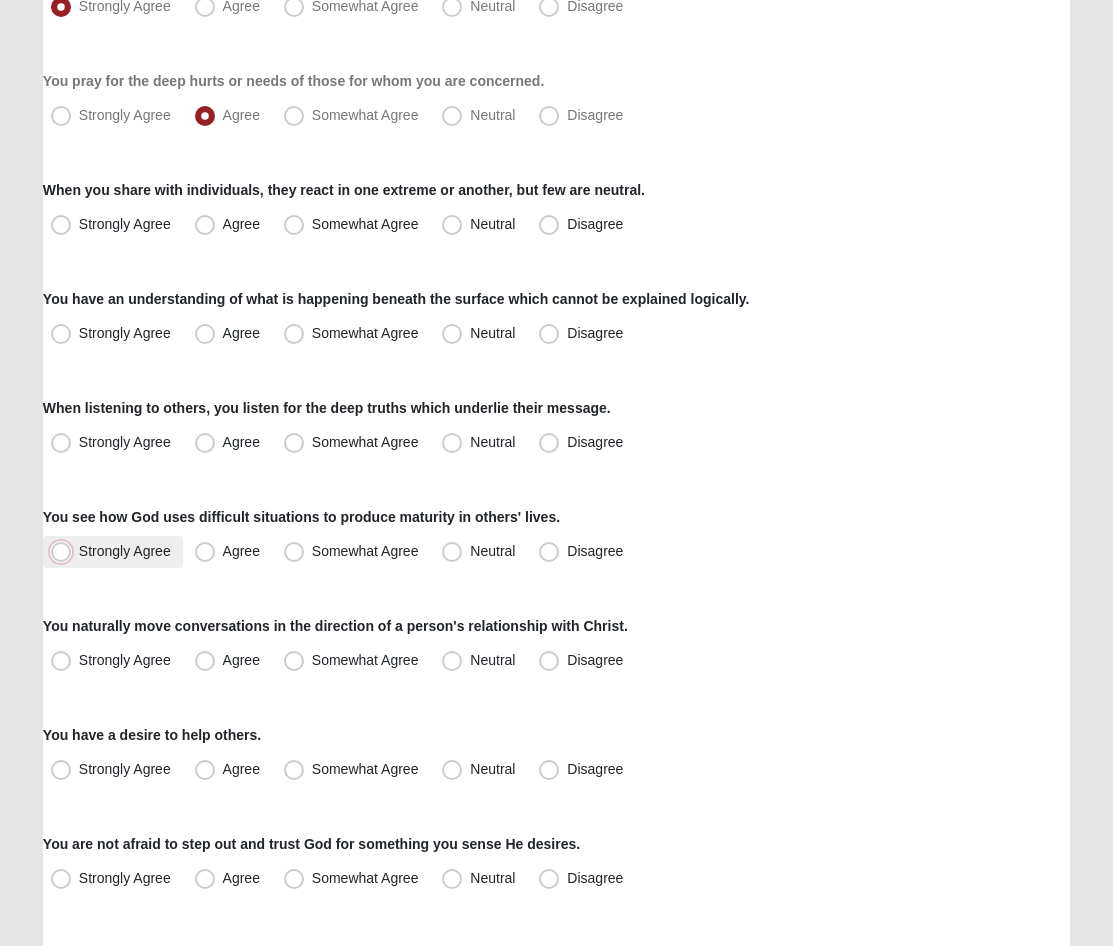radio on "true" 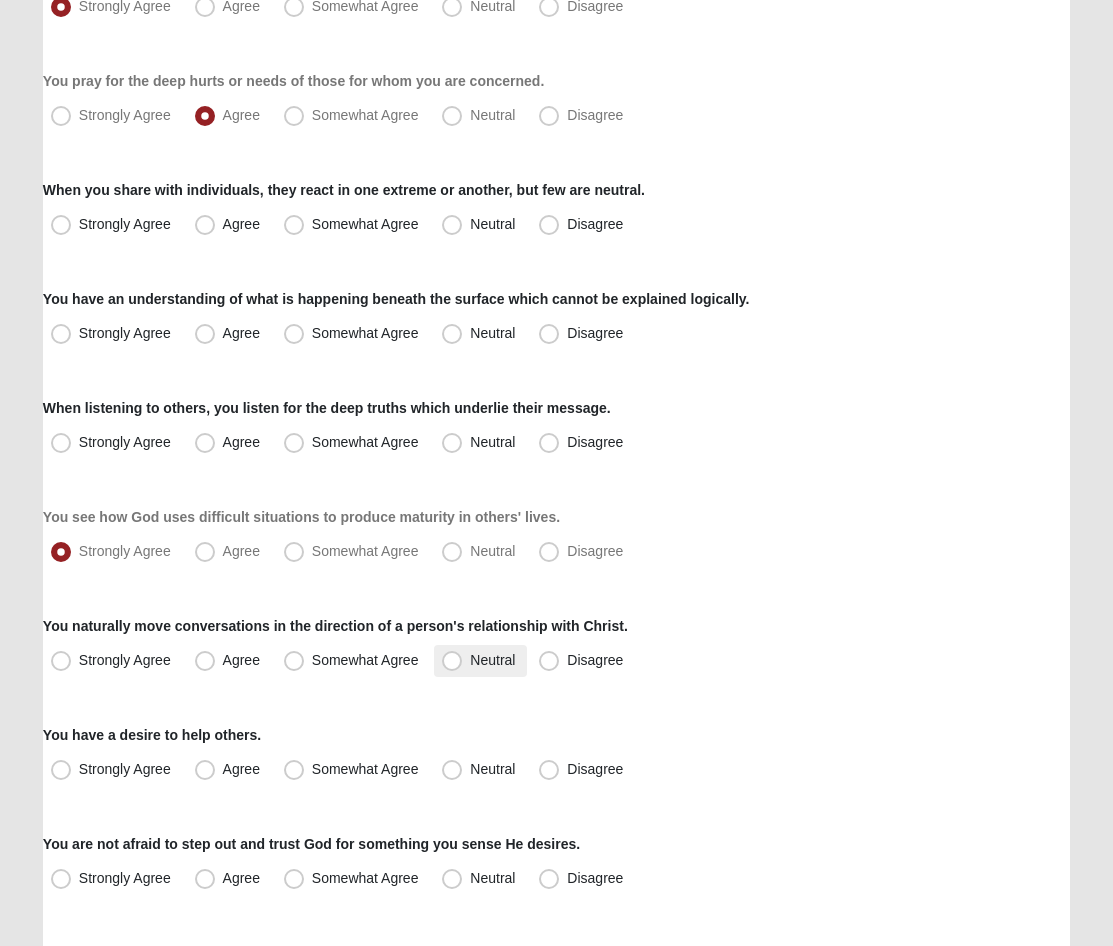 click on "Neutral" at bounding box center (480, 661) 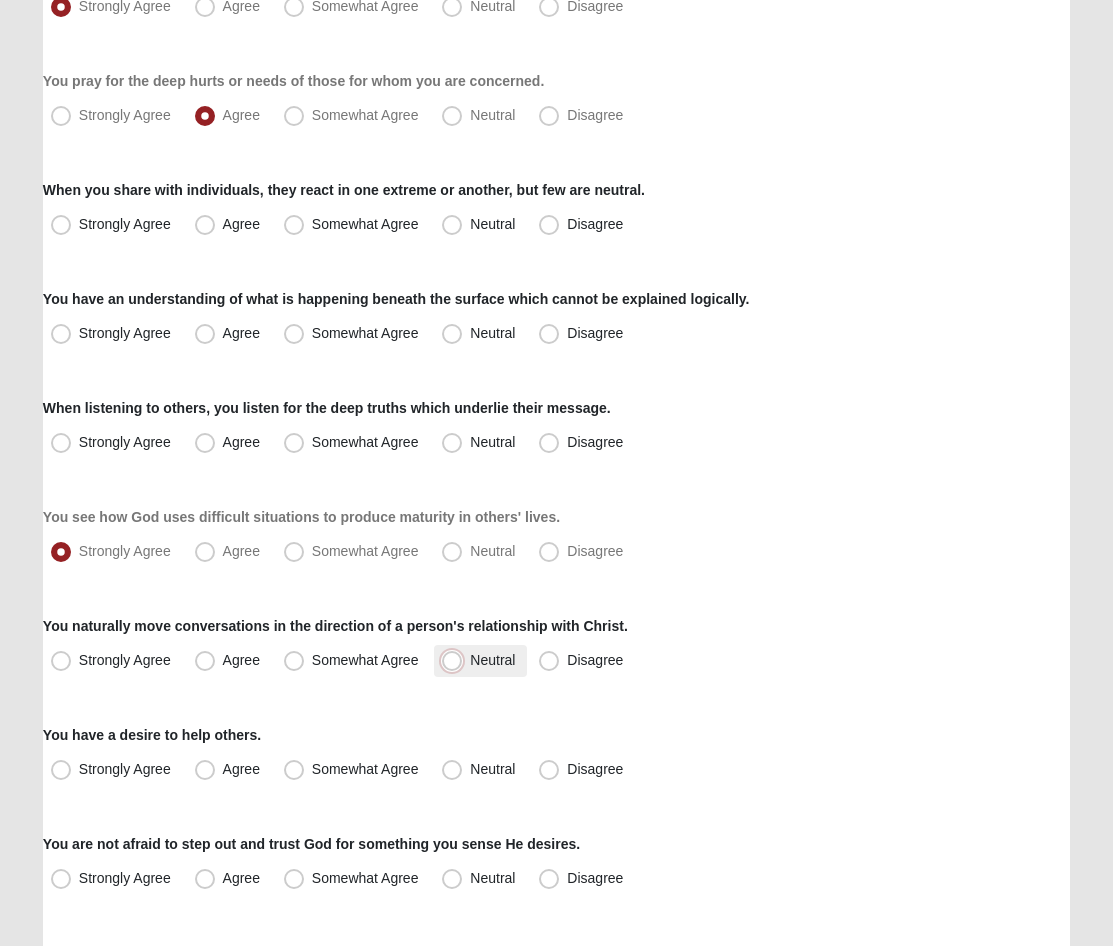 click on "Neutral" at bounding box center [456, 660] 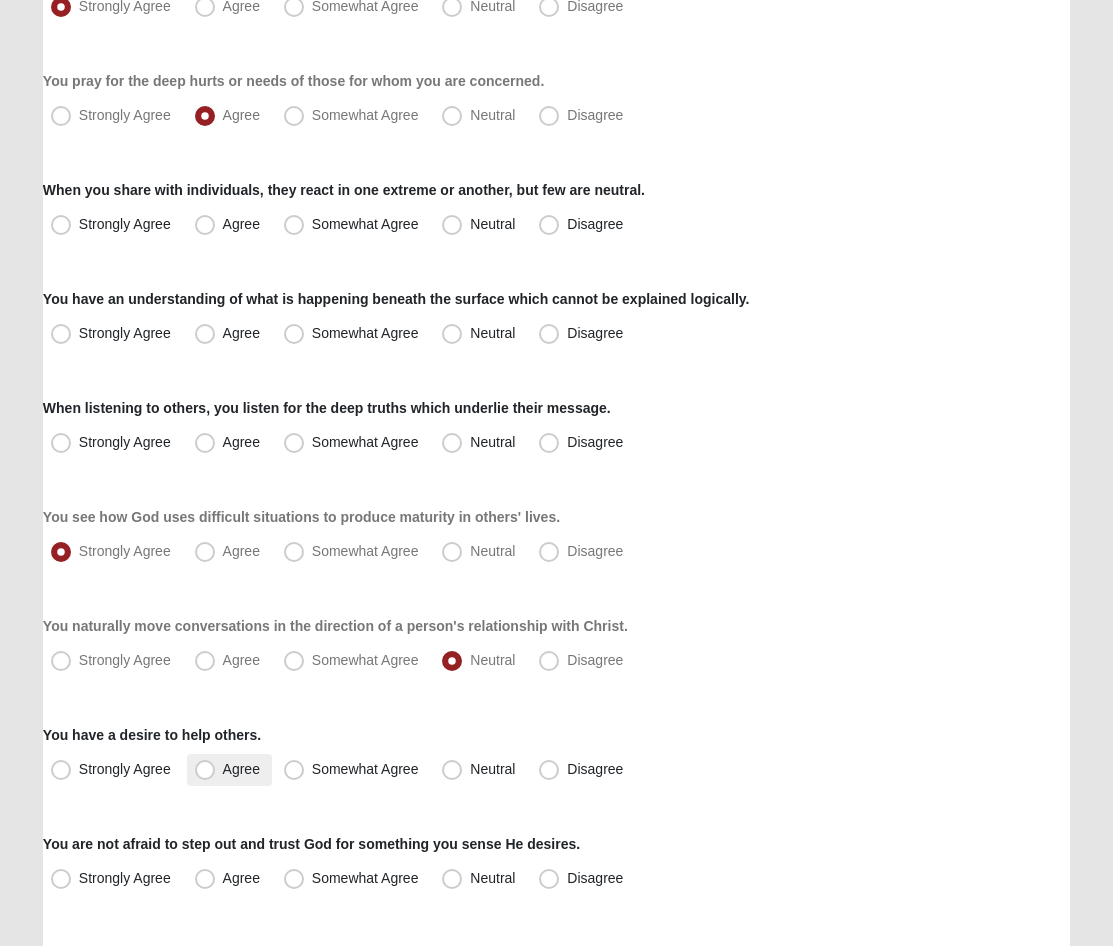 click on "Agree" at bounding box center [229, 770] 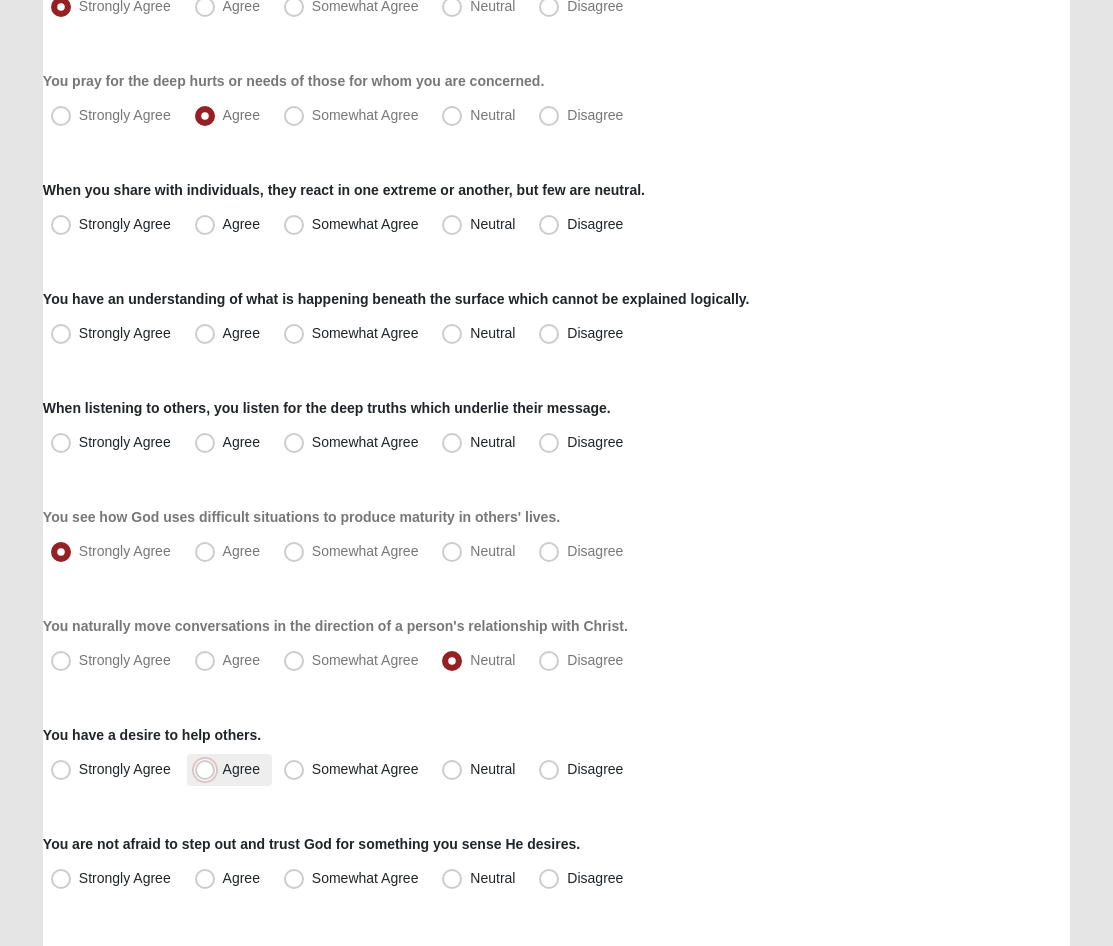 click on "Agree" at bounding box center (209, 769) 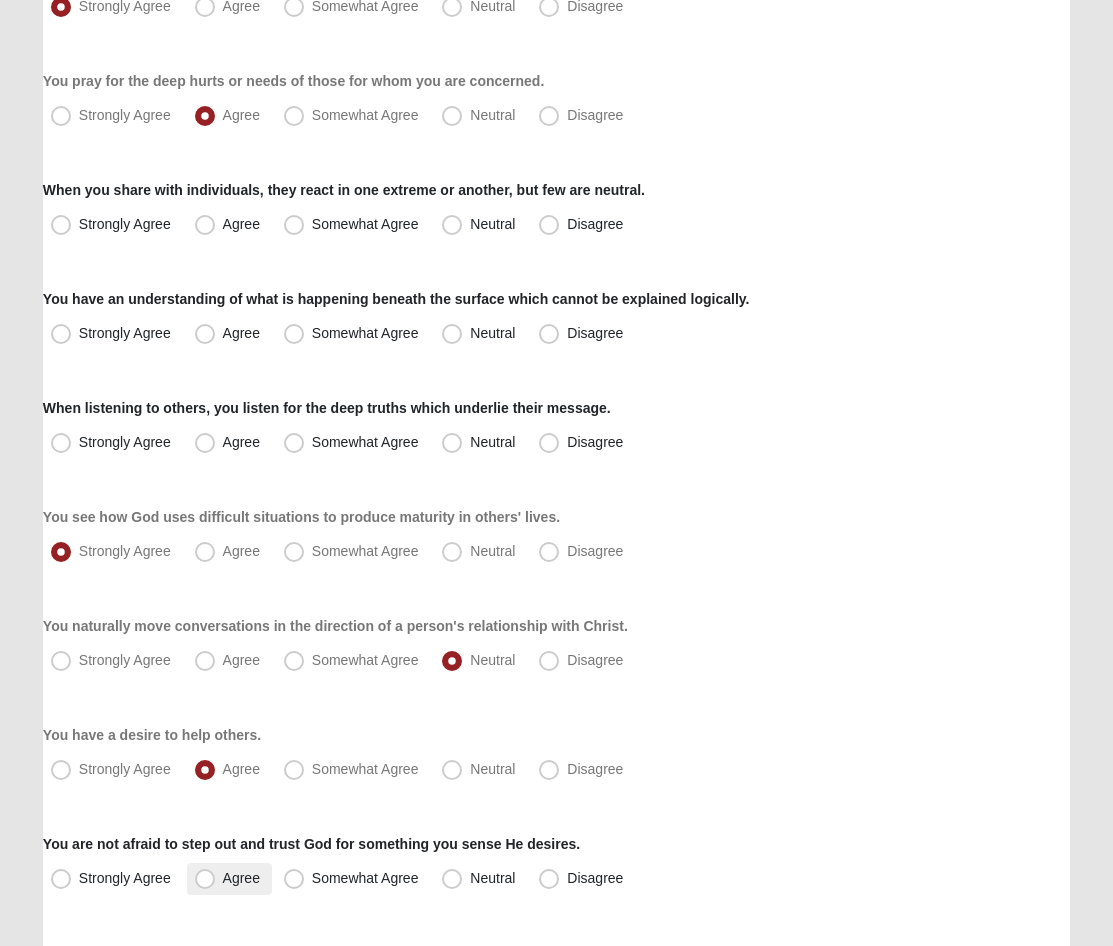 click on "Agree" at bounding box center (241, 878) 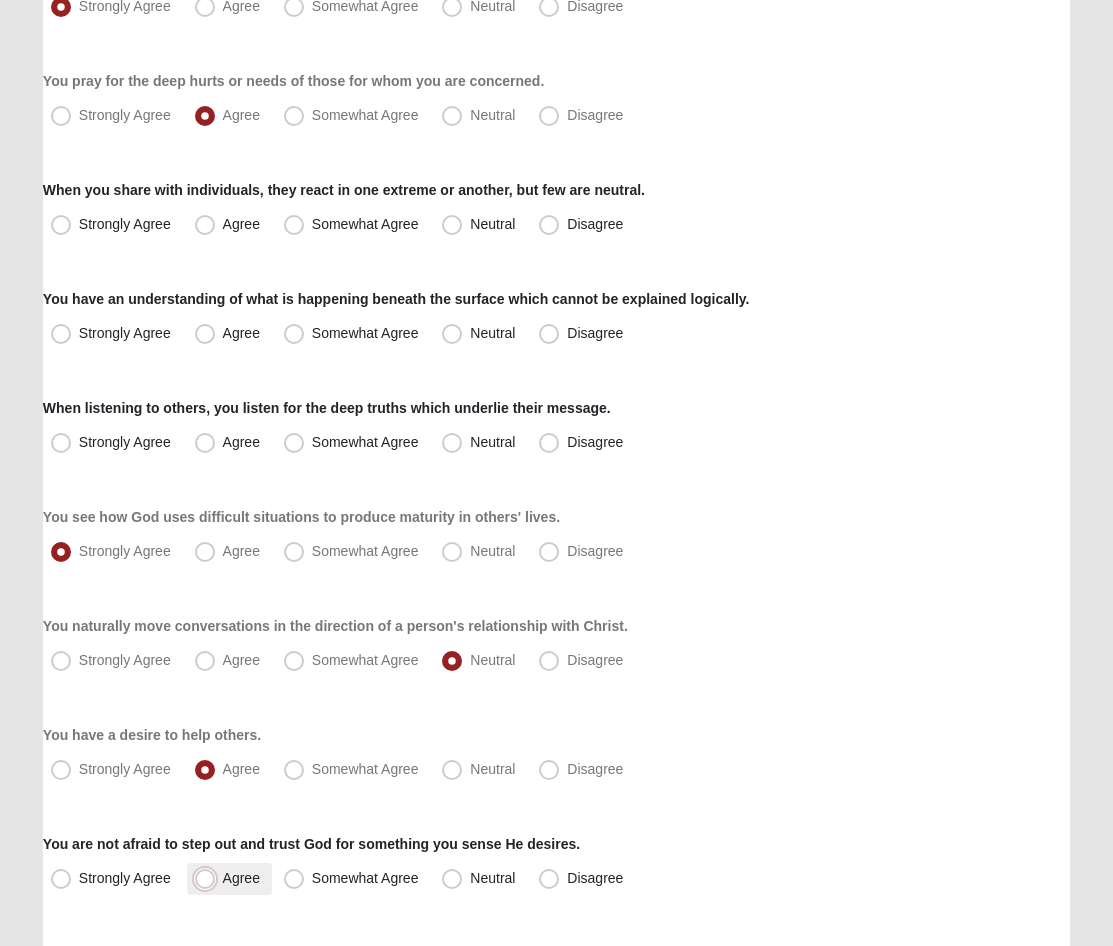 radio on "true" 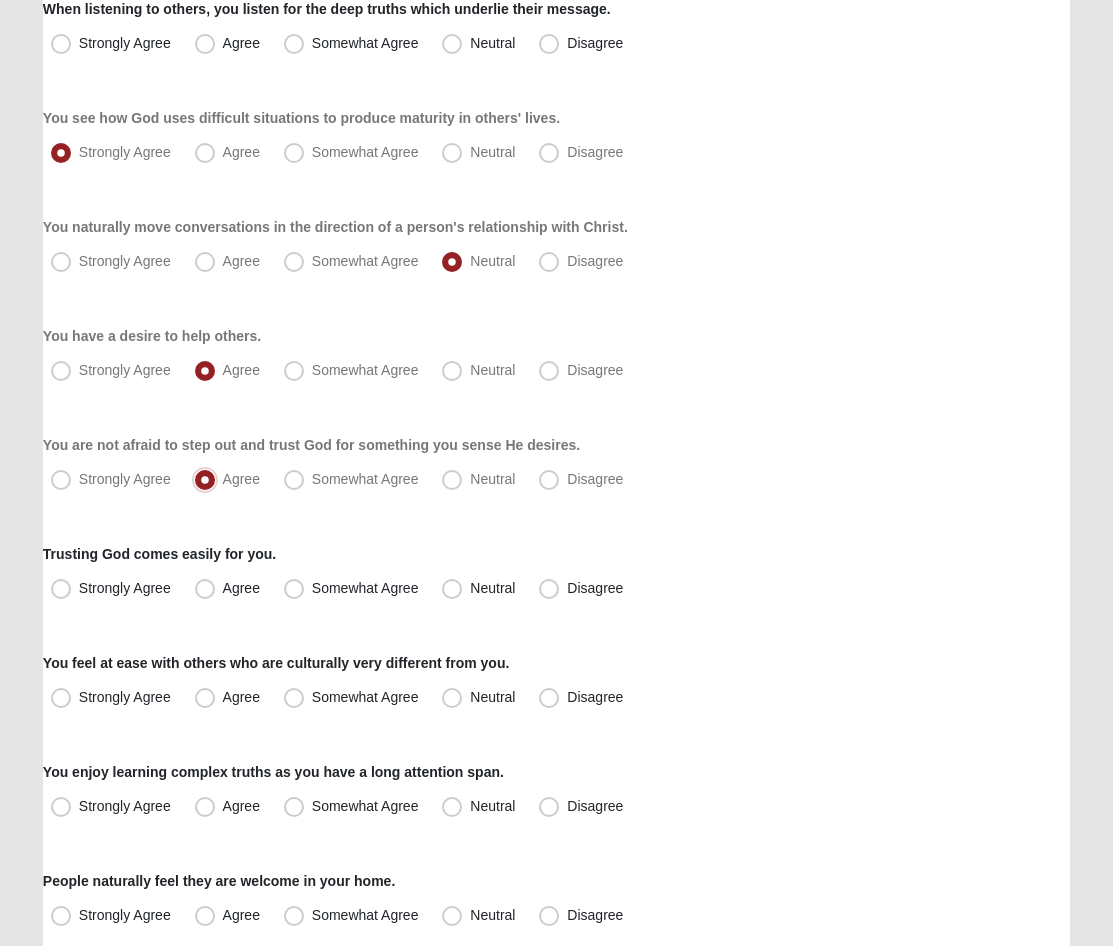 scroll, scrollTop: 823, scrollLeft: 0, axis: vertical 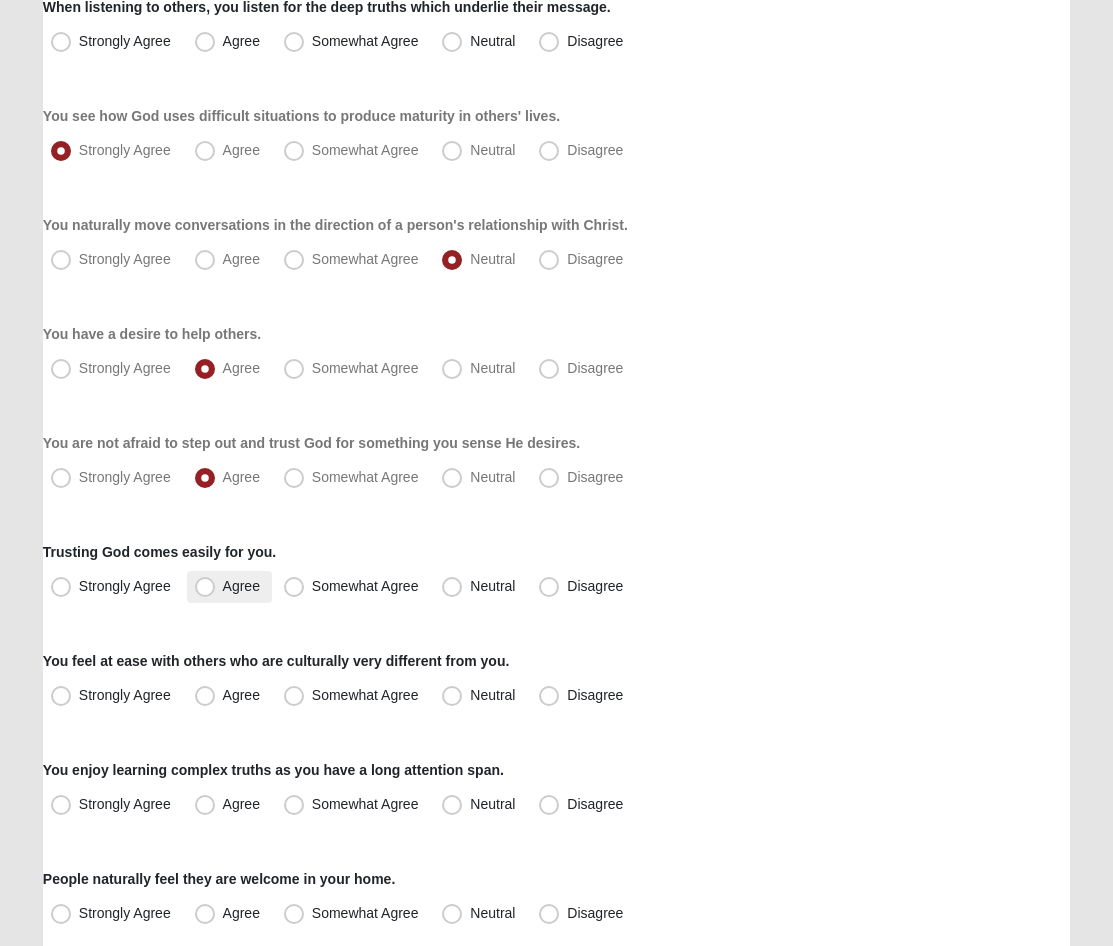click on "Agree" at bounding box center (241, 586) 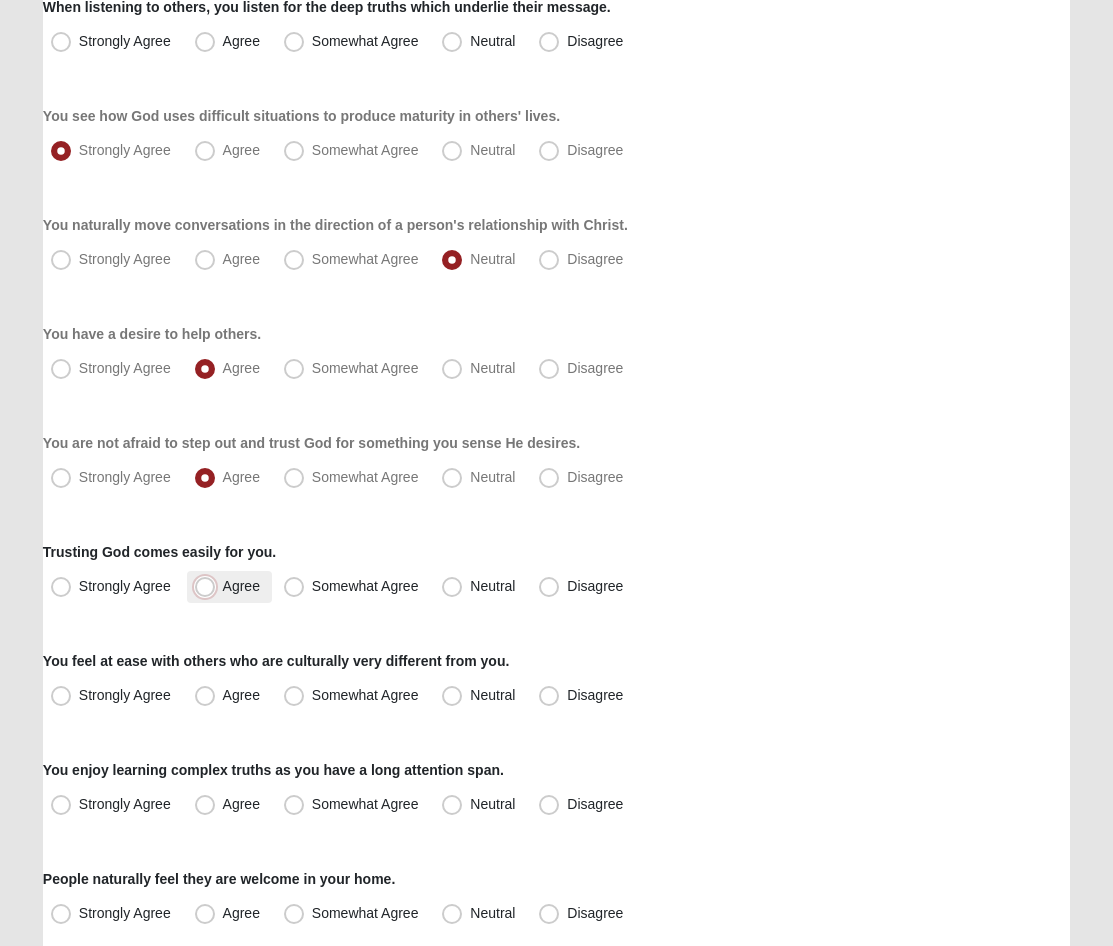 click on "Agree" at bounding box center [209, 586] 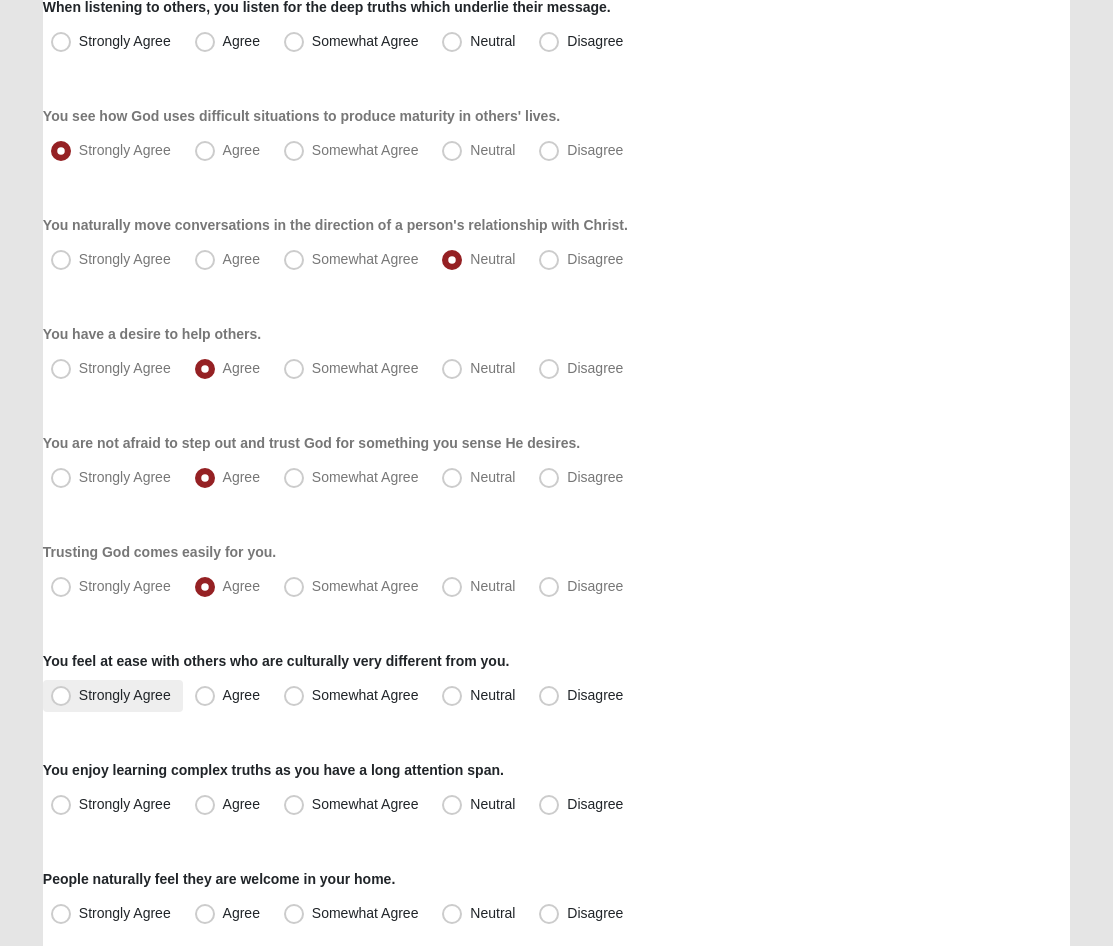 click on "Strongly Agree" at bounding box center [125, 695] 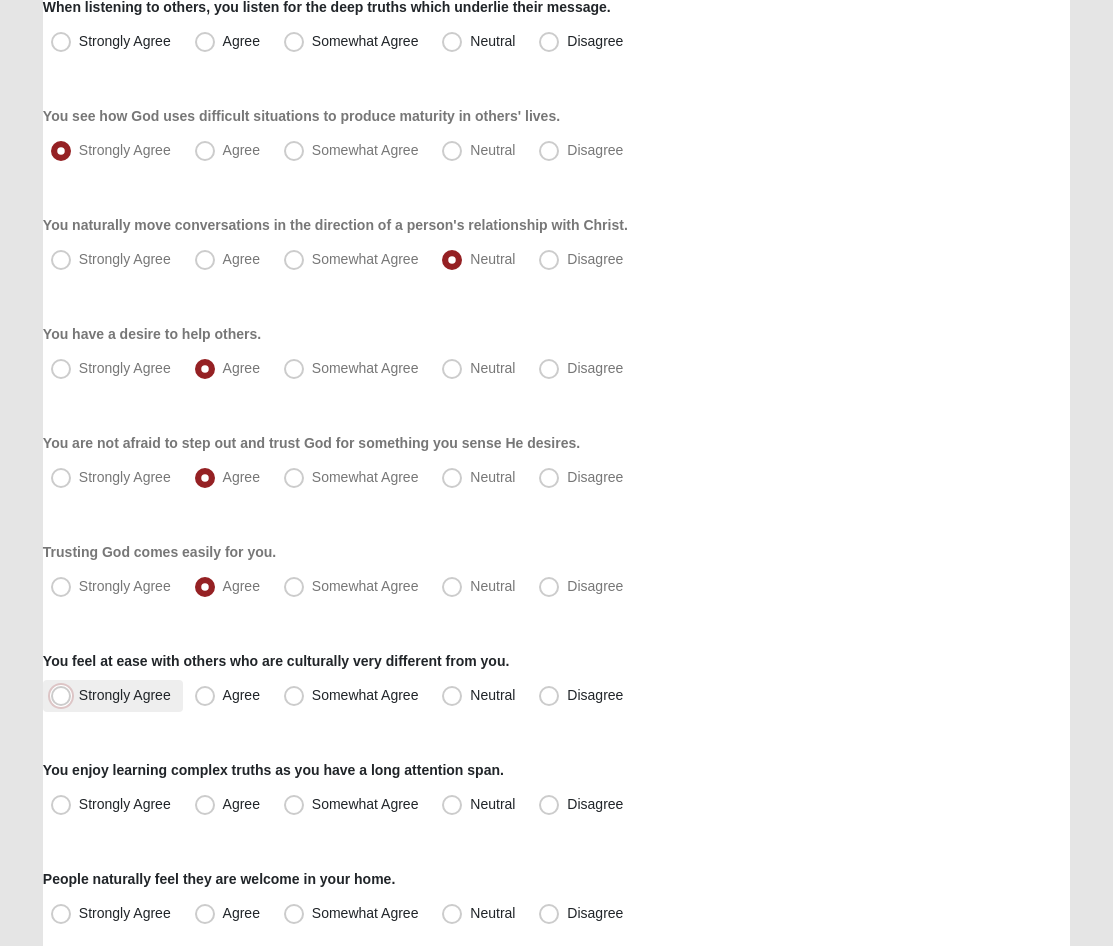 click on "Strongly Agree" at bounding box center [65, 695] 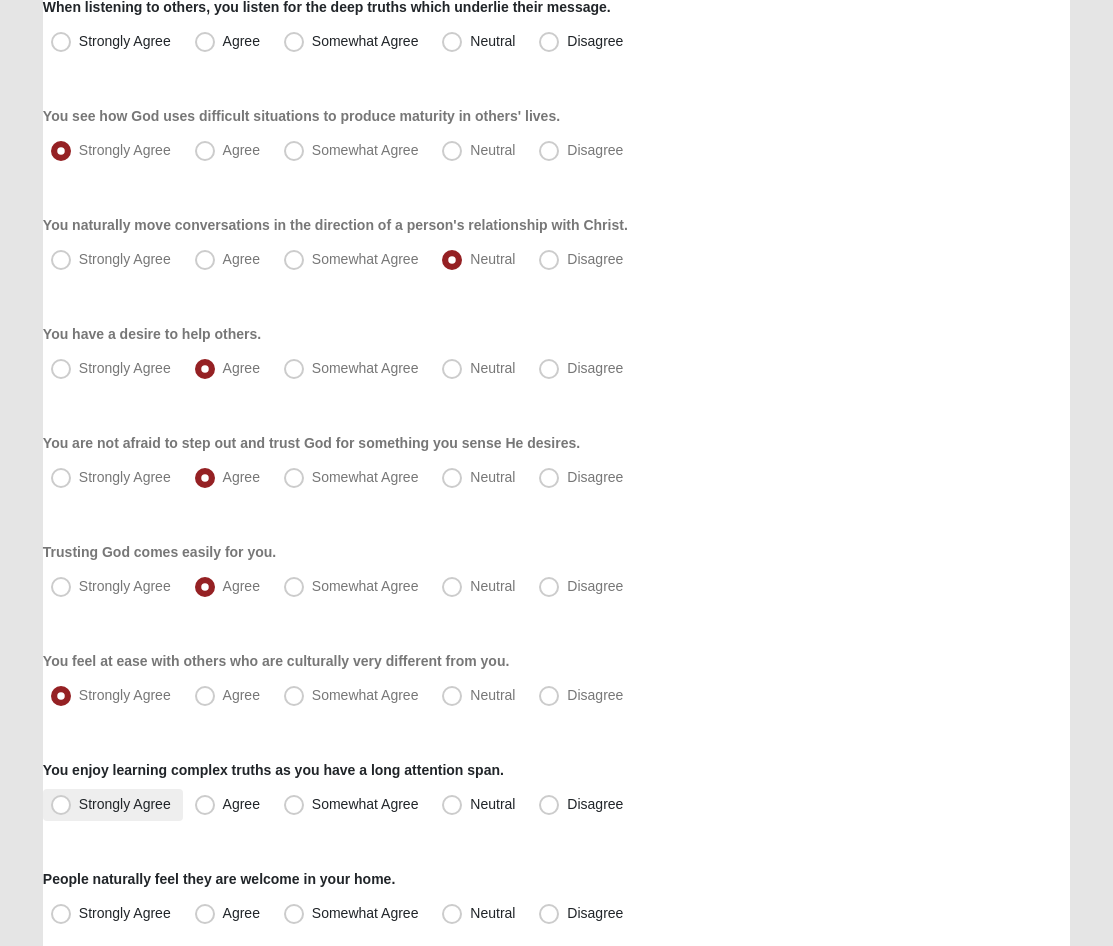 click on "Strongly Agree" at bounding box center [113, 805] 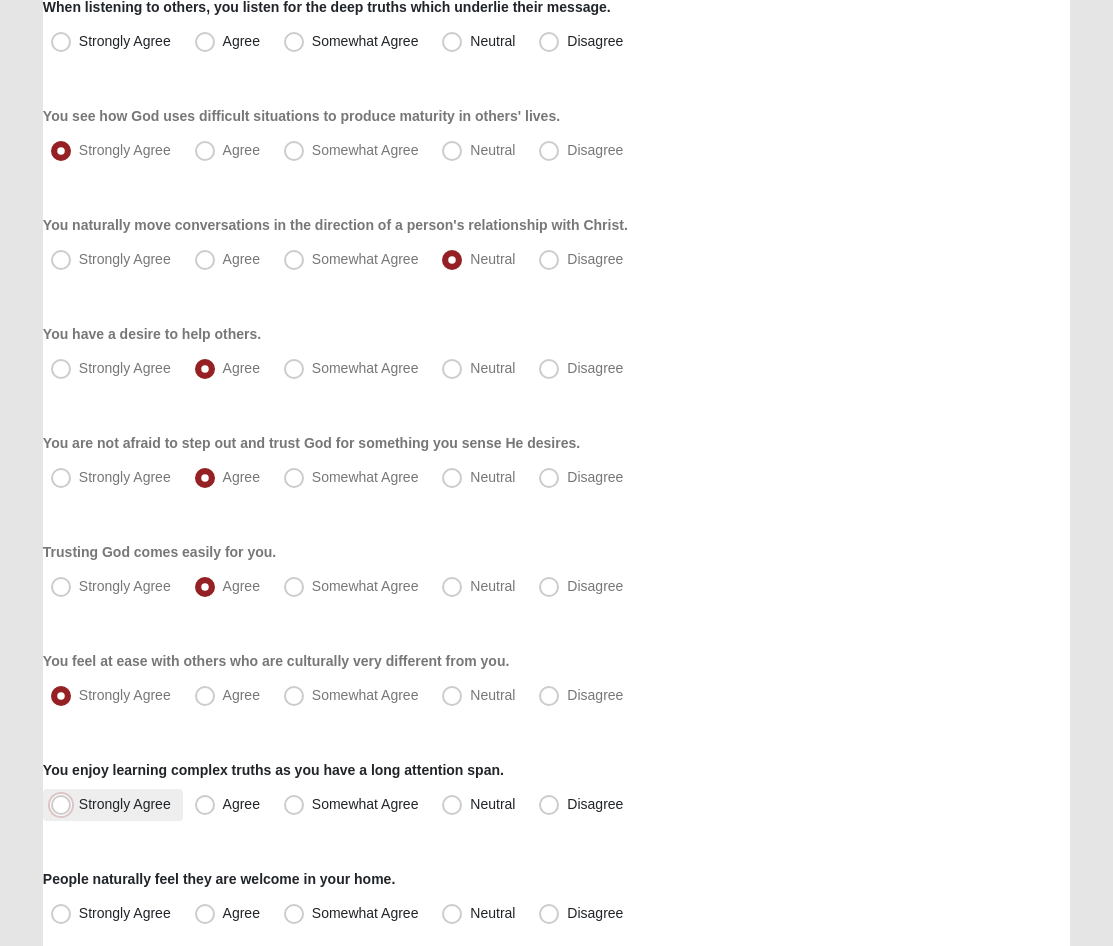 radio on "true" 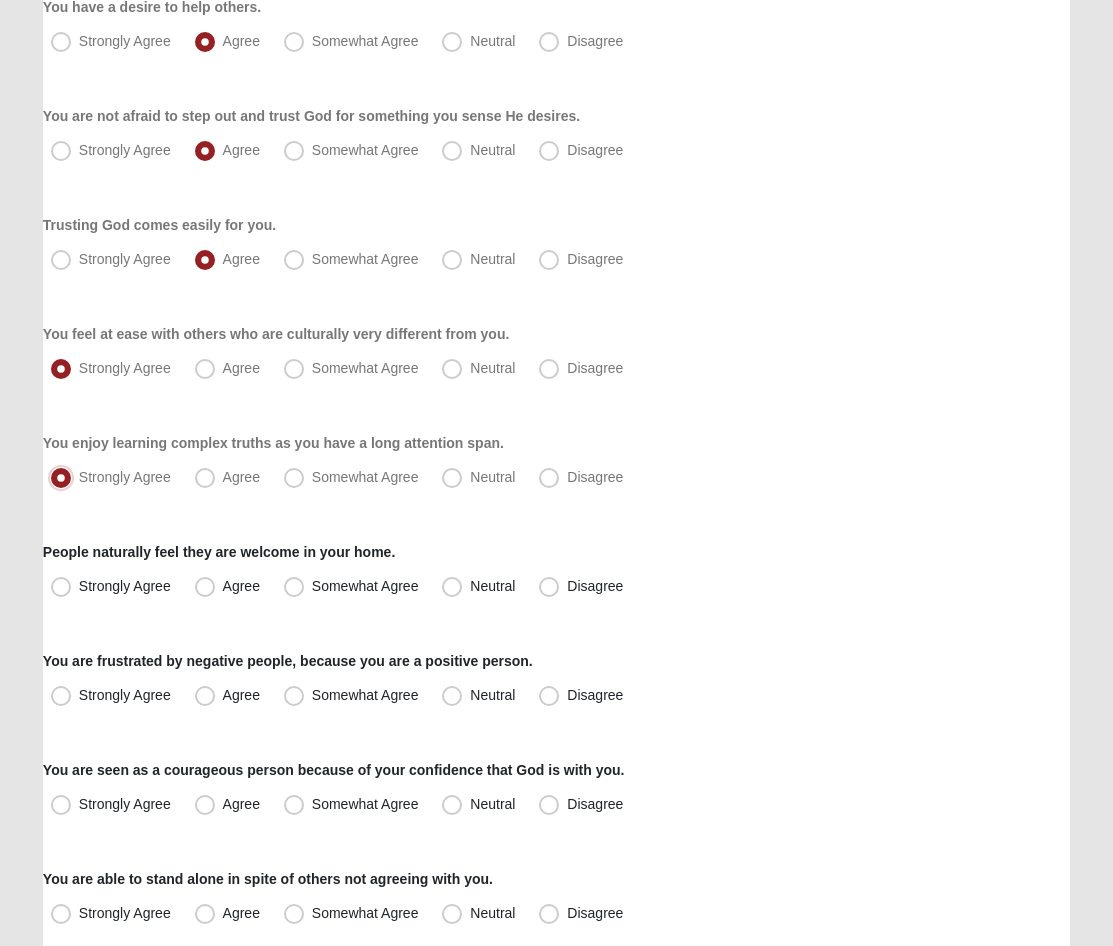 scroll, scrollTop: 1152, scrollLeft: 0, axis: vertical 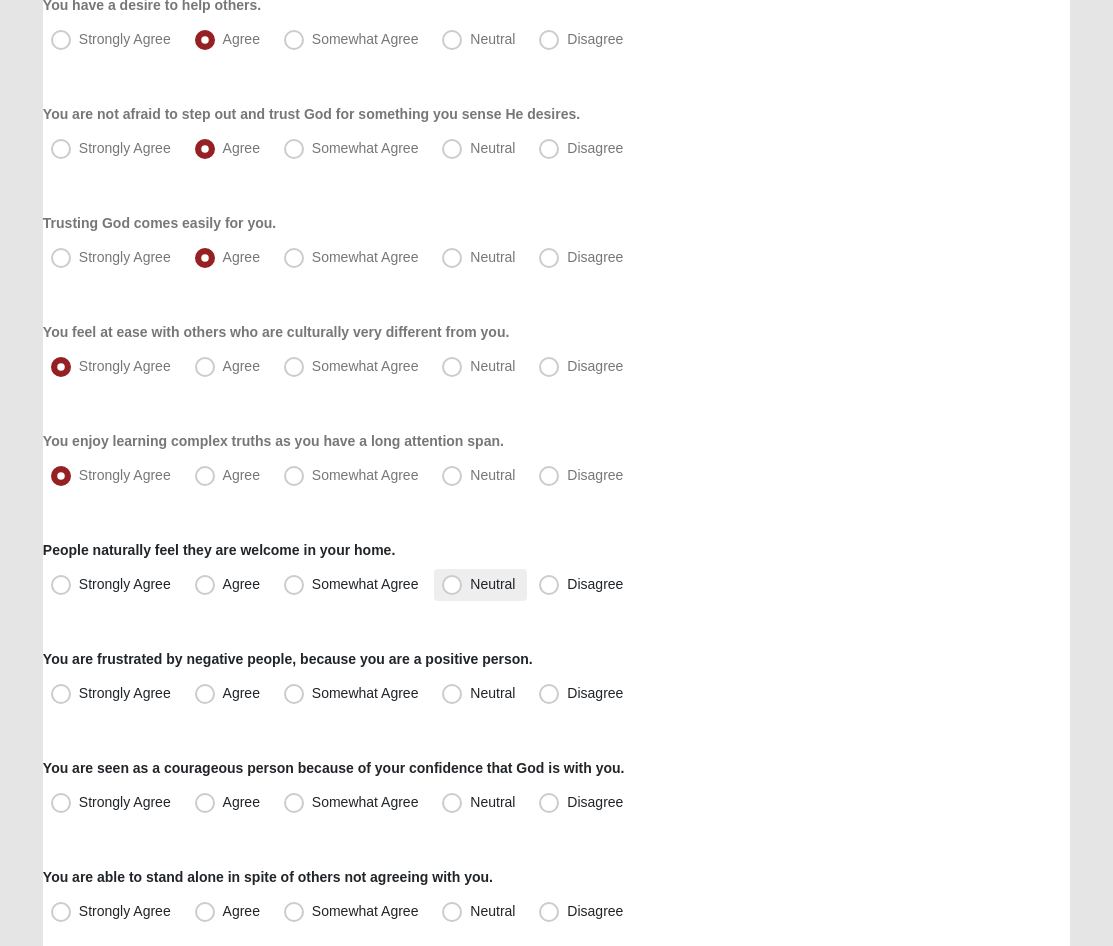 click on "Neutral" at bounding box center [492, 584] 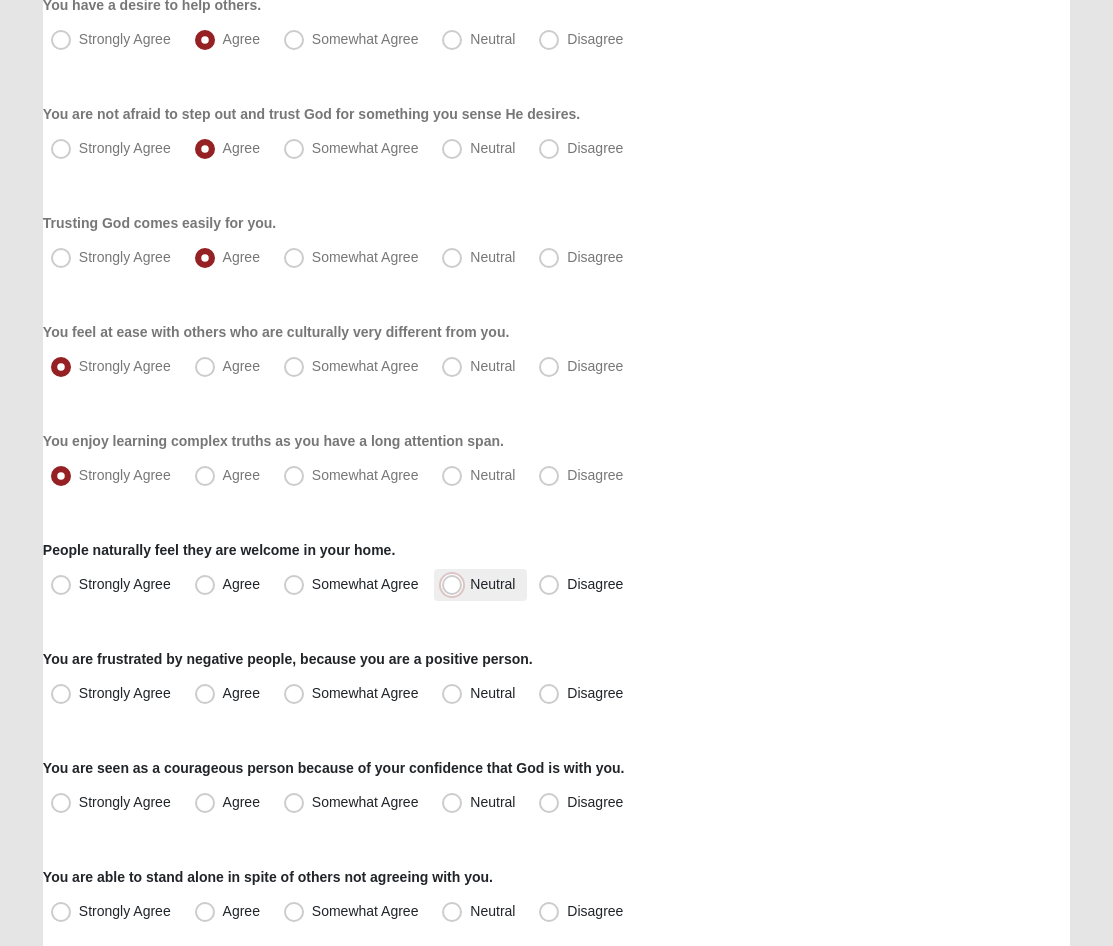 radio on "true" 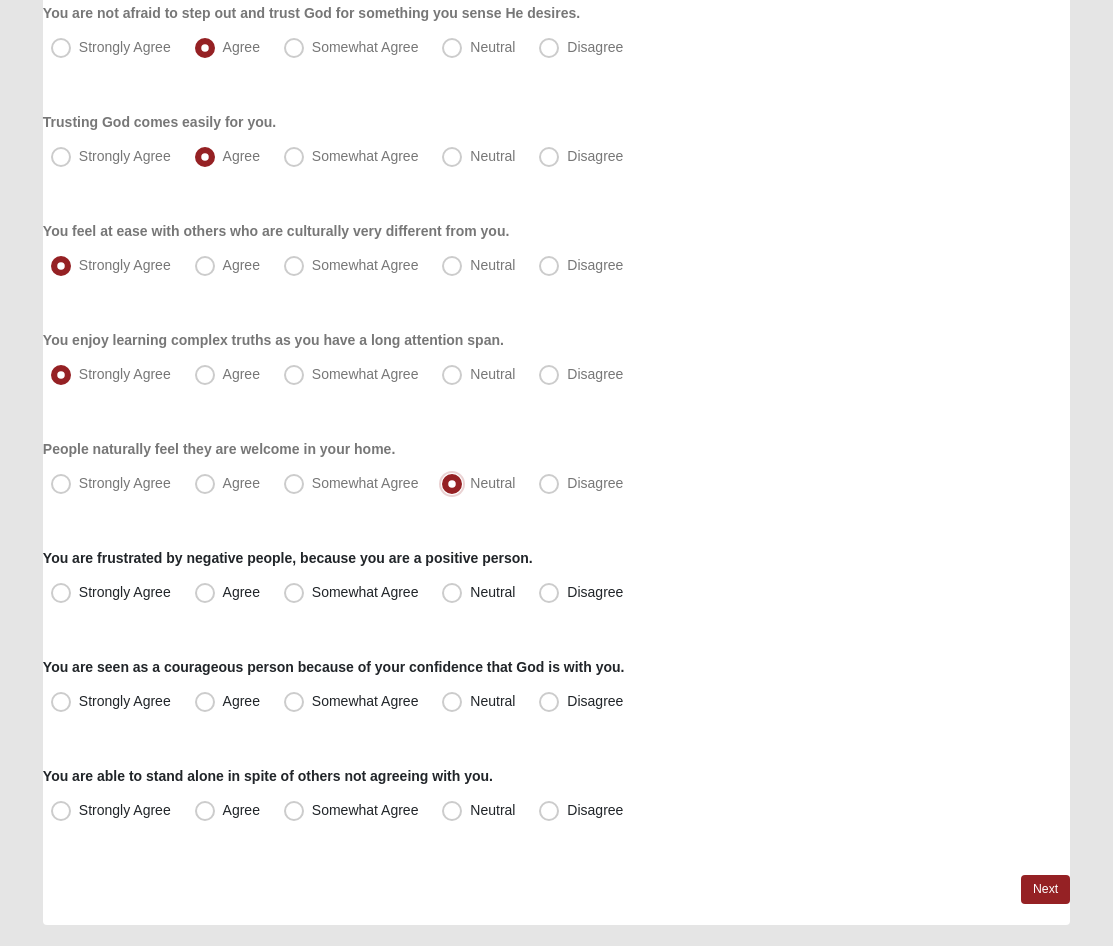 scroll, scrollTop: 1305, scrollLeft: 0, axis: vertical 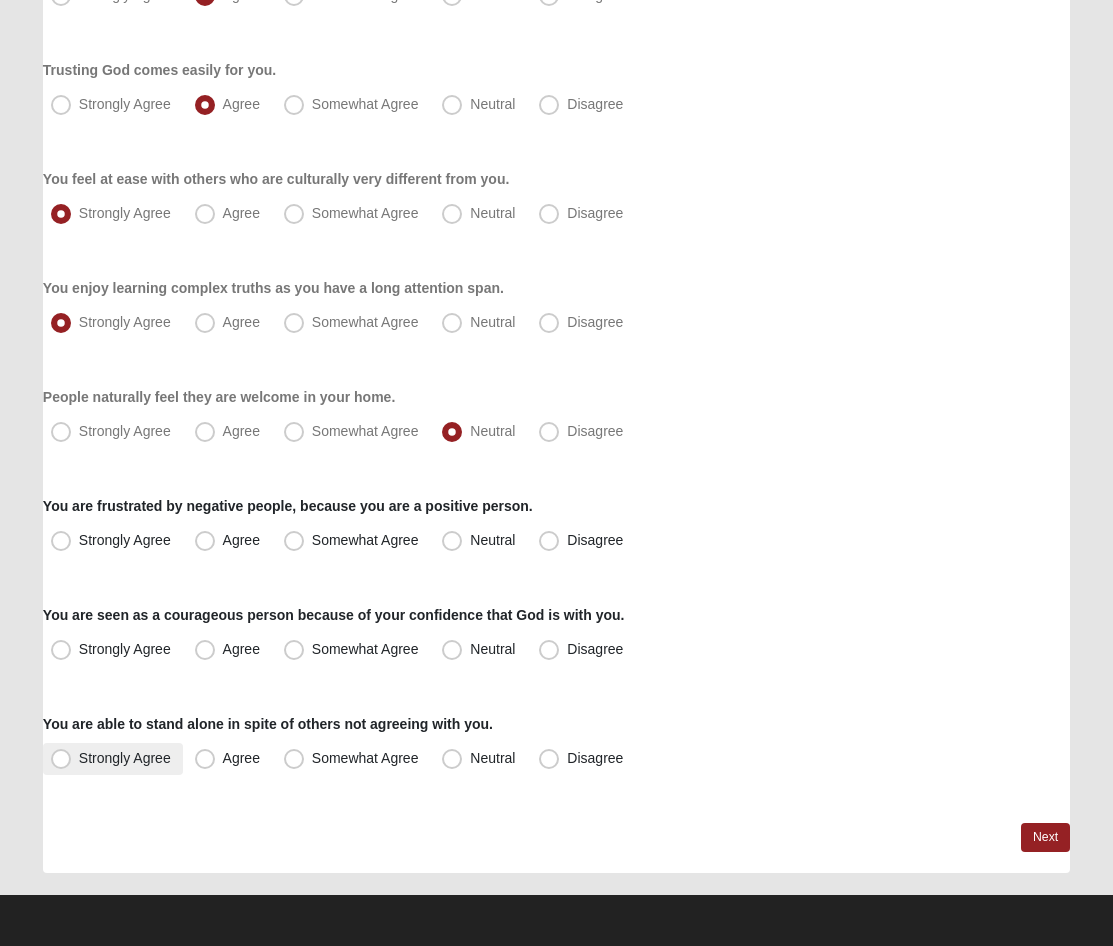 click on "Strongly Agree" at bounding box center (125, 758) 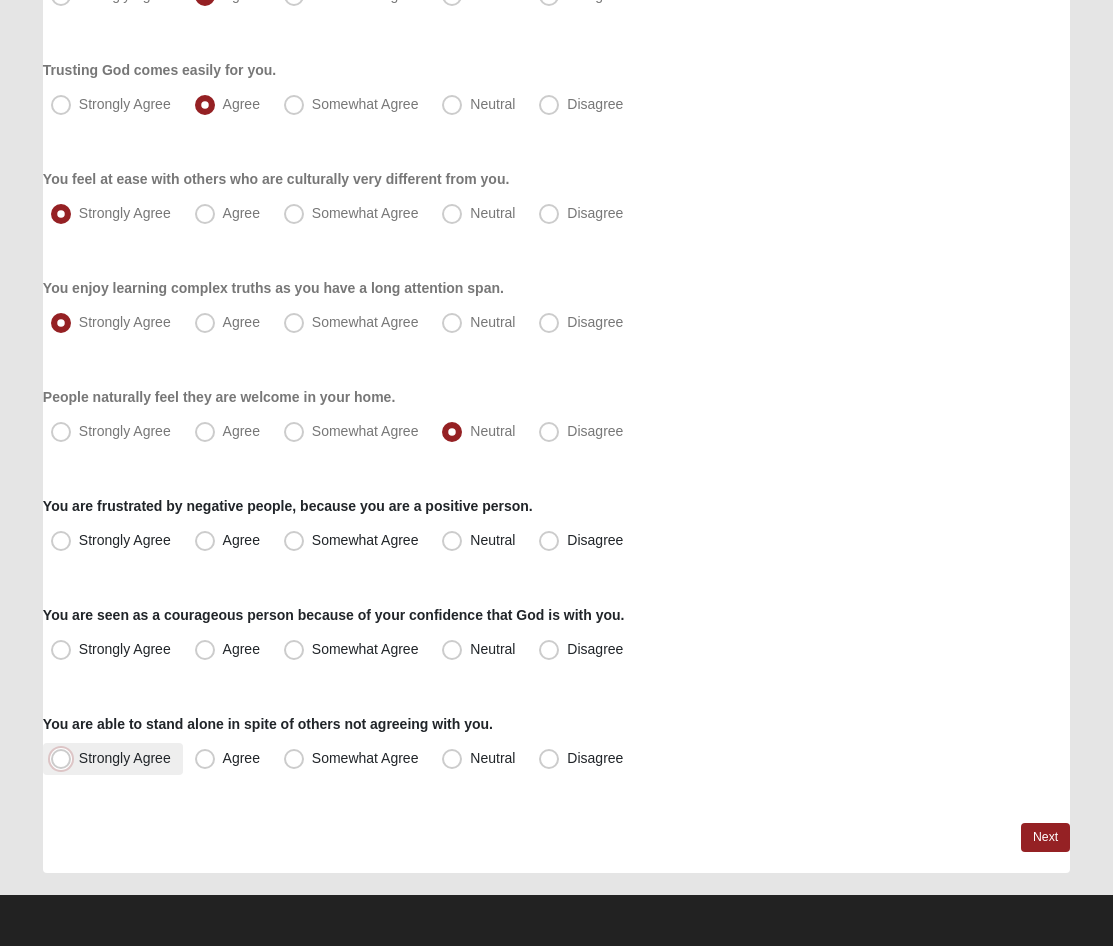 radio on "true" 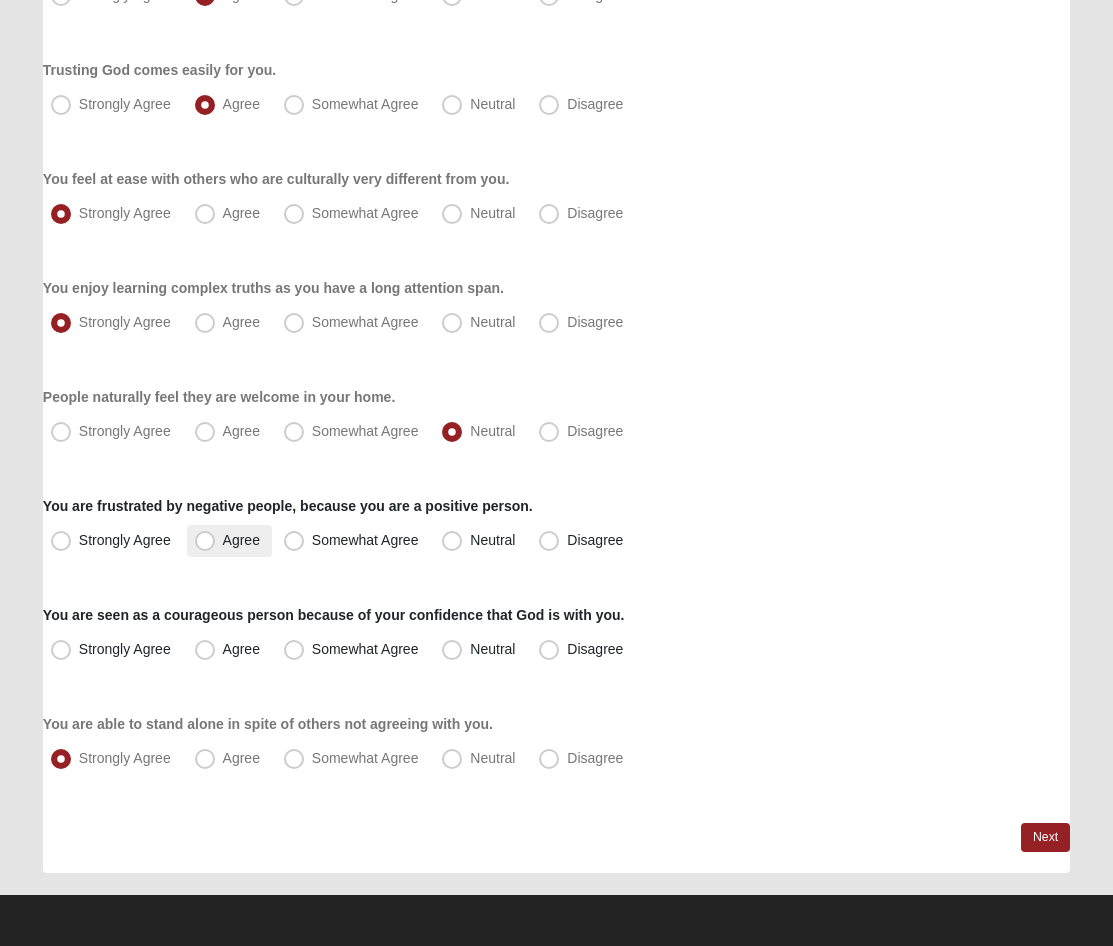 click on "Agree" at bounding box center [241, 540] 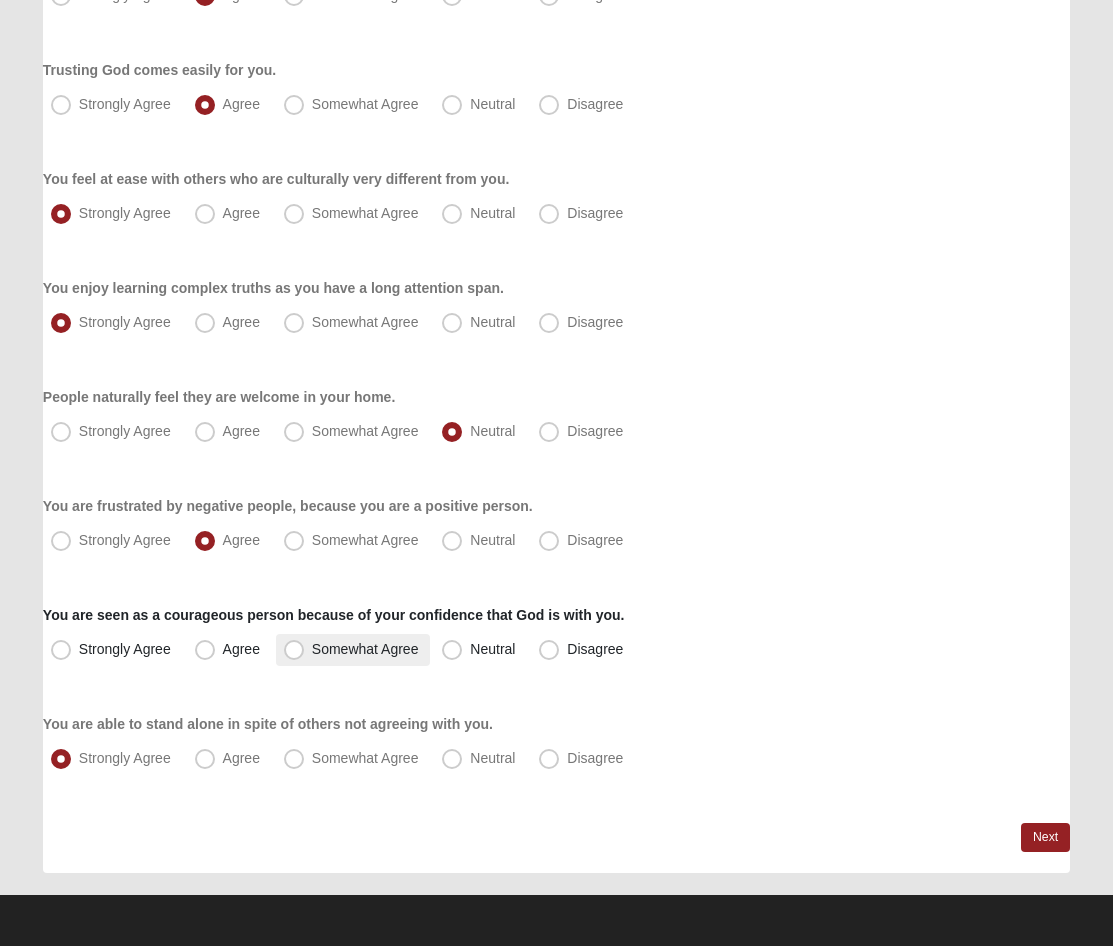 click on "Somewhat Agree" at bounding box center [365, 649] 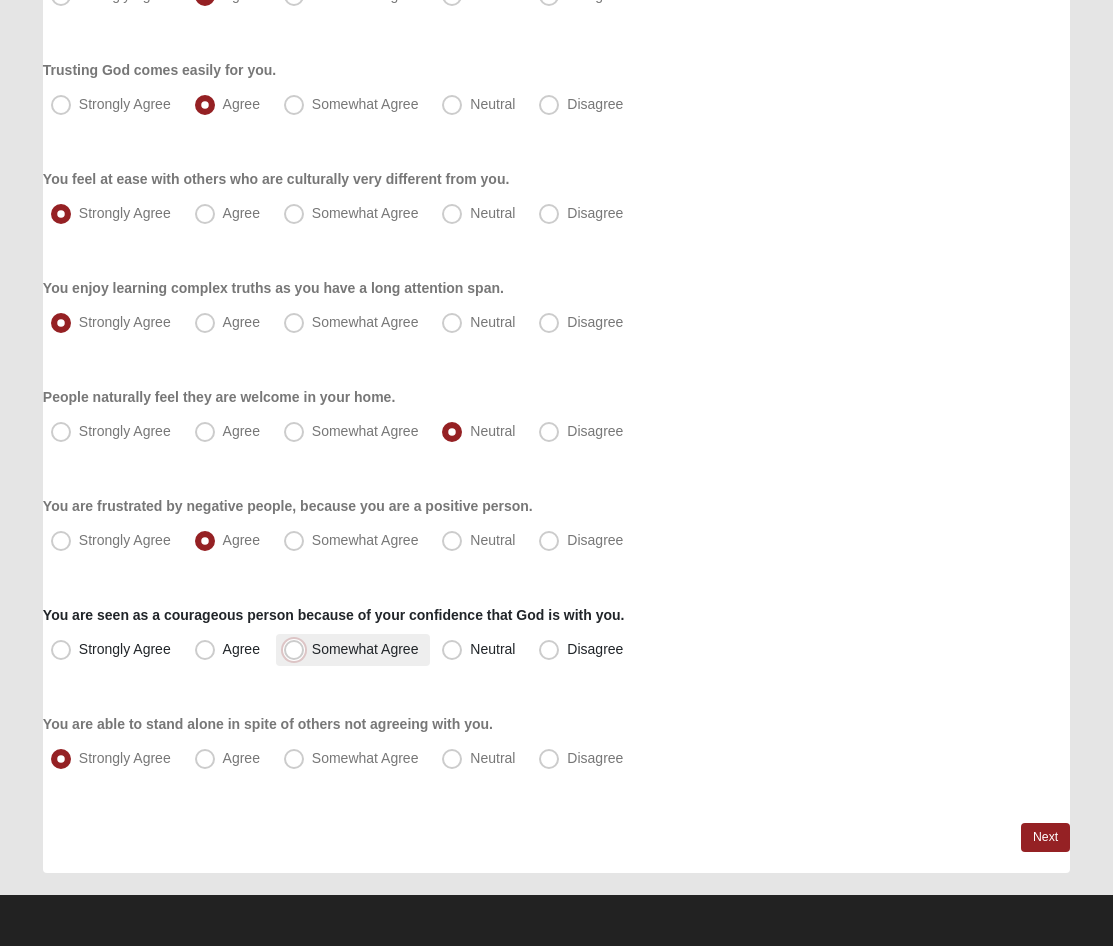 radio on "true" 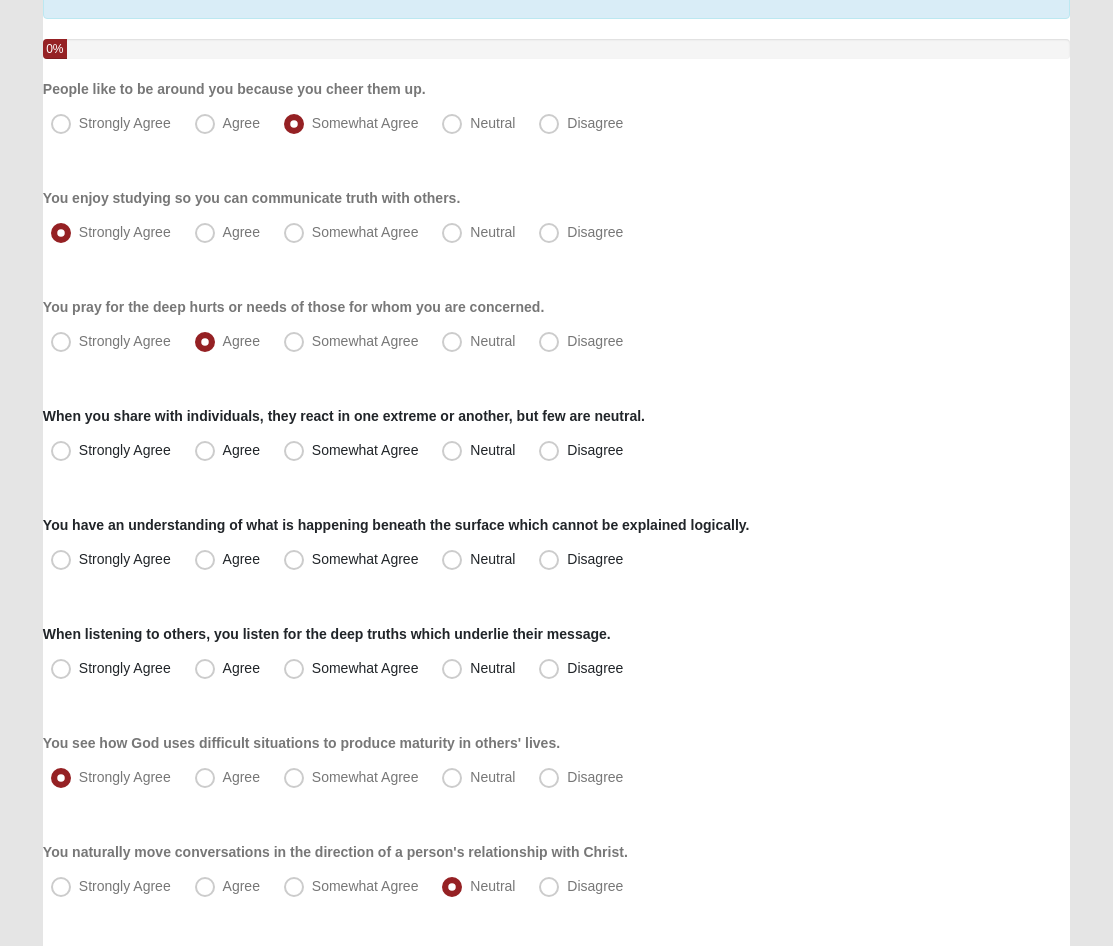 scroll, scrollTop: 119, scrollLeft: 0, axis: vertical 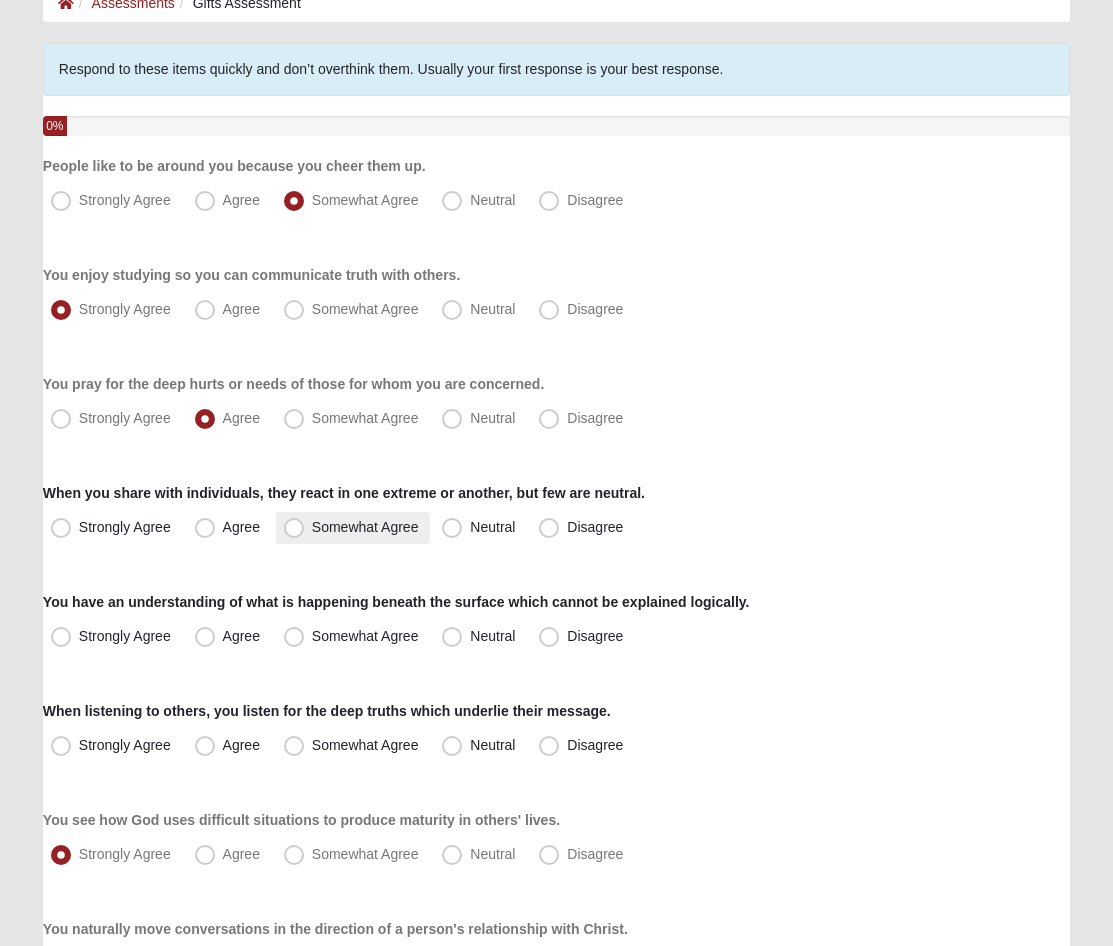 click on "Somewhat Agree" at bounding box center (365, 527) 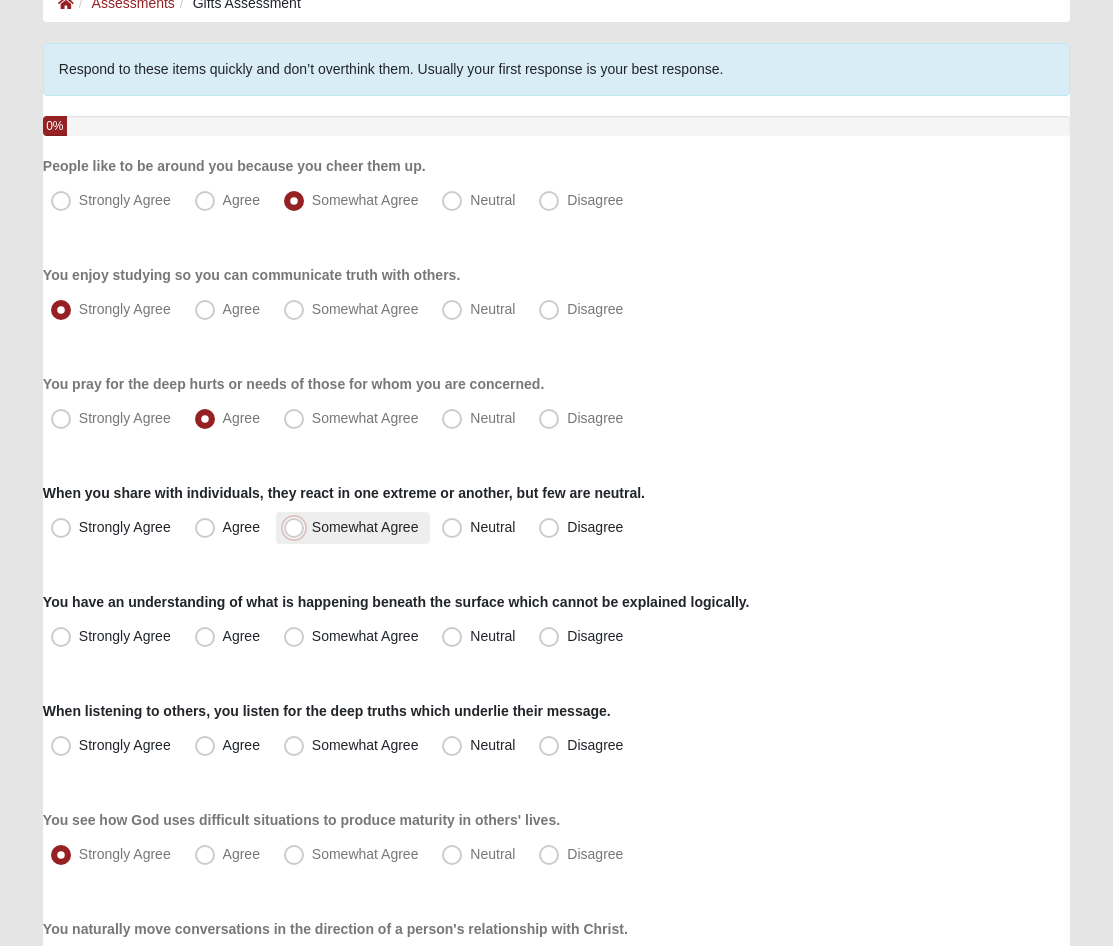 radio on "true" 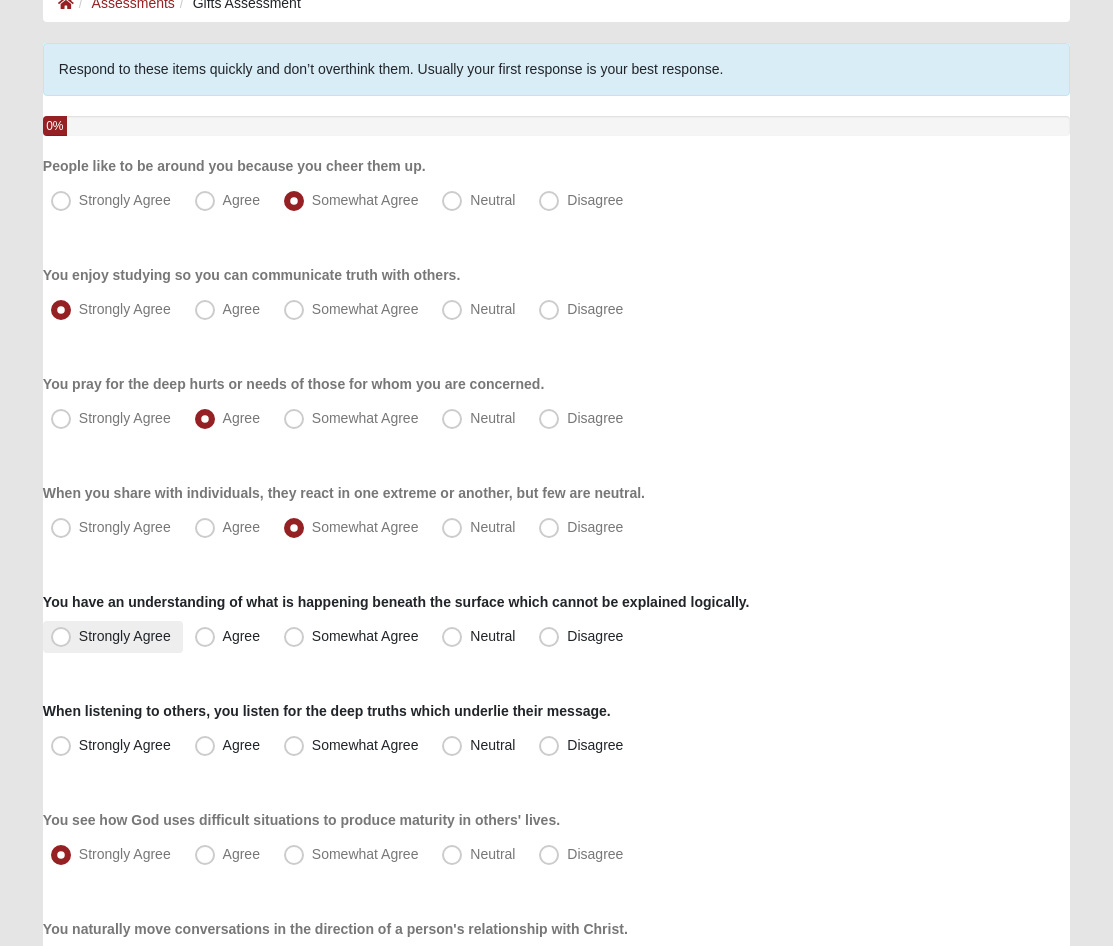 click on "Strongly Agree" at bounding box center (125, 636) 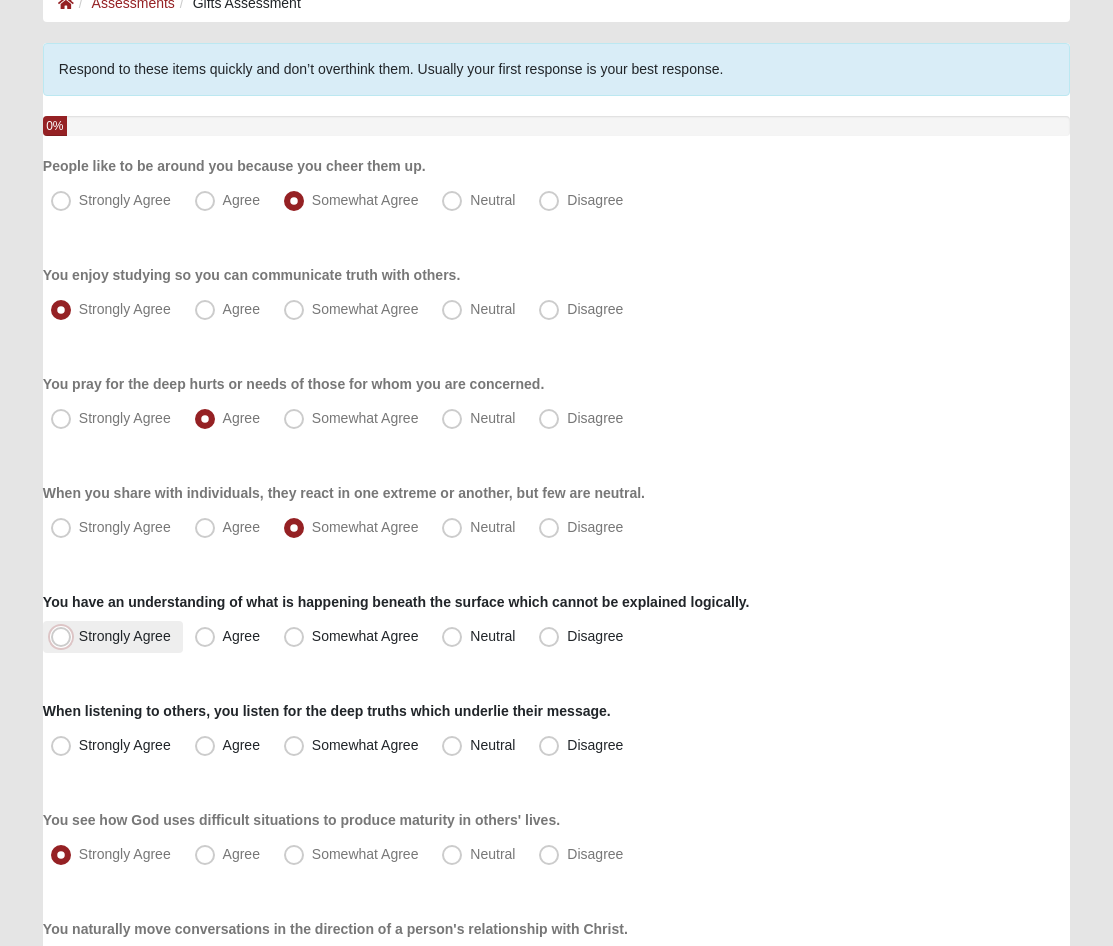 radio on "true" 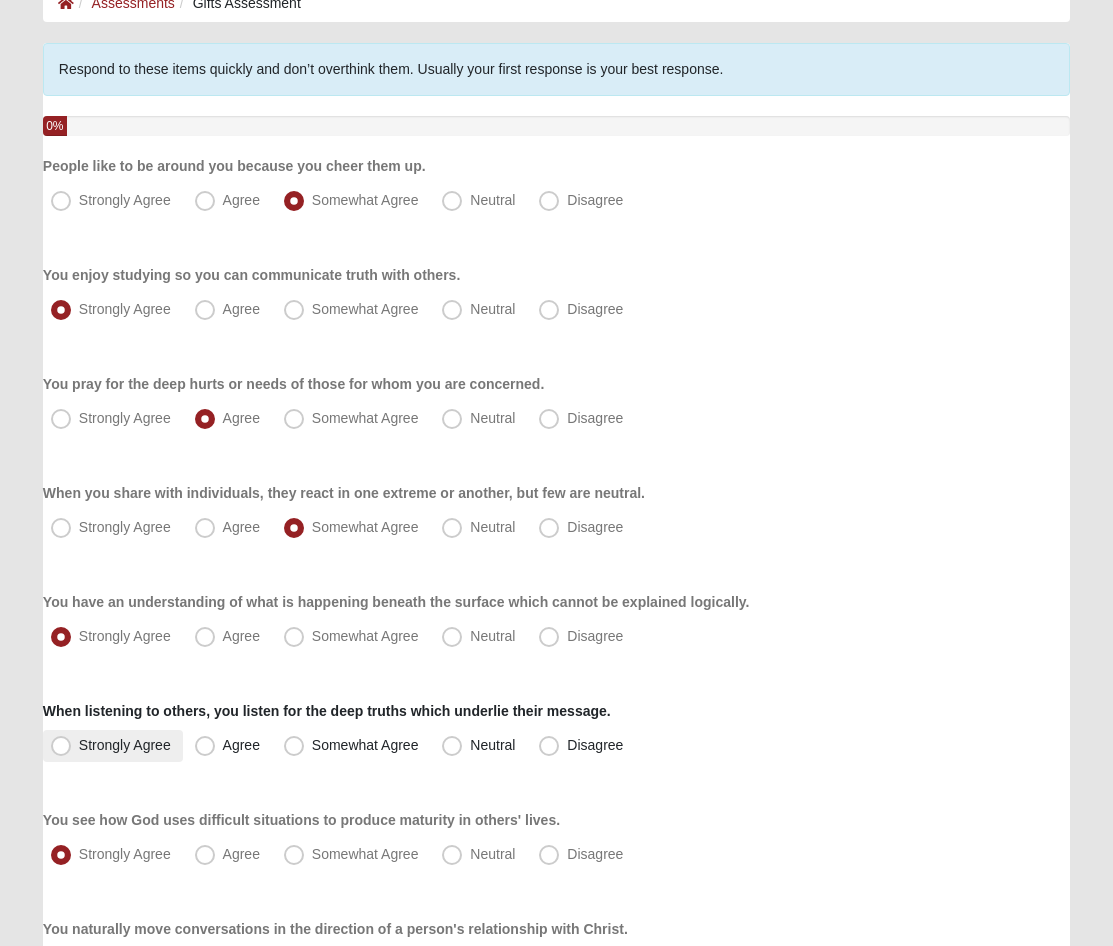 click on "Strongly Agree" at bounding box center [125, 745] 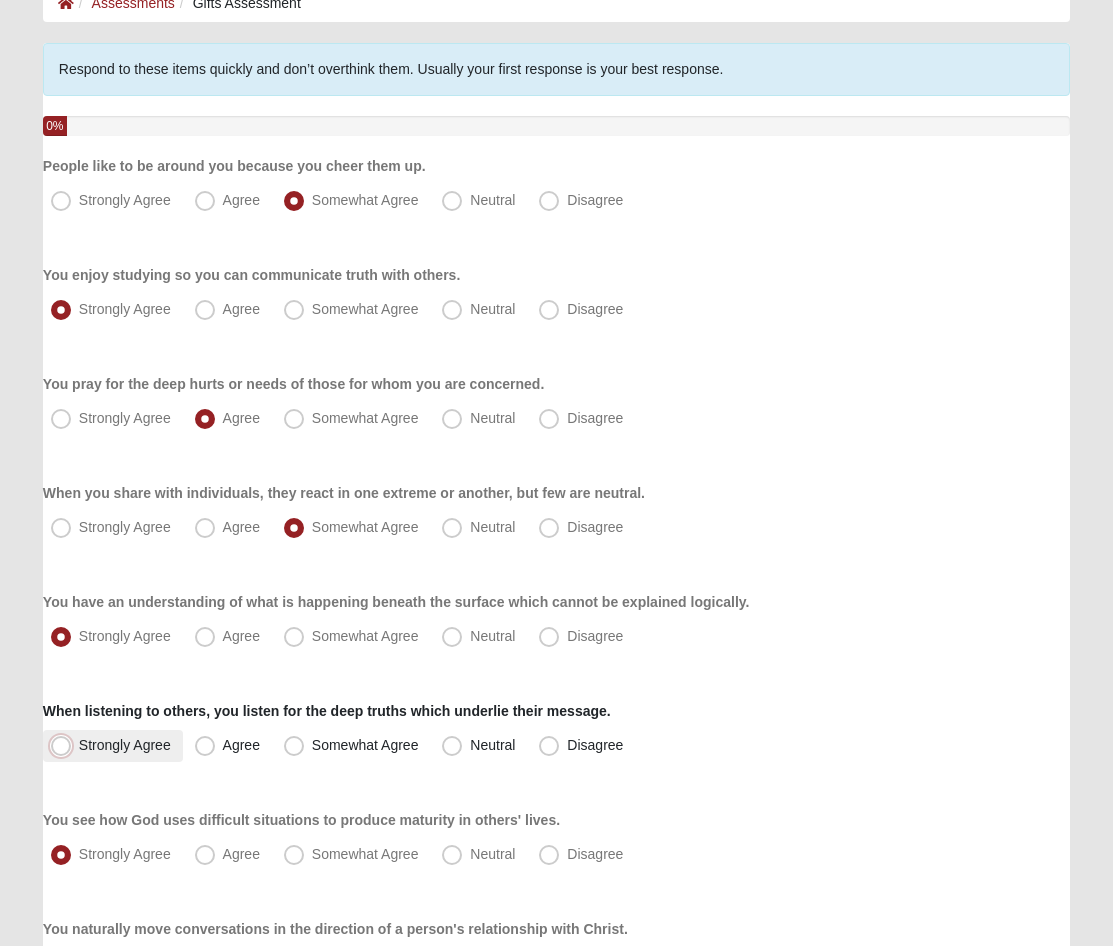 radio on "true" 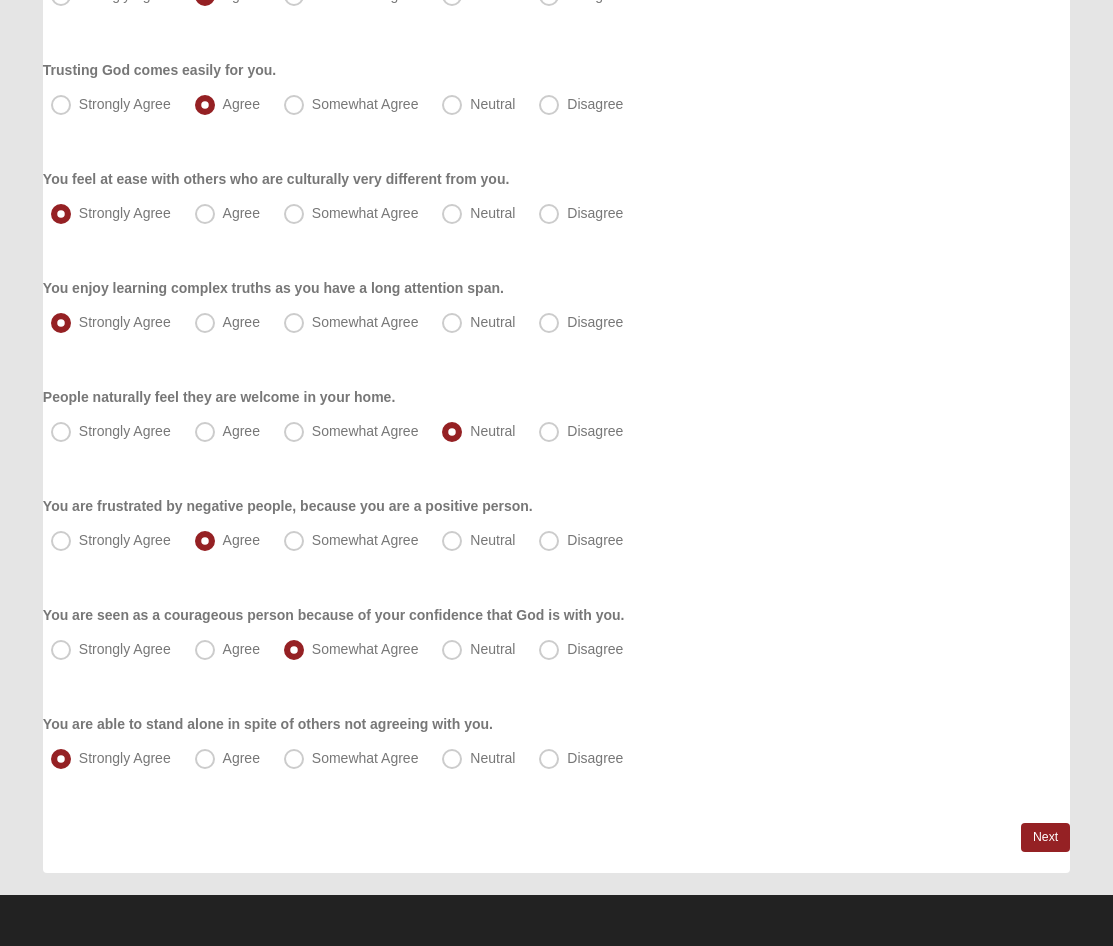 scroll, scrollTop: 119, scrollLeft: 0, axis: vertical 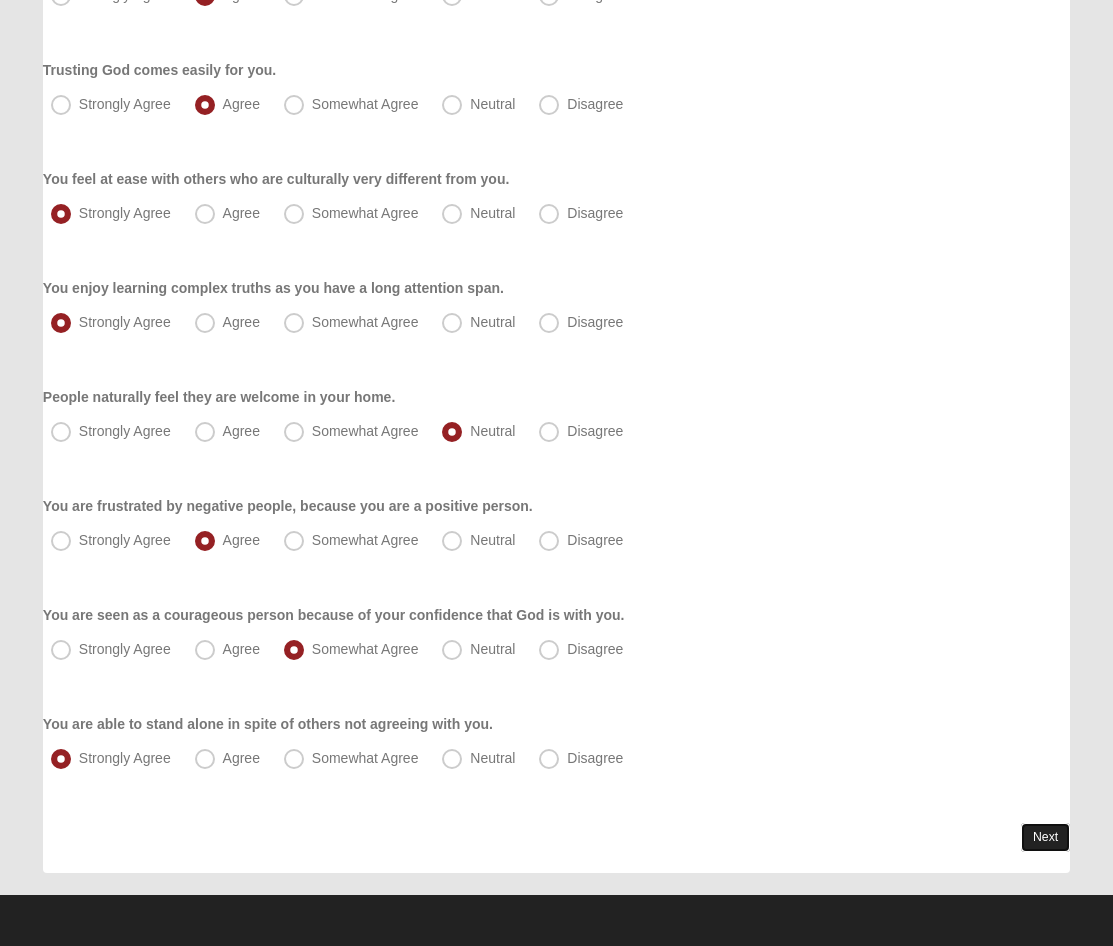 click on "Next" at bounding box center (1045, 837) 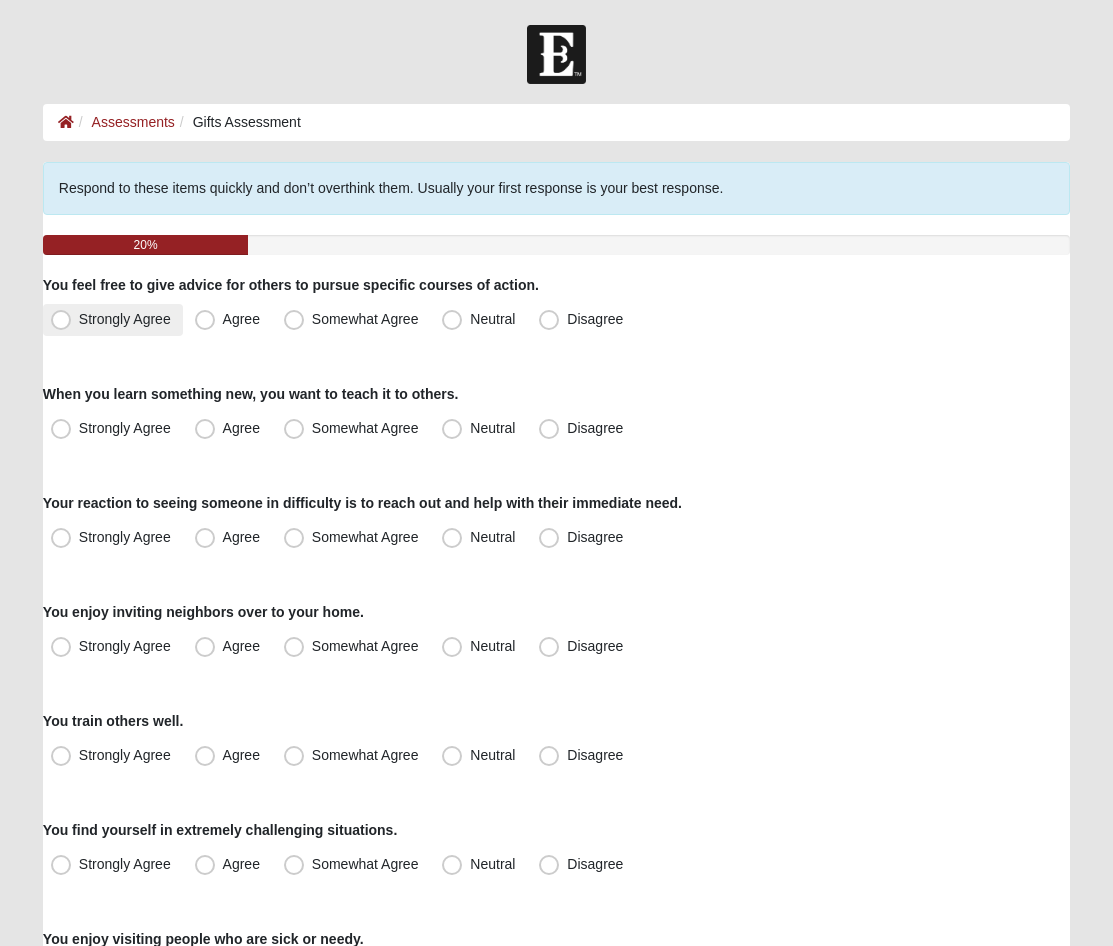 click on "Strongly Agree" at bounding box center (125, 319) 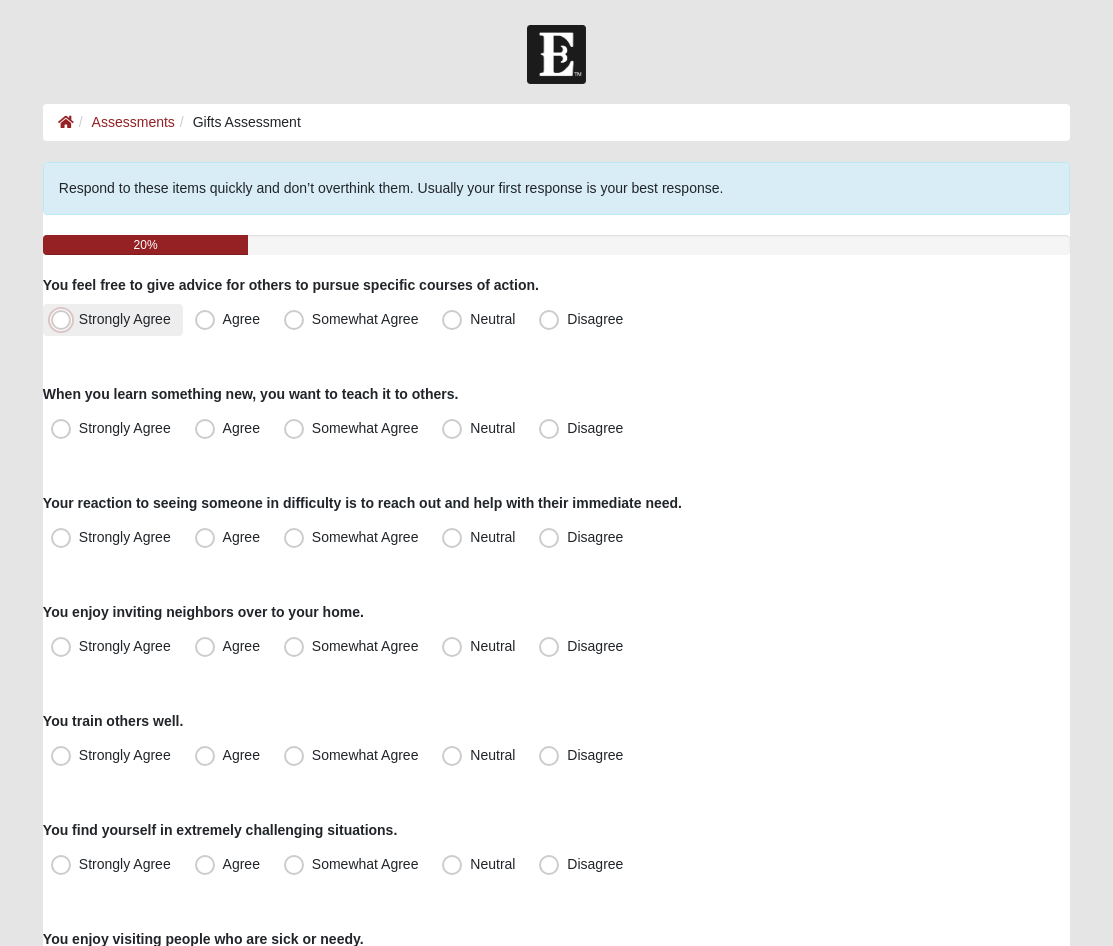 radio on "true" 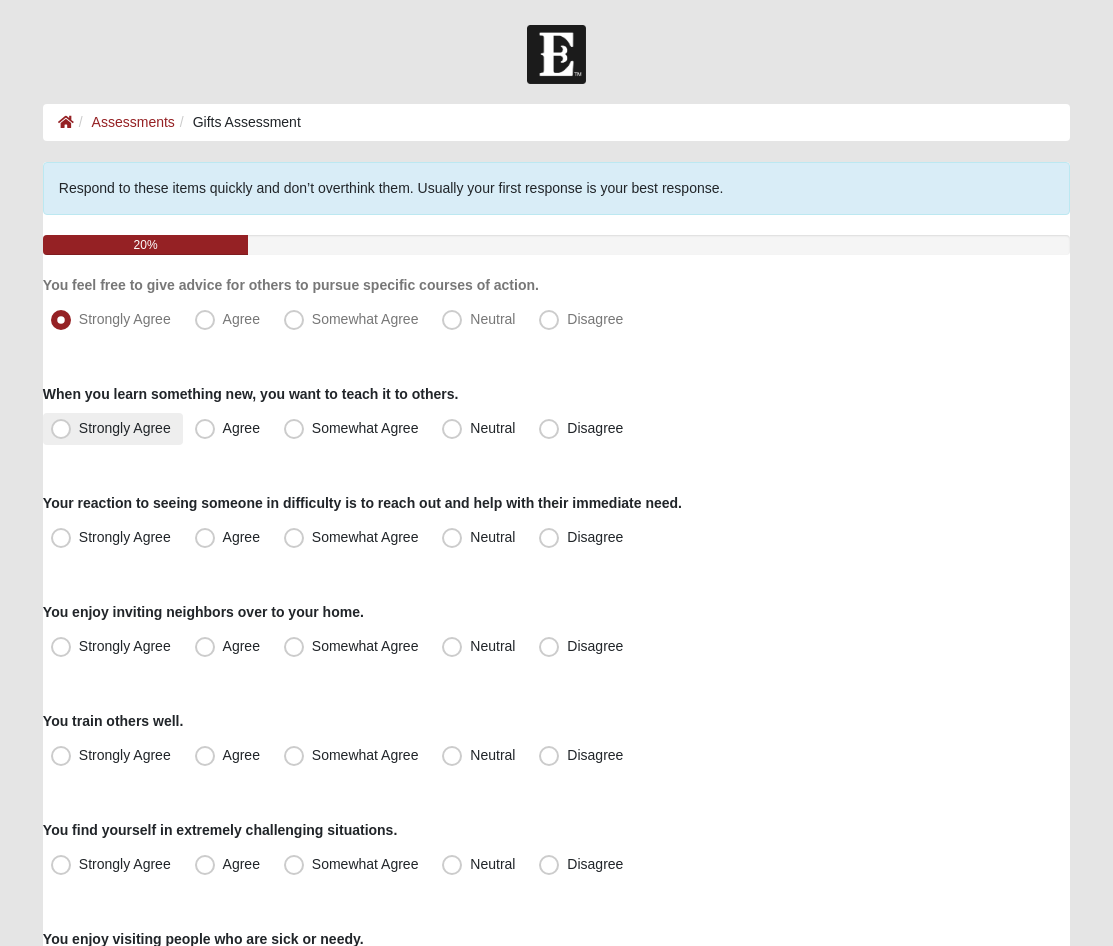 click on "Strongly Agree" at bounding box center [125, 428] 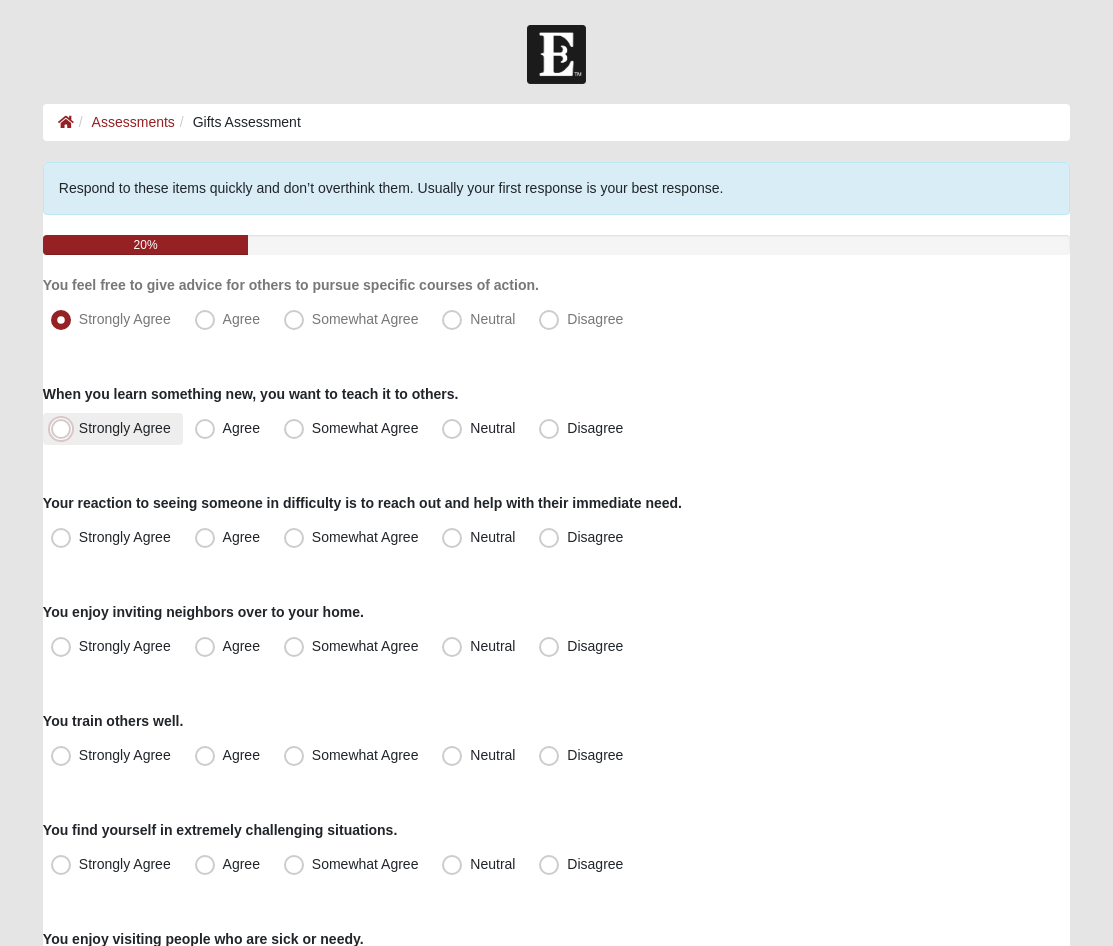radio on "true" 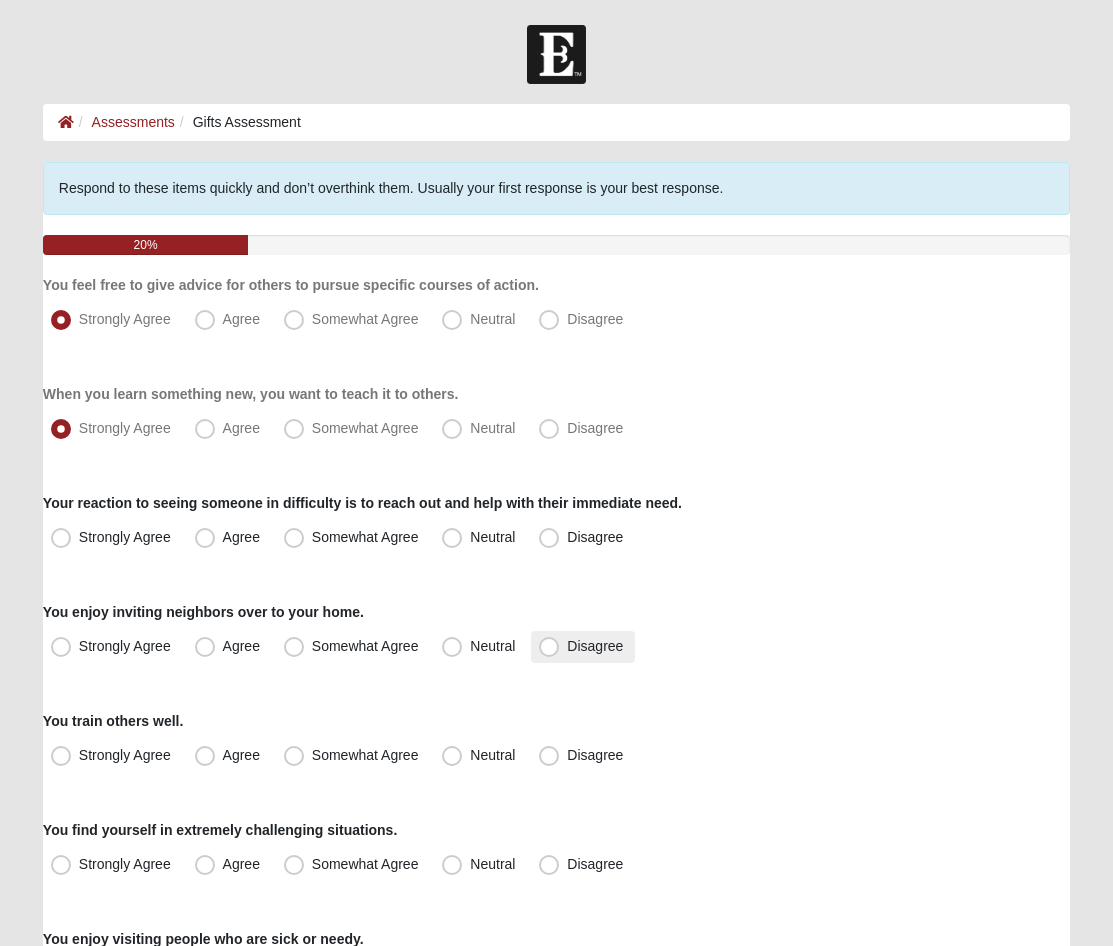 click on "Disagree" at bounding box center [583, 647] 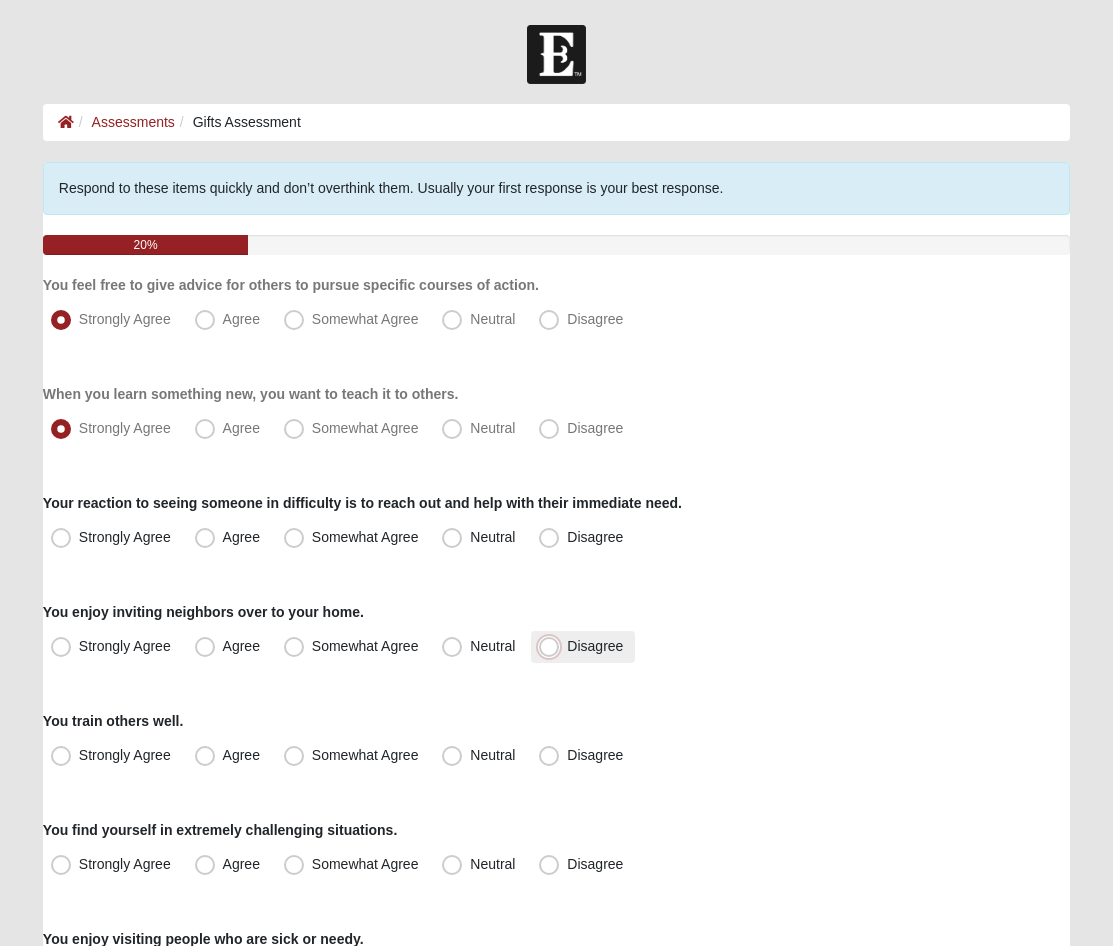 radio on "true" 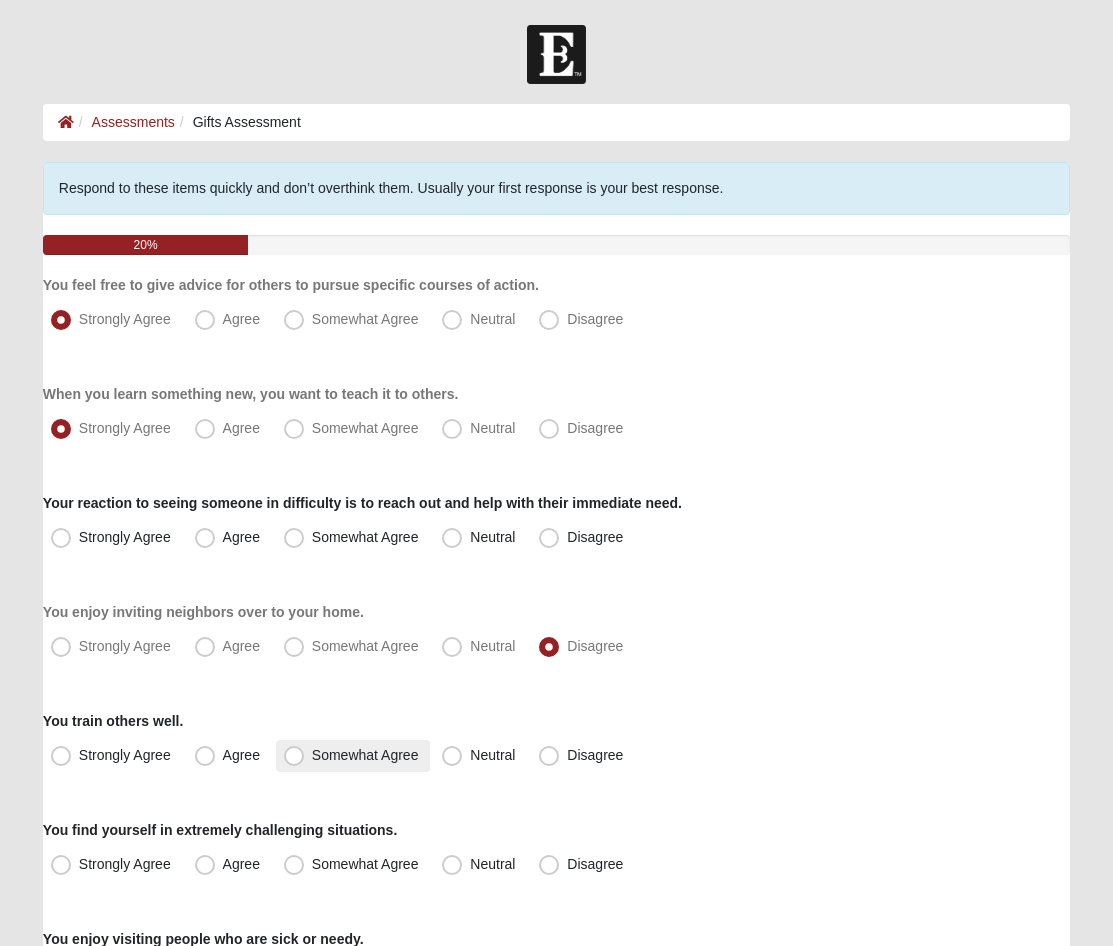 click on "Somewhat Agree" at bounding box center (353, 756) 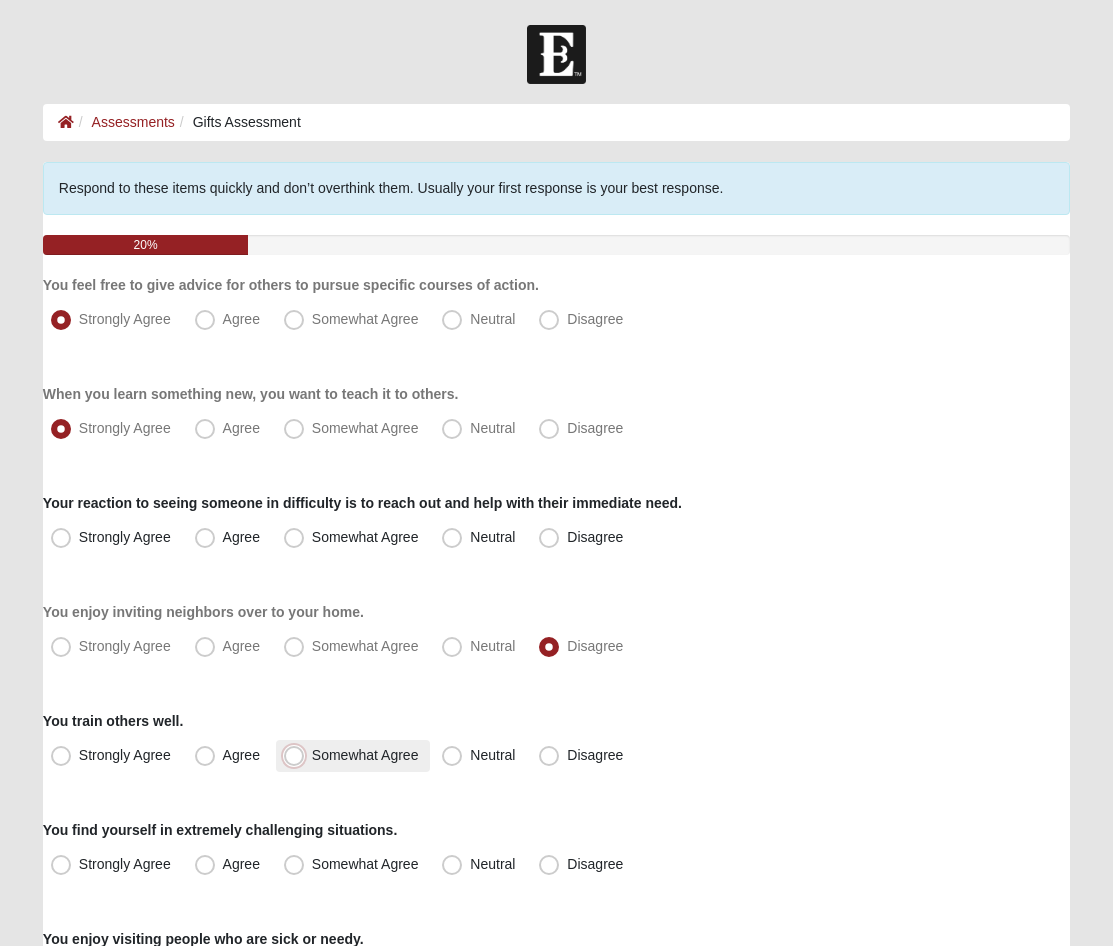 radio on "true" 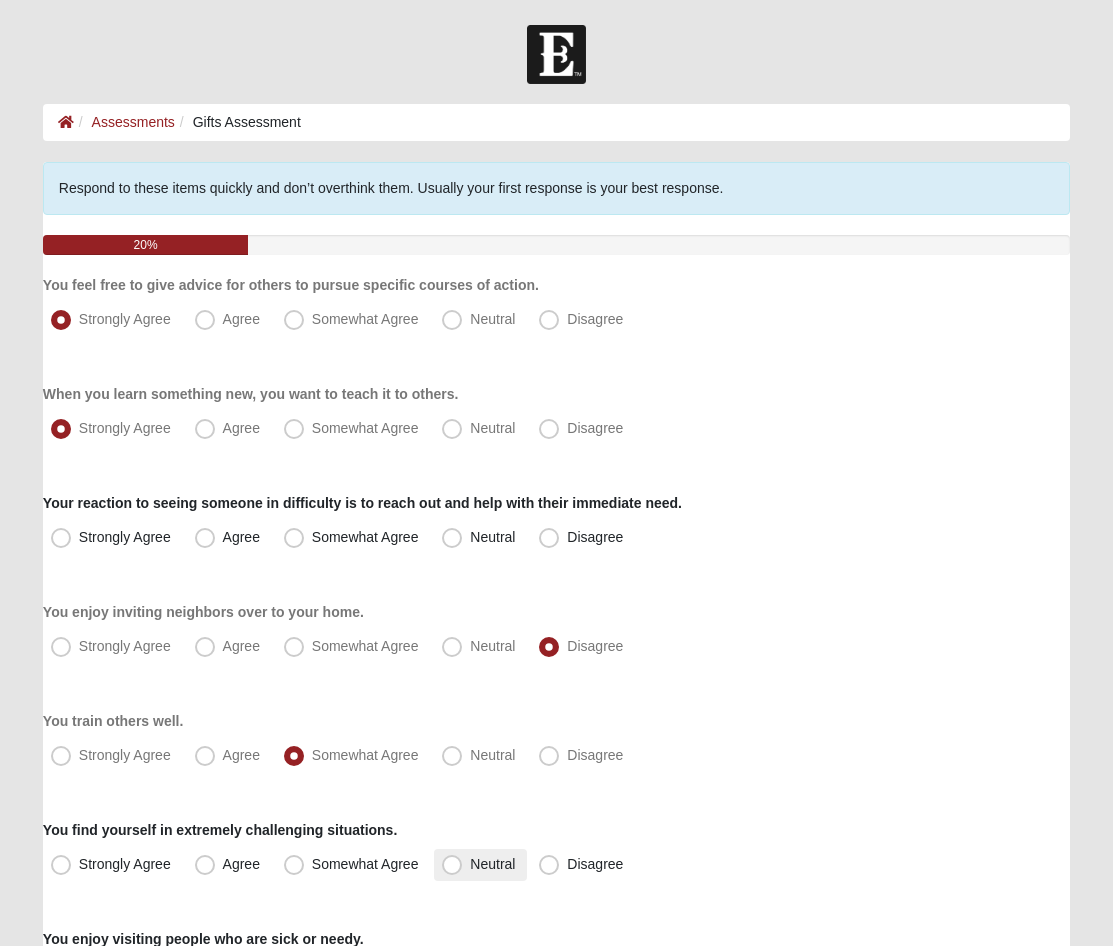 click on "Neutral" at bounding box center [492, 864] 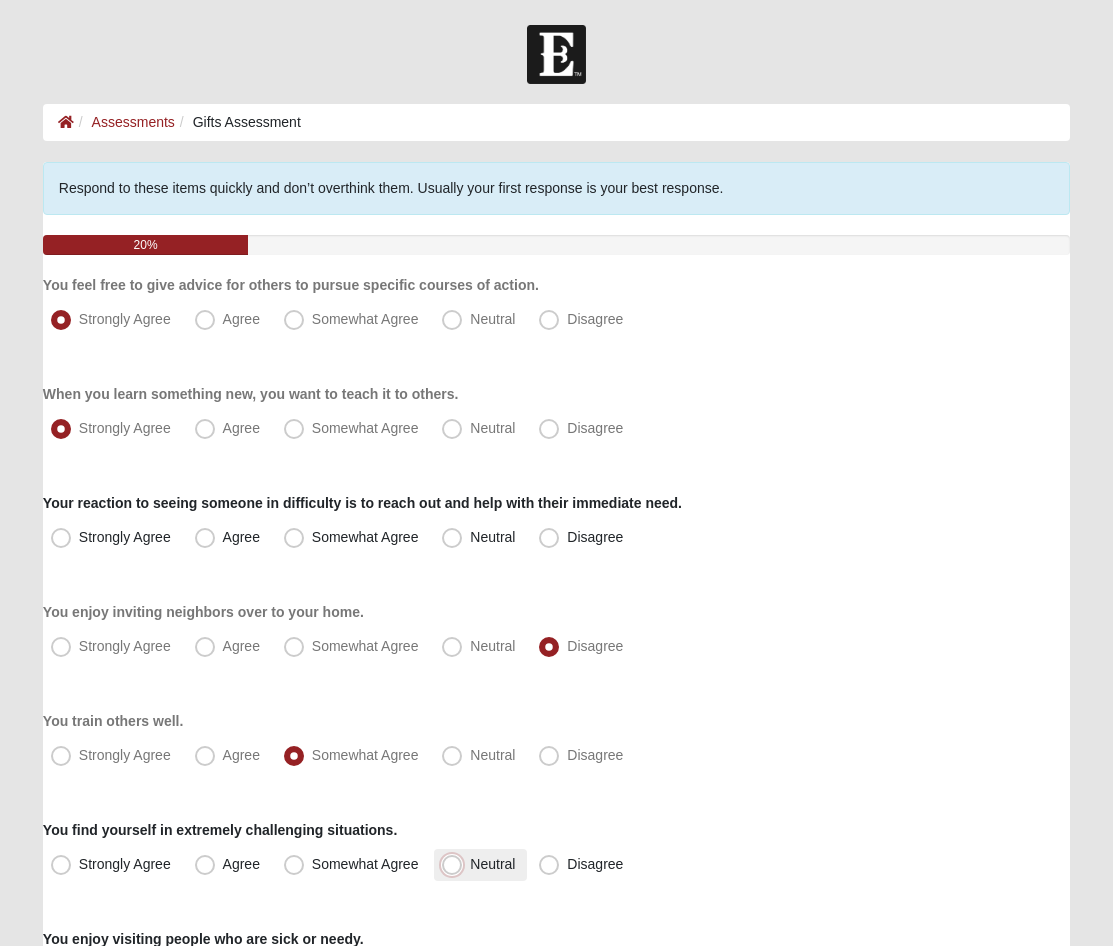 click on "Neutral" at bounding box center [456, 864] 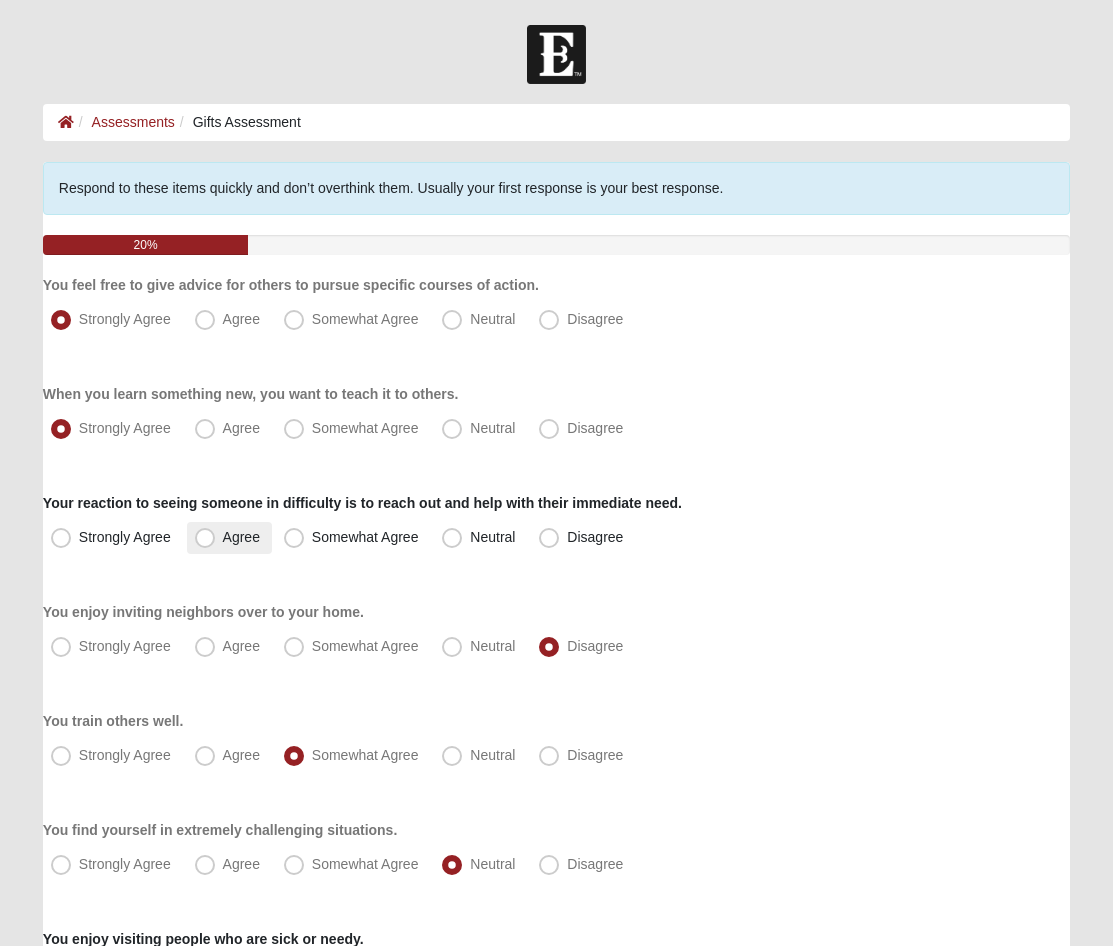 click on "Agree" at bounding box center [241, 537] 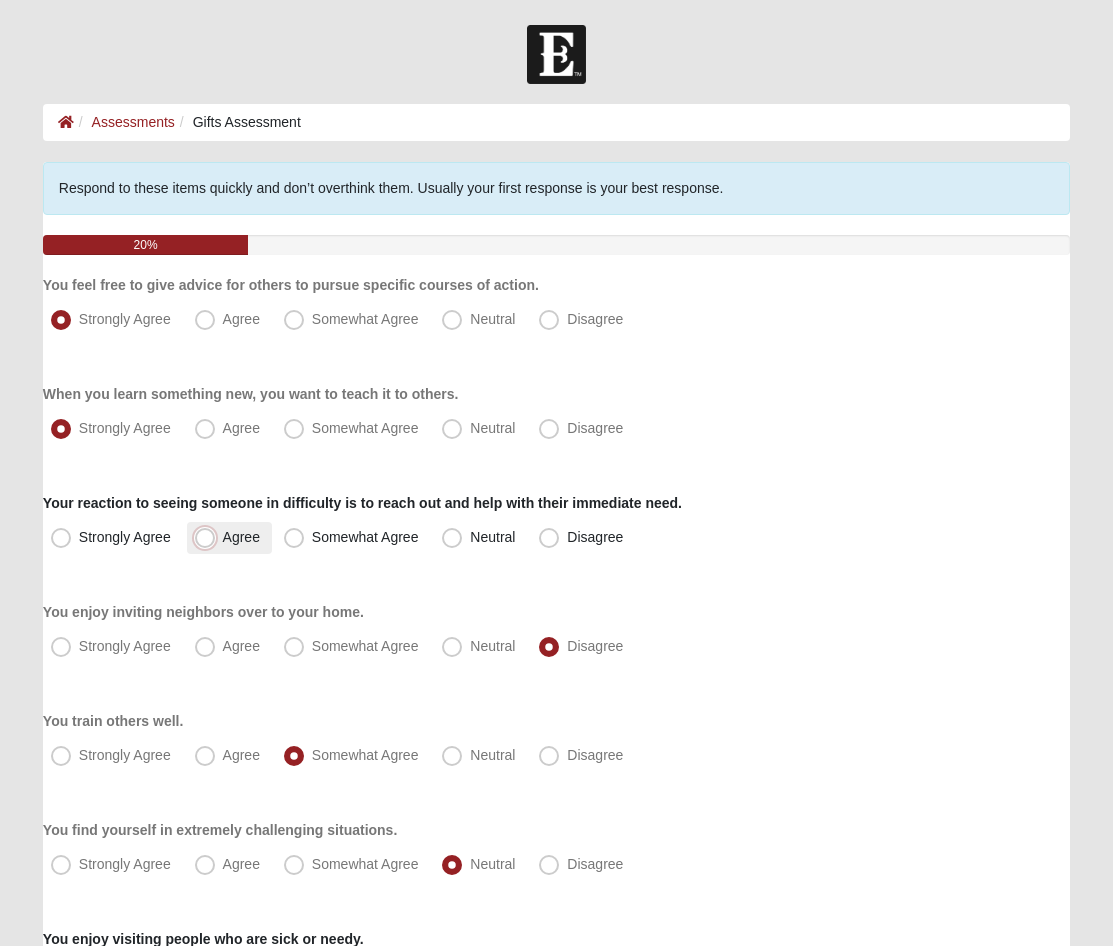 click on "Agree" at bounding box center (209, 537) 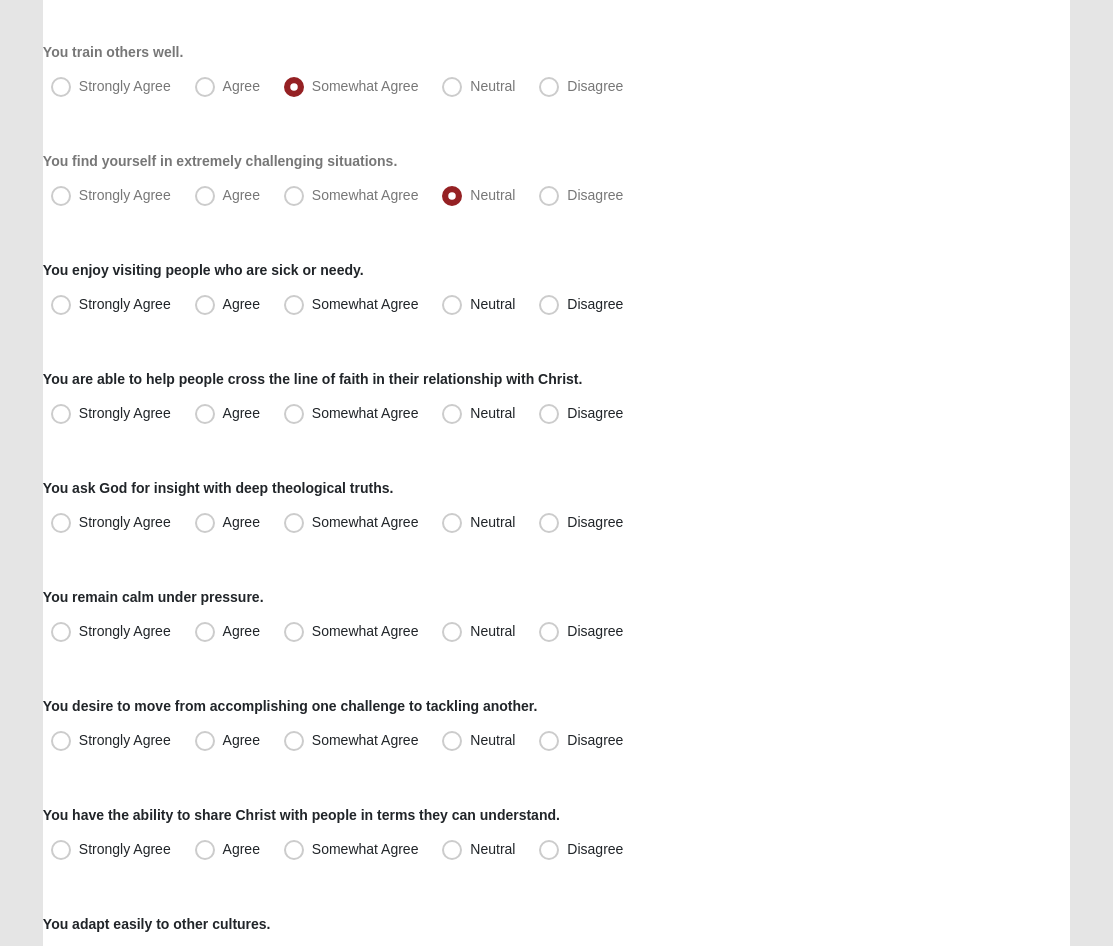 scroll, scrollTop: 679, scrollLeft: 0, axis: vertical 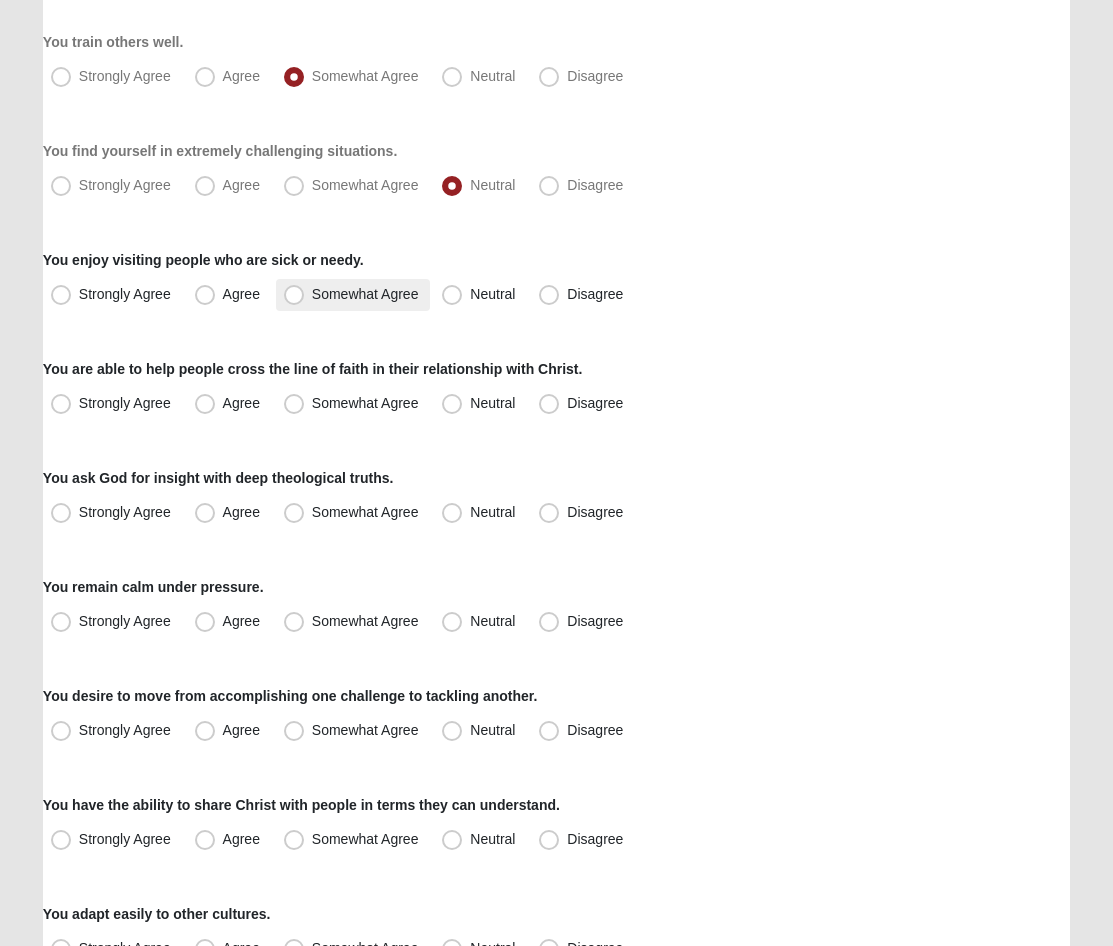 click on "Somewhat Agree" at bounding box center (353, 295) 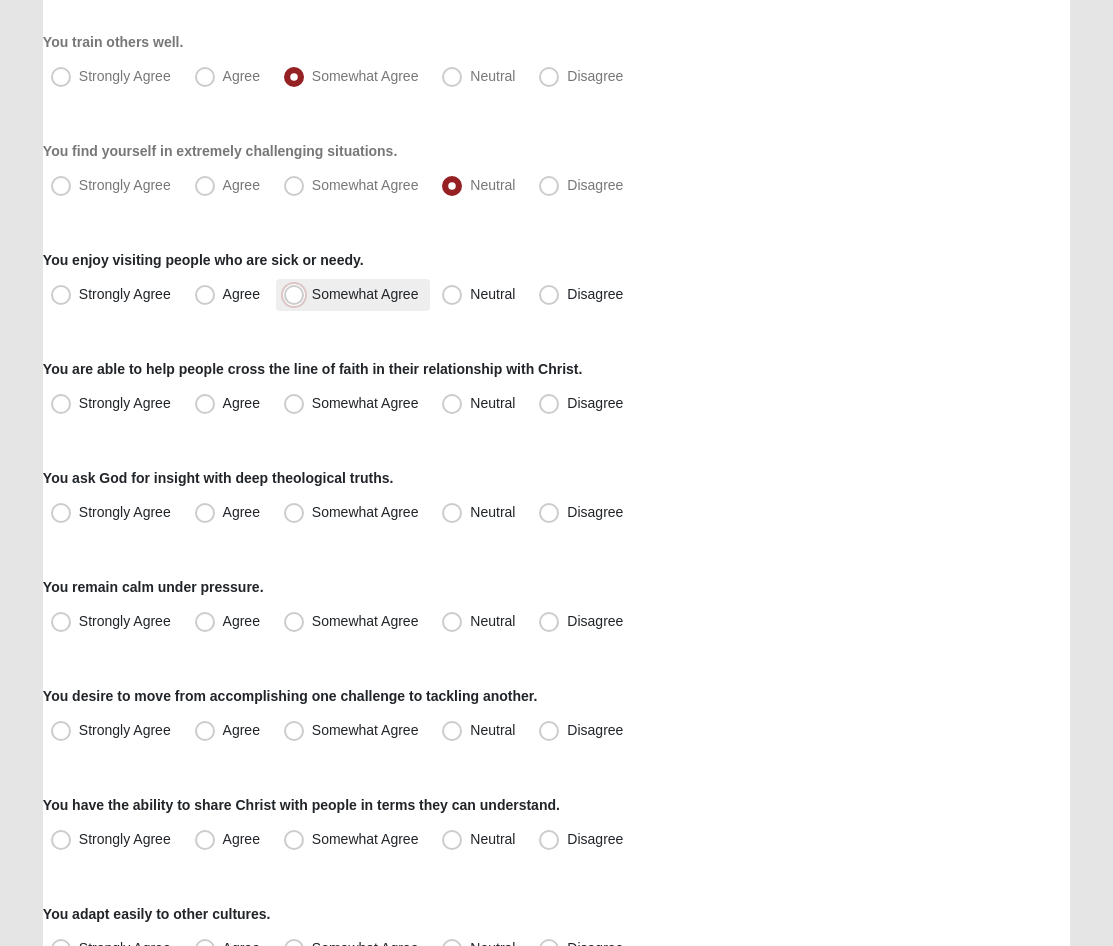 radio on "true" 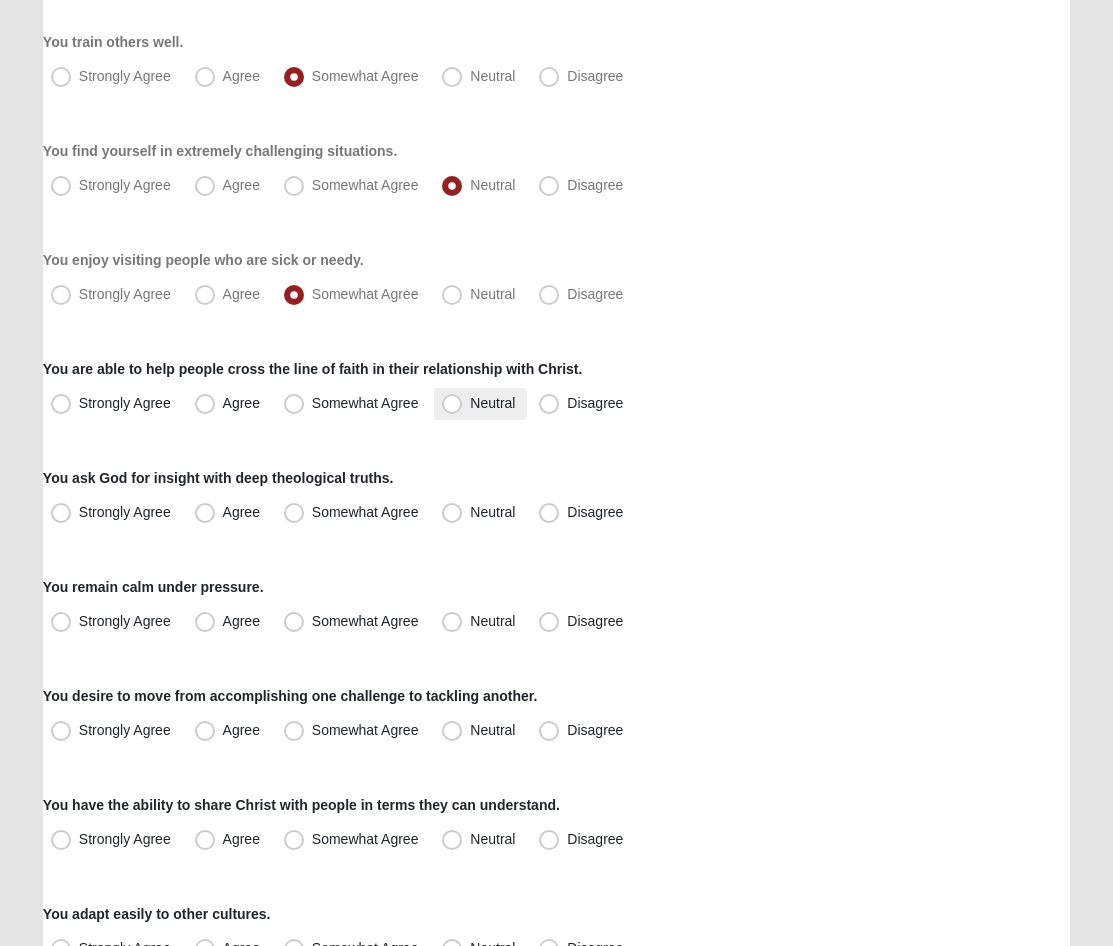 click on "Neutral" at bounding box center (492, 403) 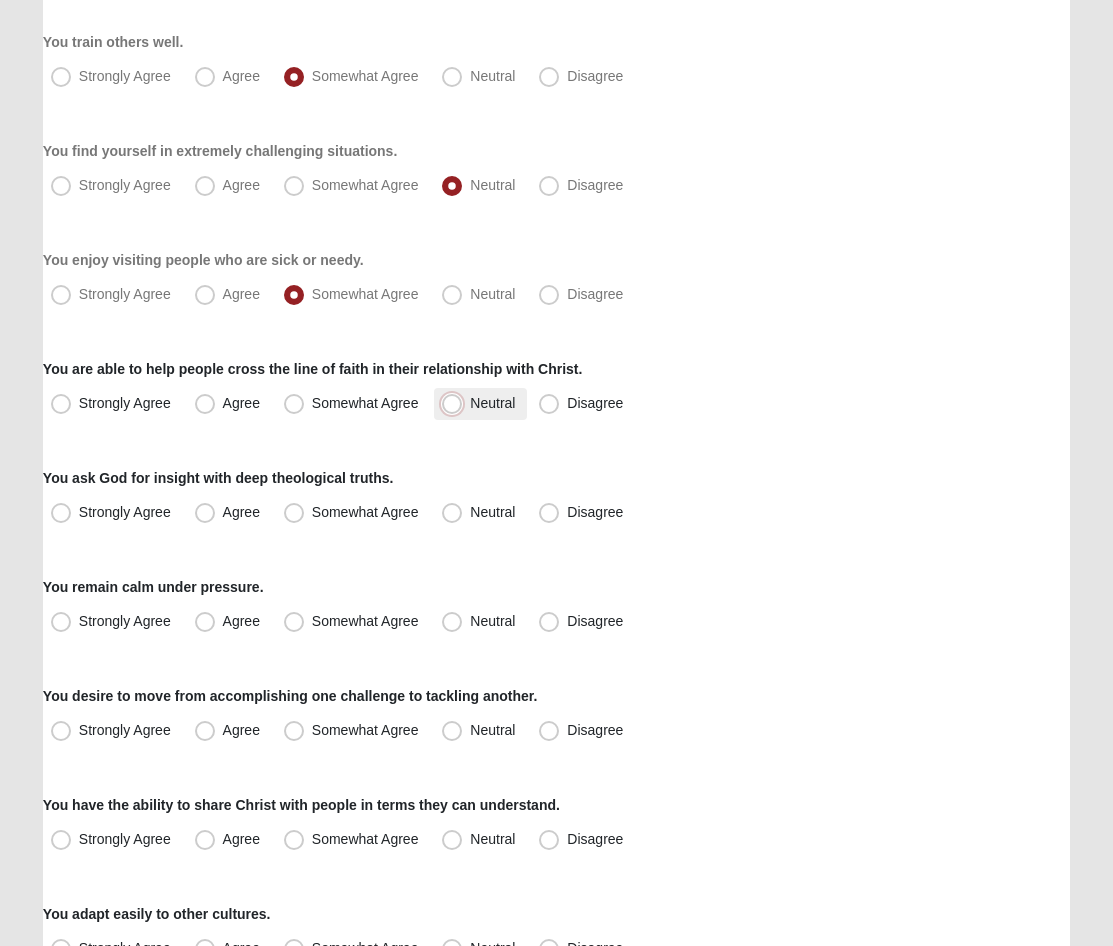 radio on "true" 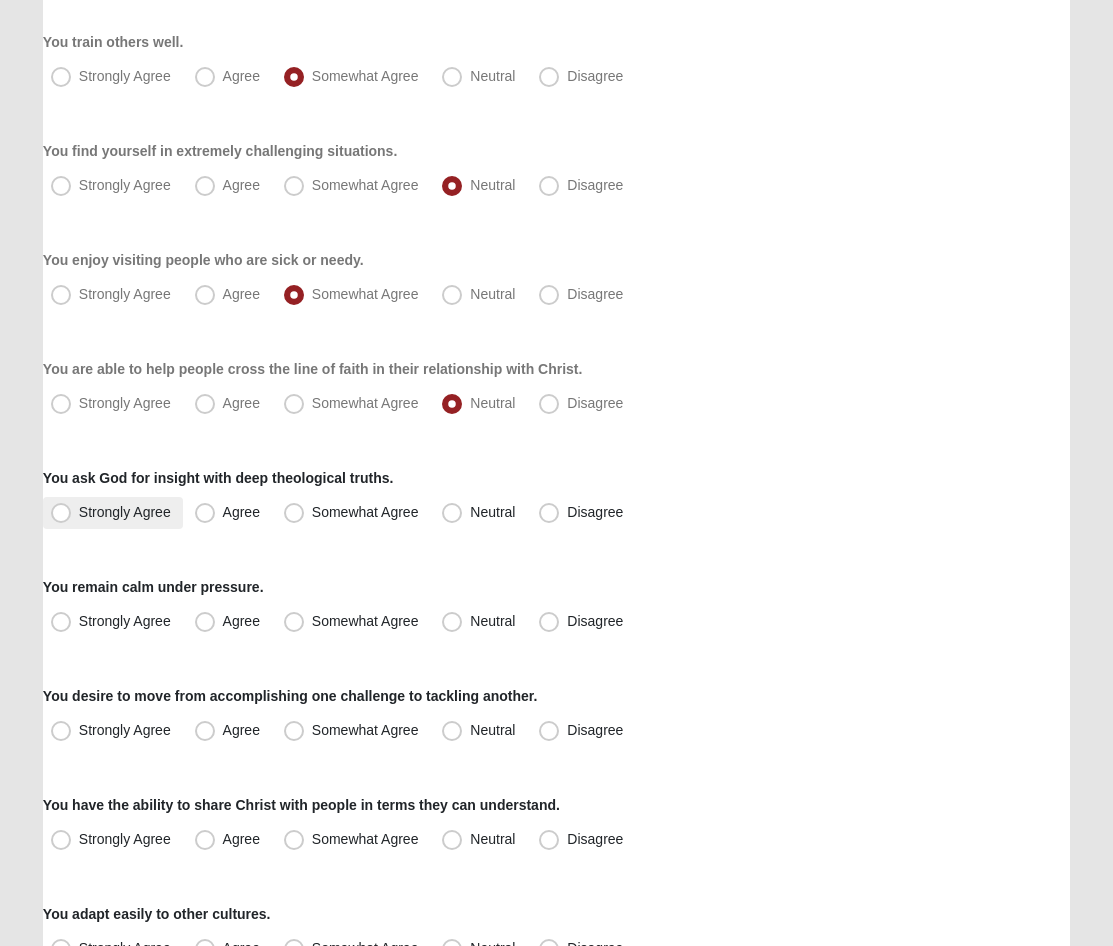 click on "Strongly Agree" at bounding box center (113, 513) 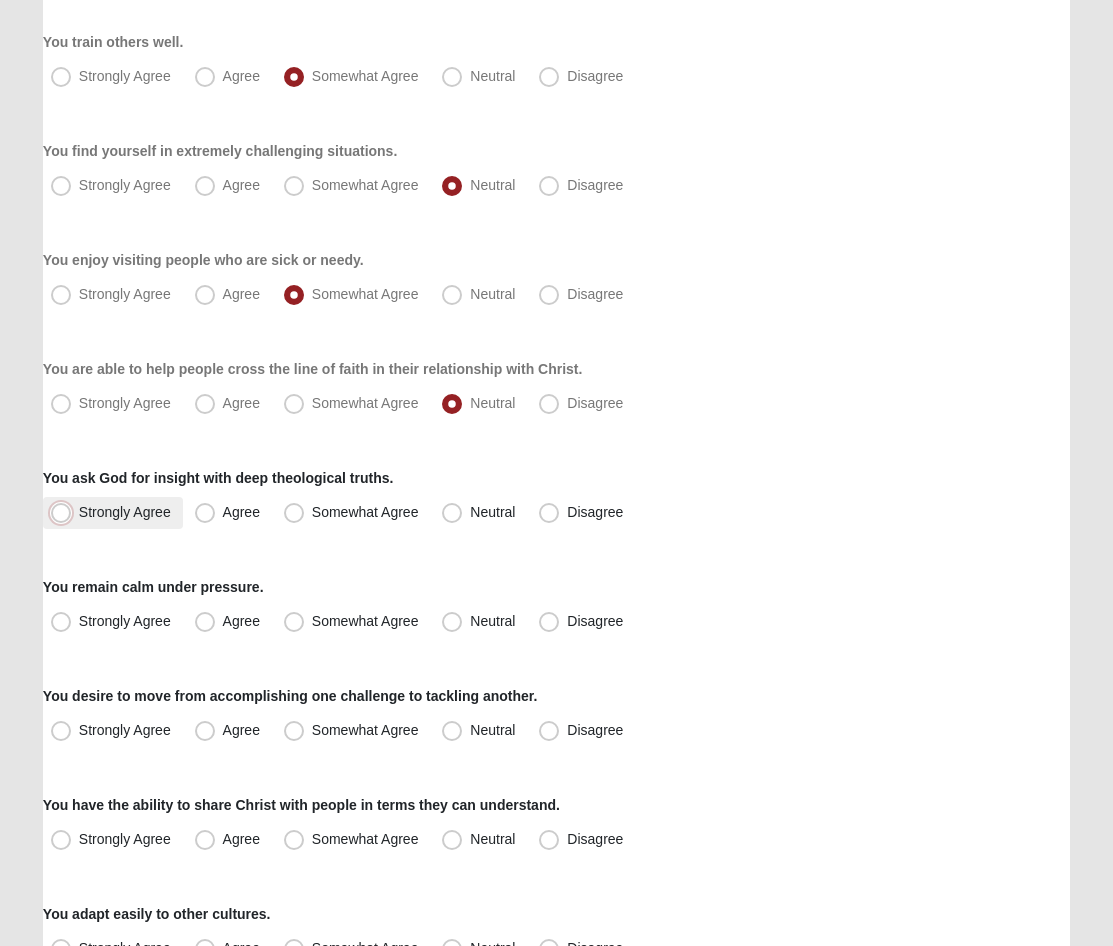 click on "Strongly Agree" at bounding box center (65, 512) 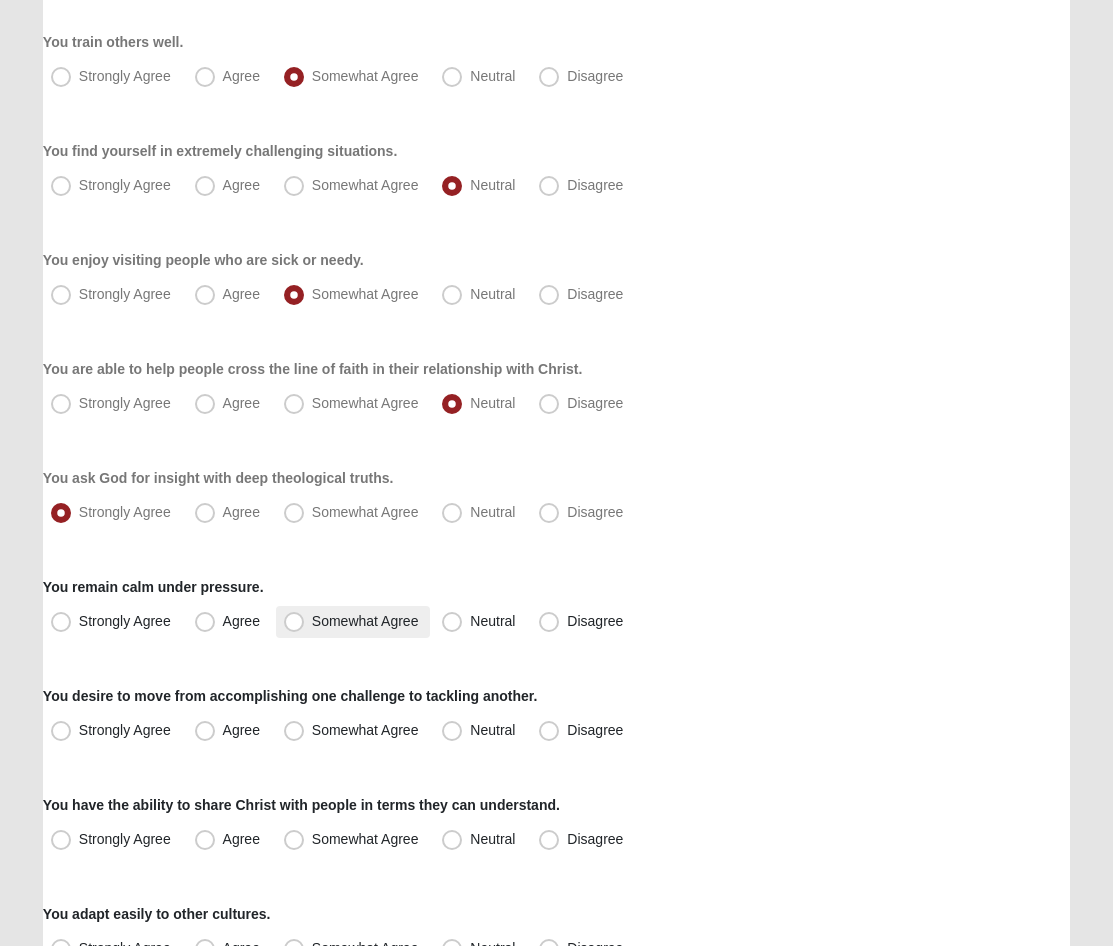click on "Somewhat Agree" at bounding box center (353, 622) 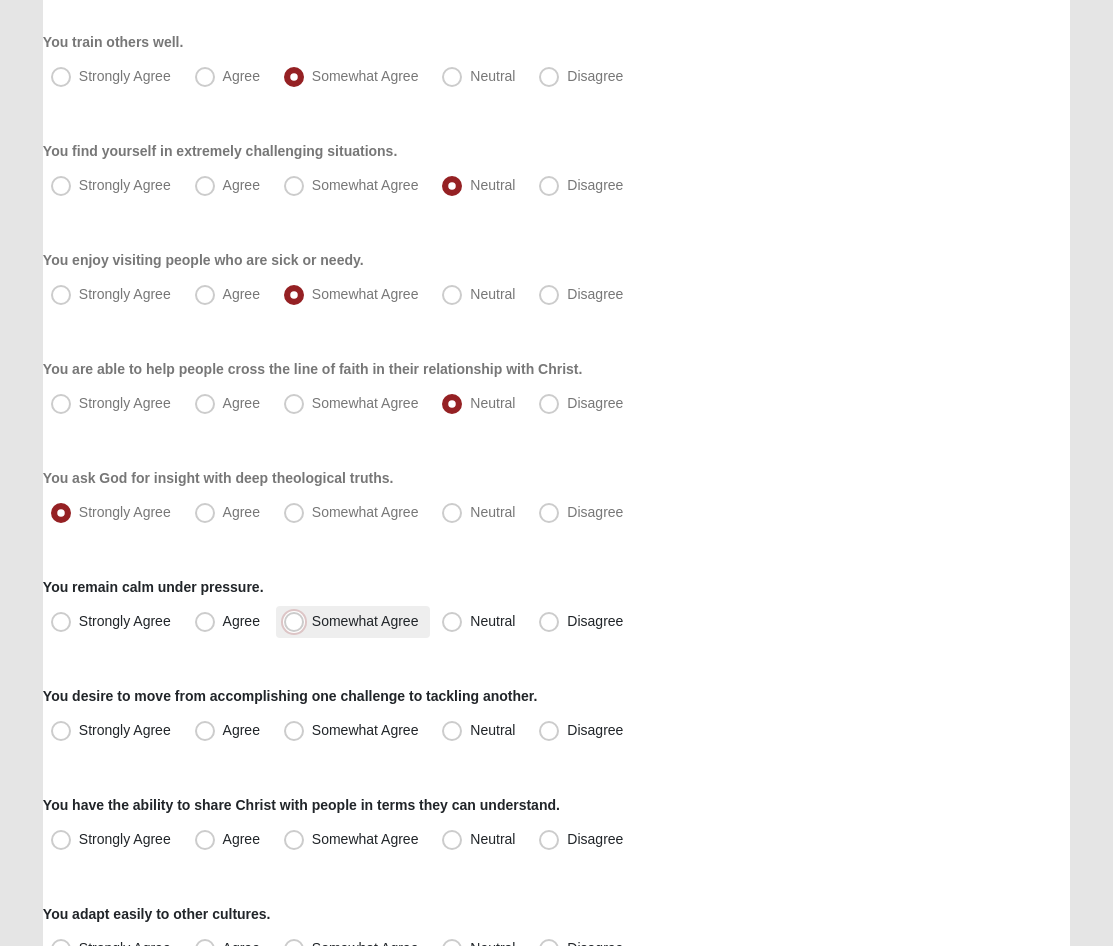 click on "Somewhat Agree" at bounding box center (298, 621) 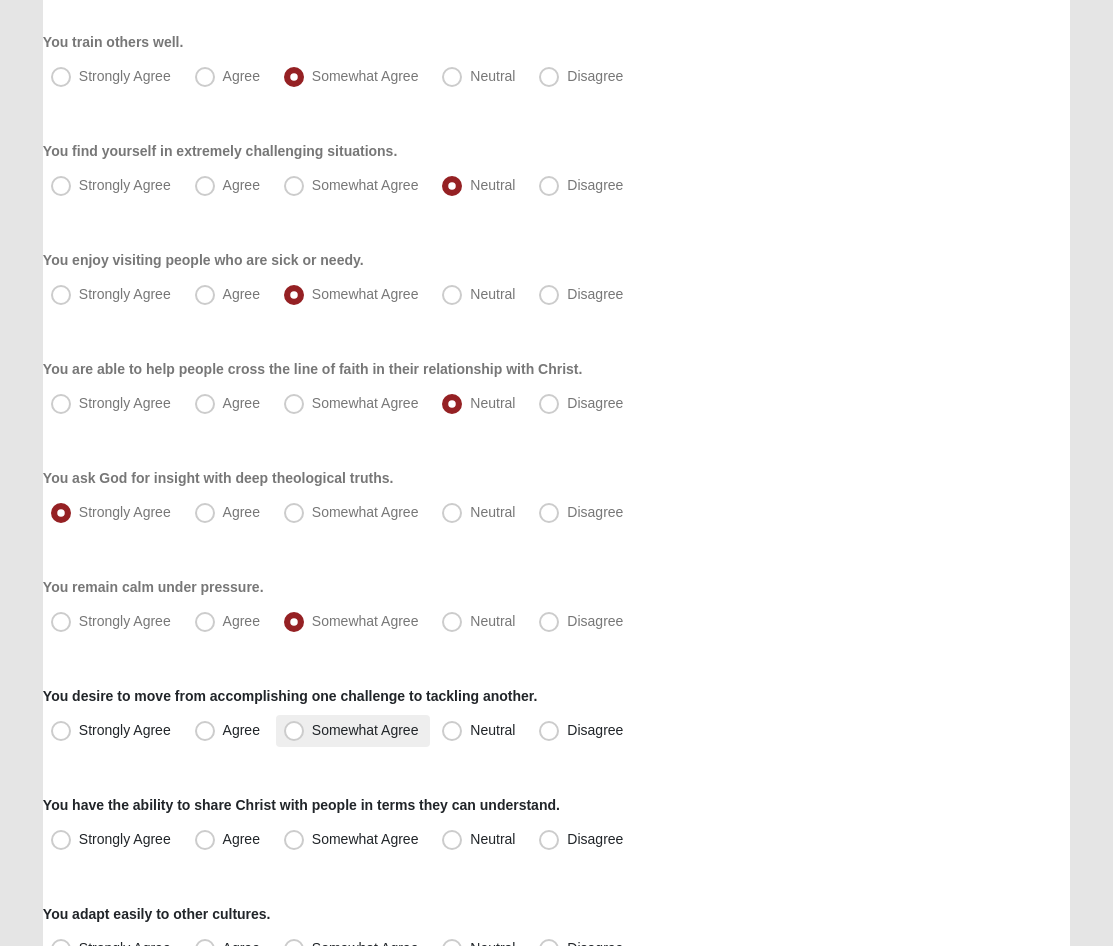 click on "Somewhat Agree" at bounding box center [365, 730] 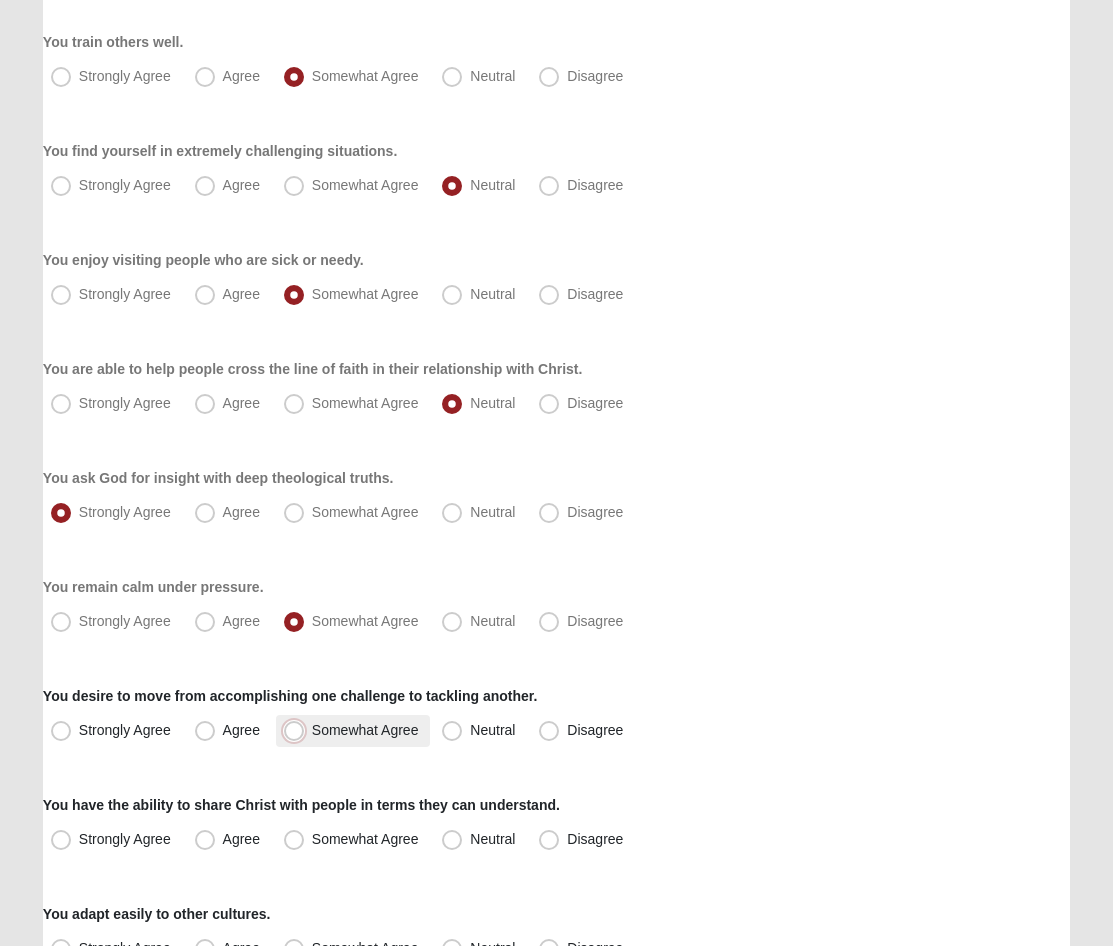 radio on "true" 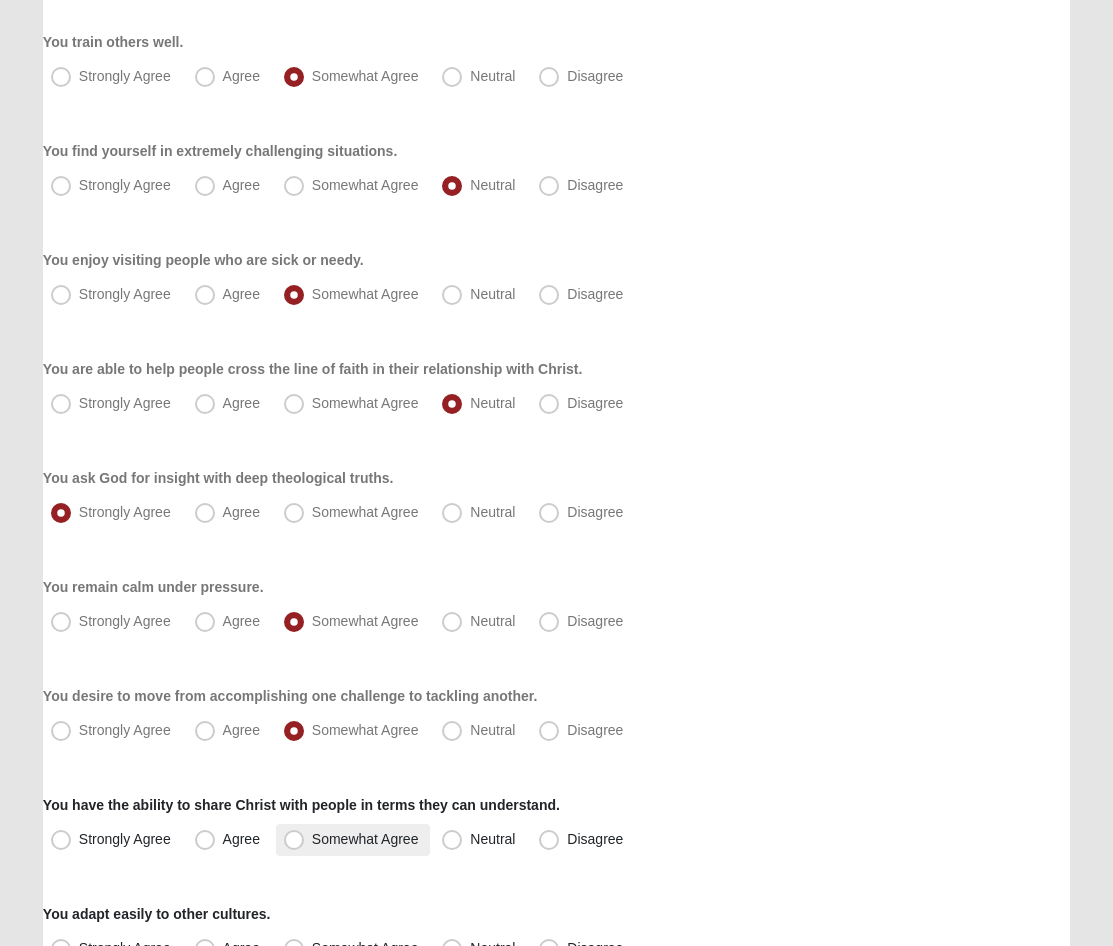 click on "Somewhat Agree" at bounding box center (365, 839) 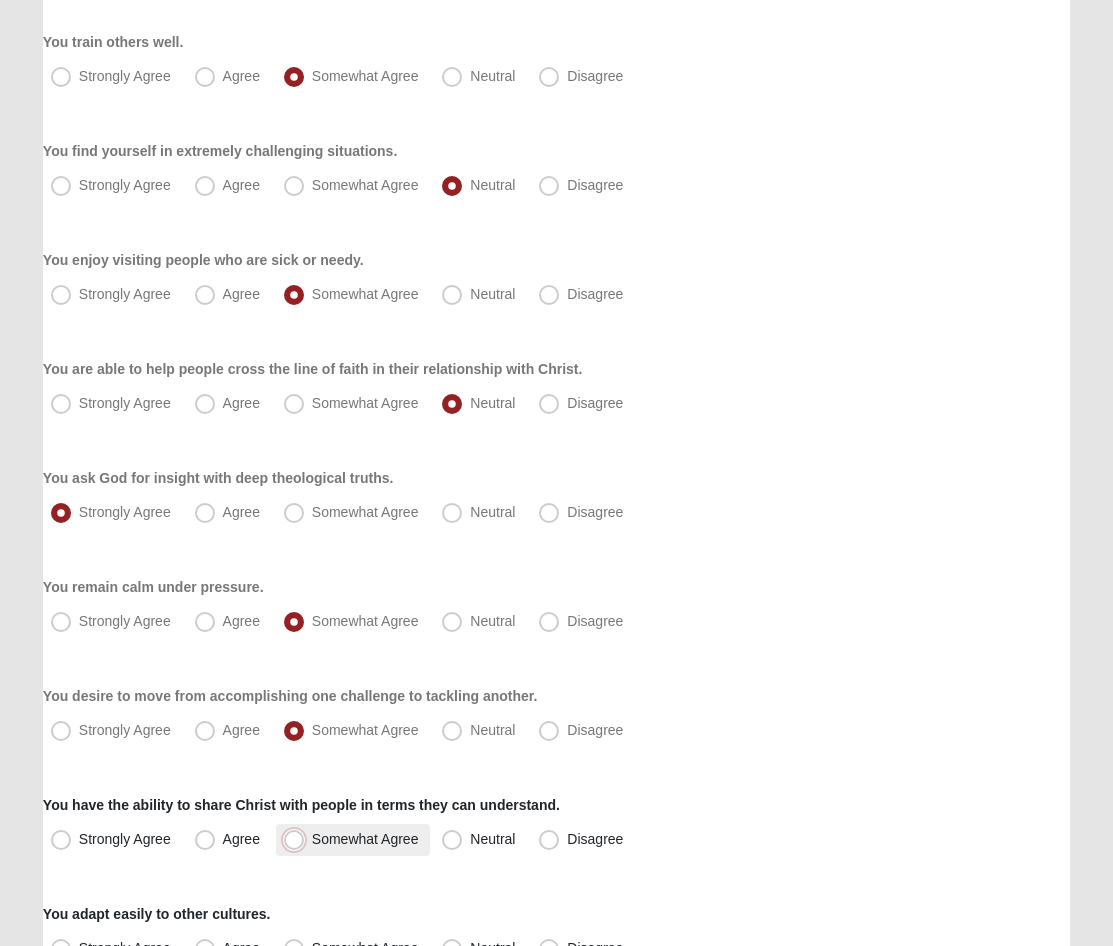 radio on "true" 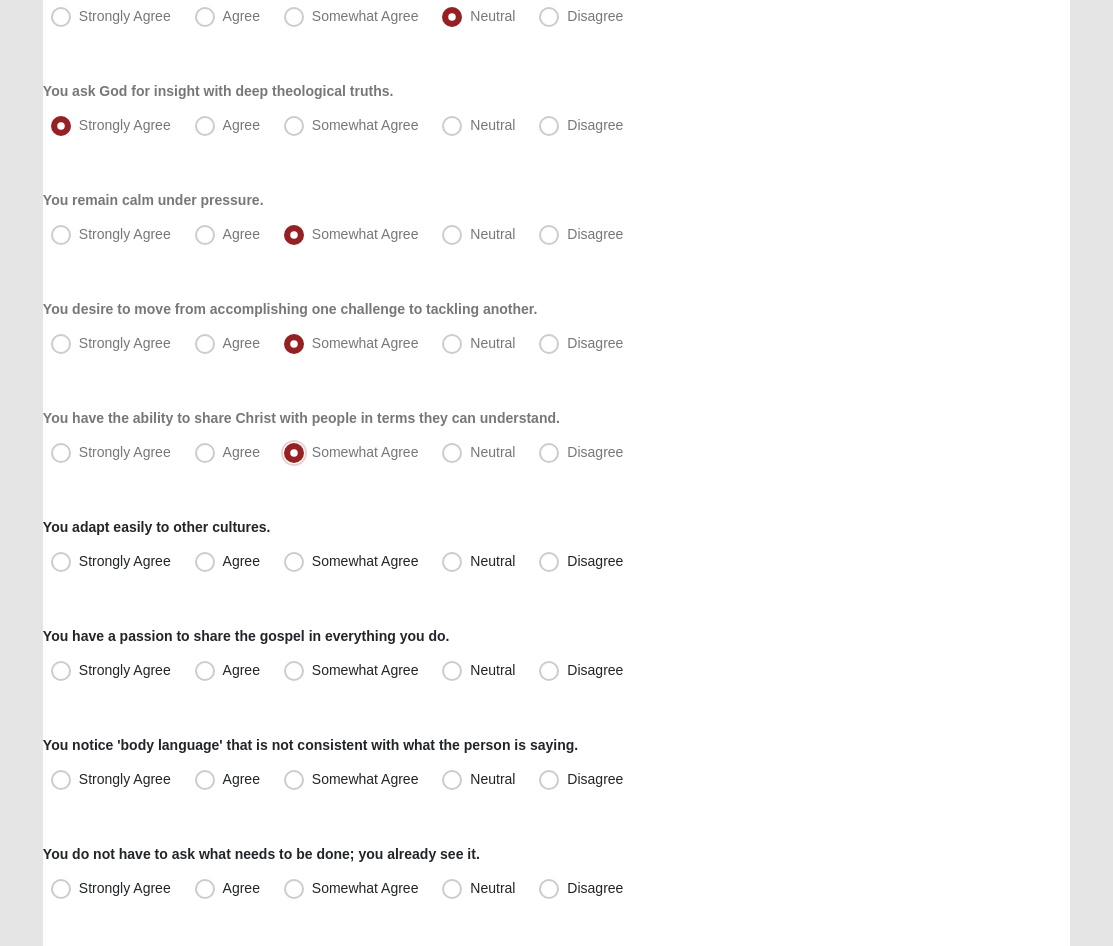 scroll, scrollTop: 1080, scrollLeft: 0, axis: vertical 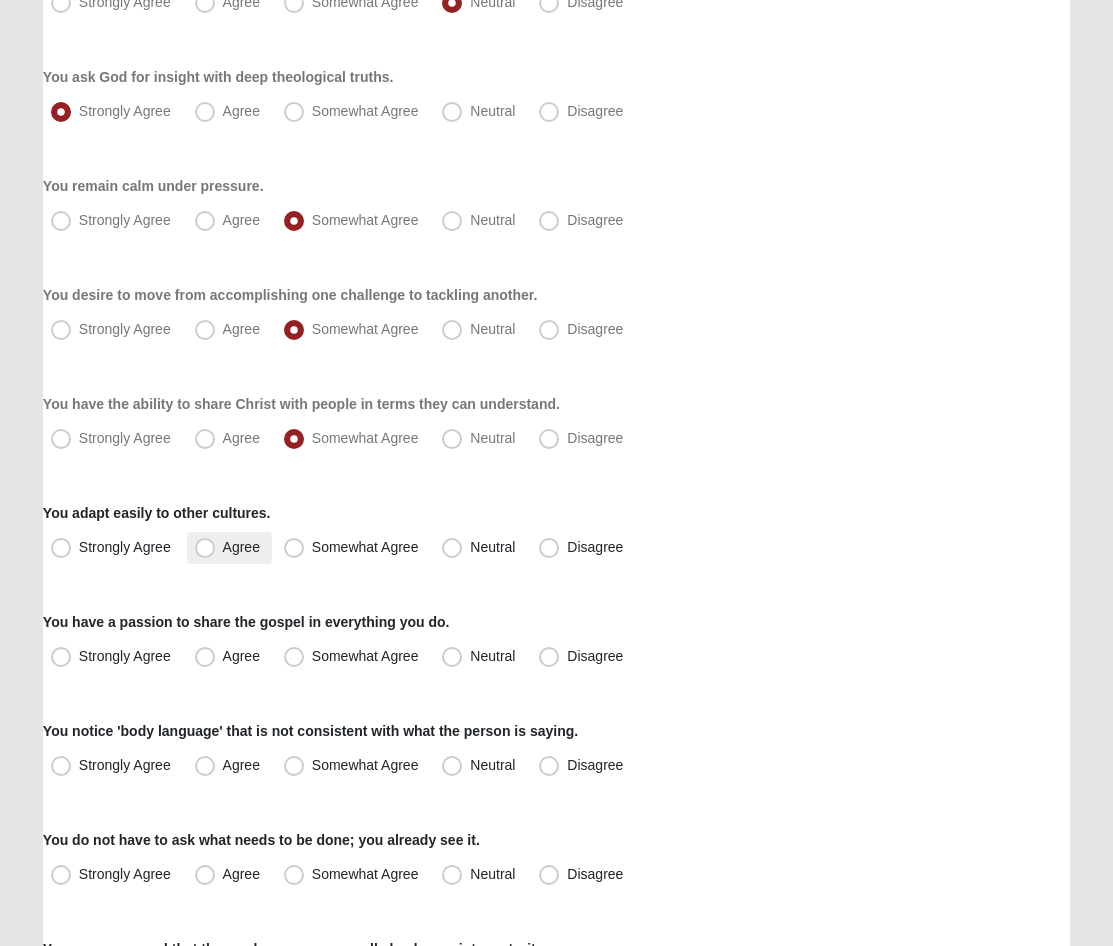 click on "Agree" at bounding box center [229, 548] 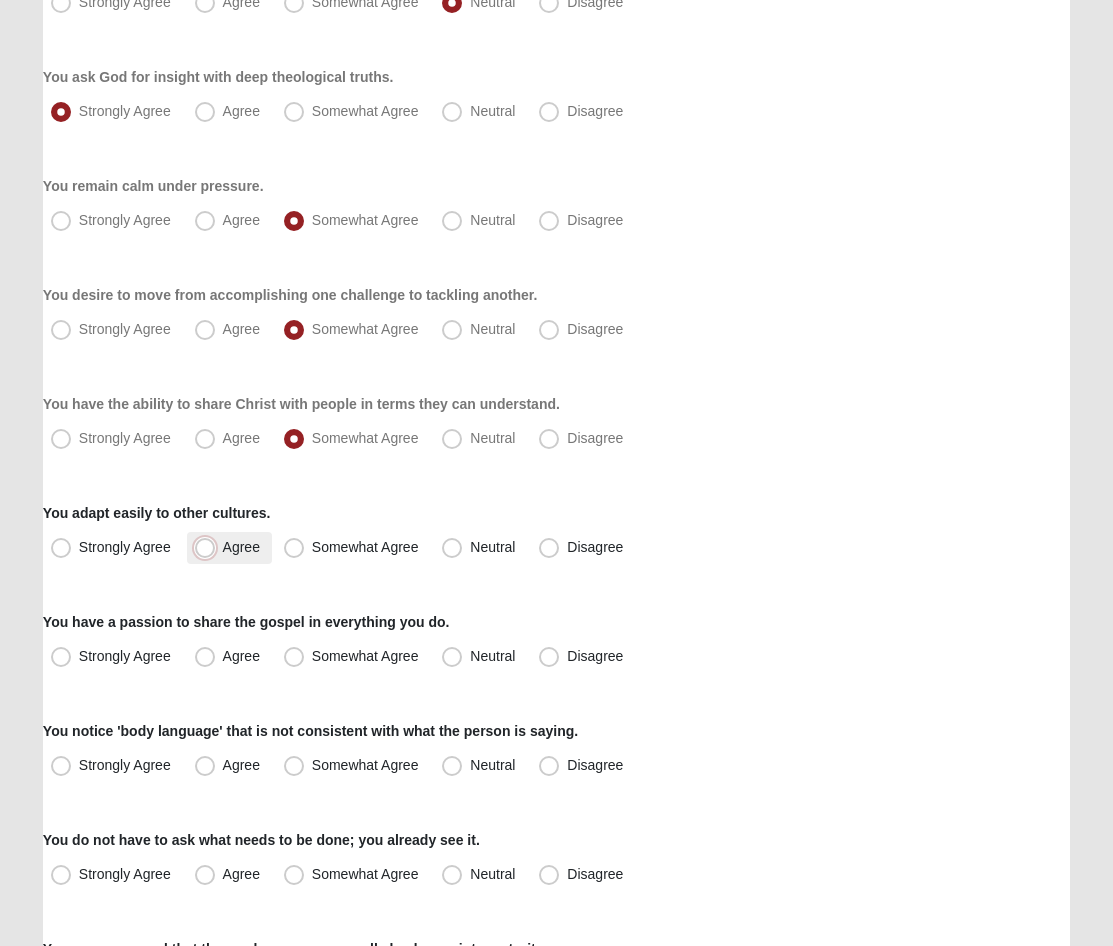click on "Agree" at bounding box center [209, 547] 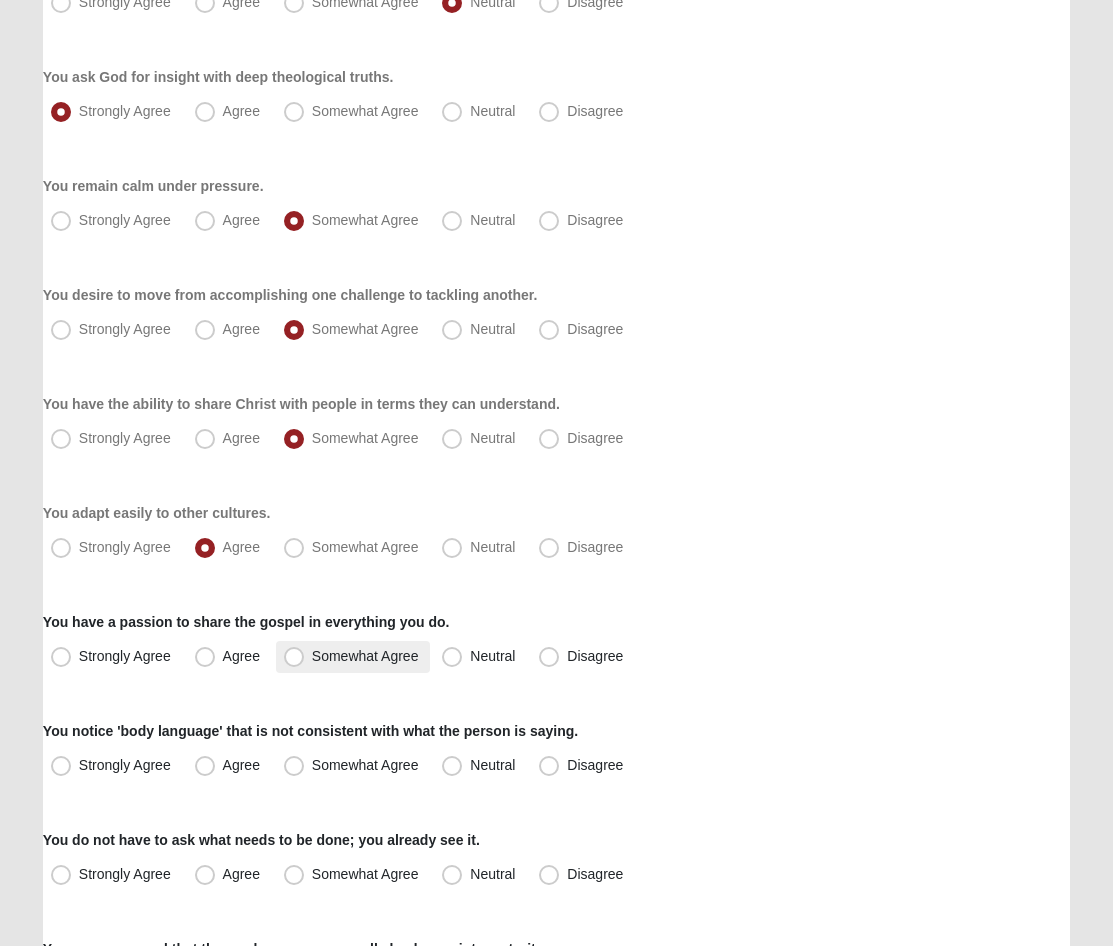 click on "Somewhat Agree" at bounding box center (365, 656) 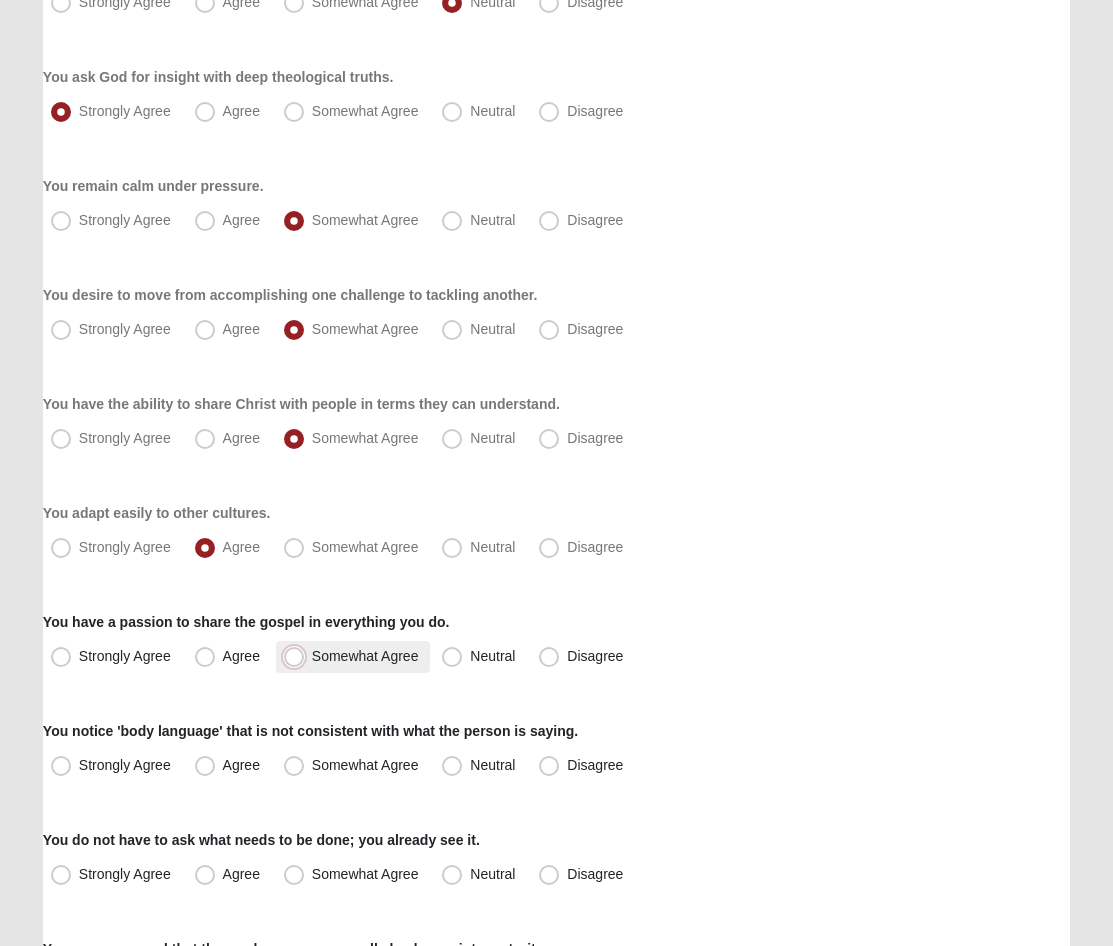 radio on "true" 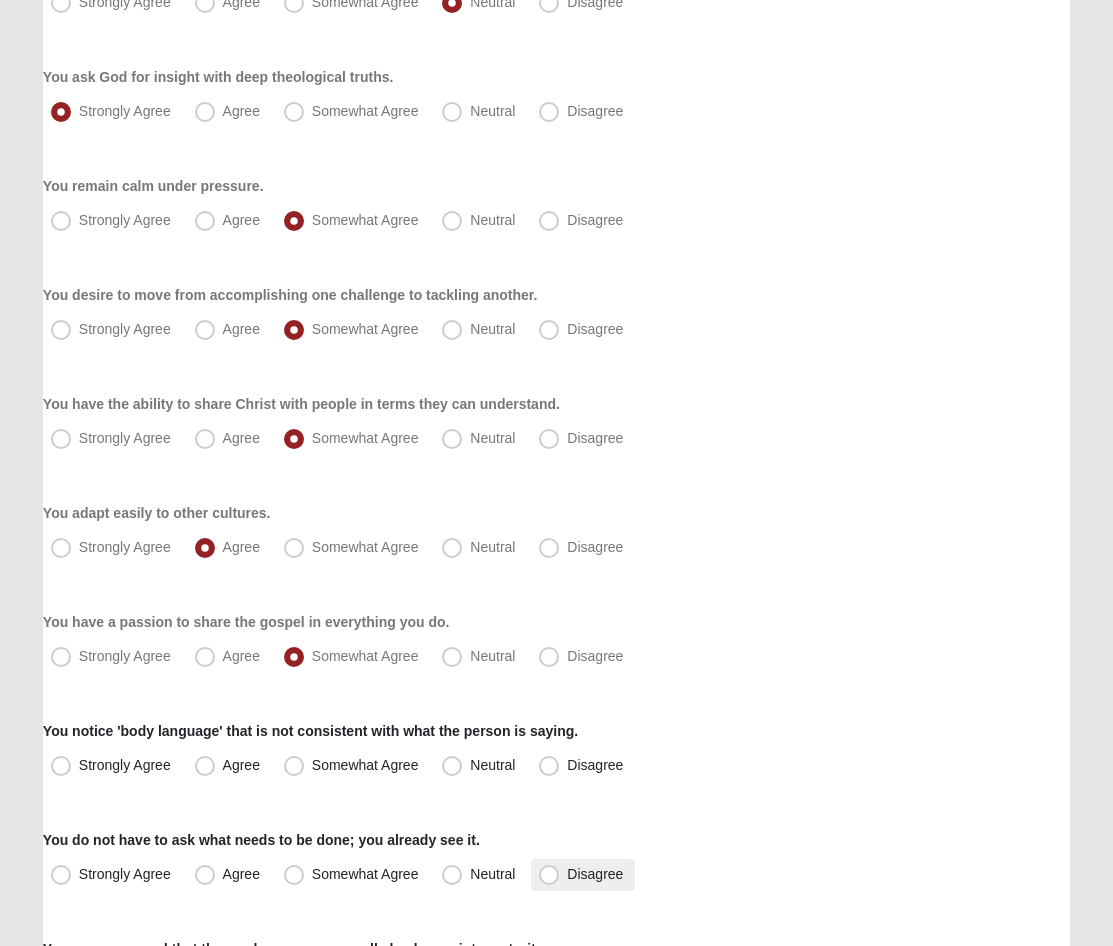 click on "Disagree" at bounding box center [595, 874] 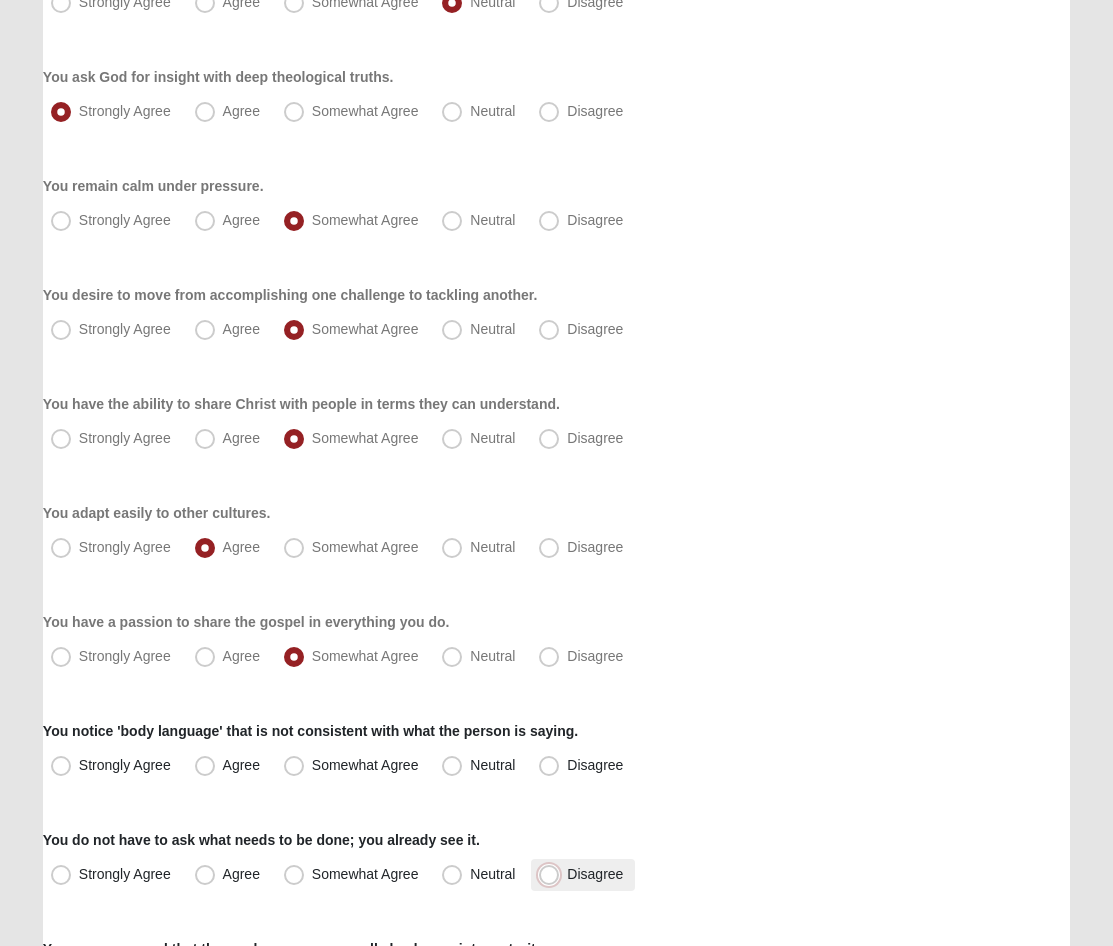click on "Disagree" at bounding box center [553, 874] 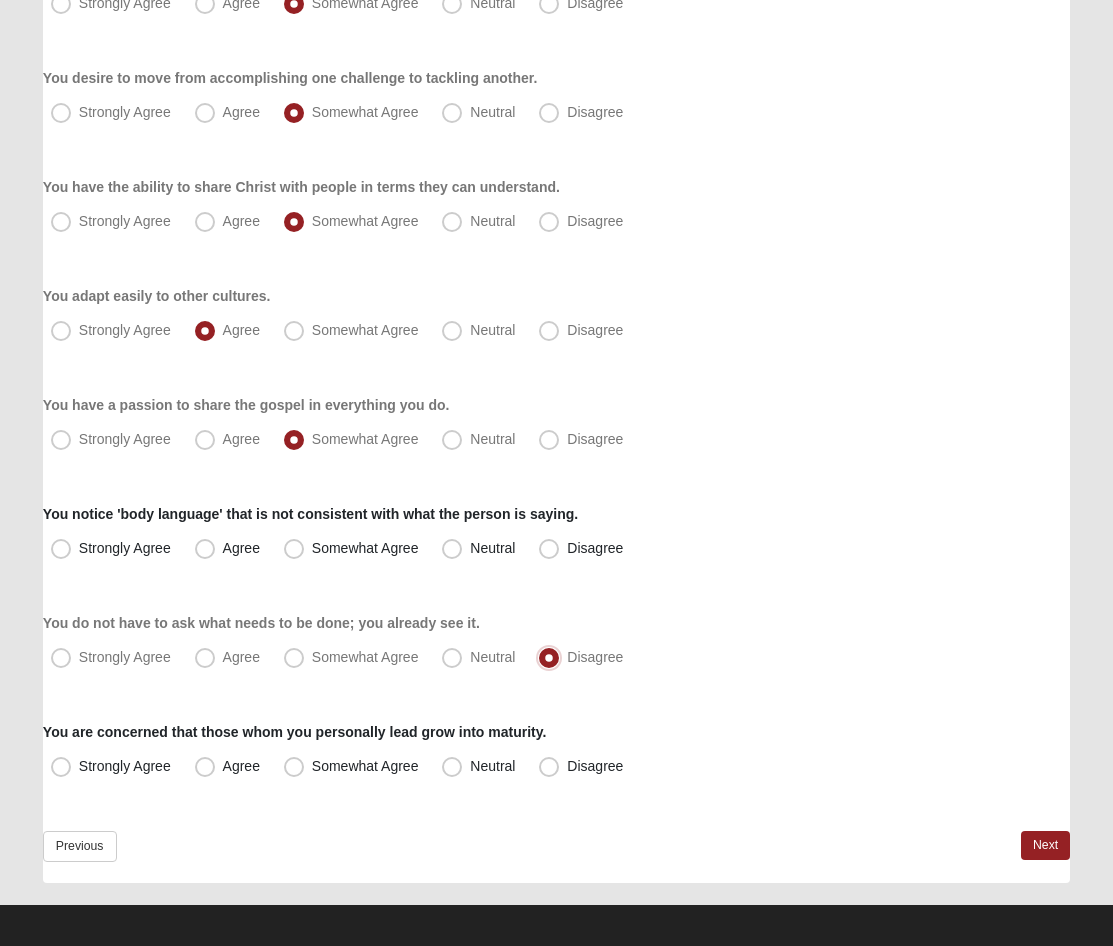 scroll, scrollTop: 1307, scrollLeft: 0, axis: vertical 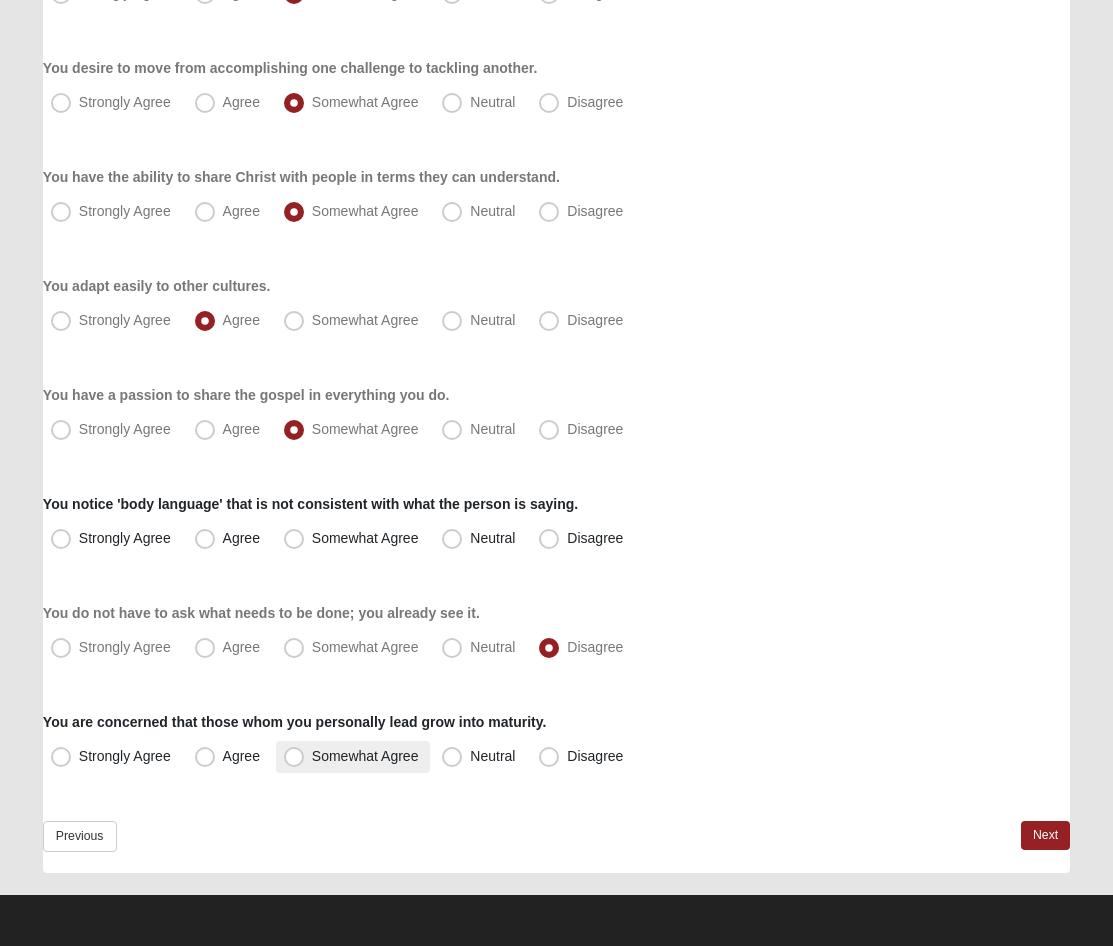 click on "Somewhat Agree" at bounding box center (353, 757) 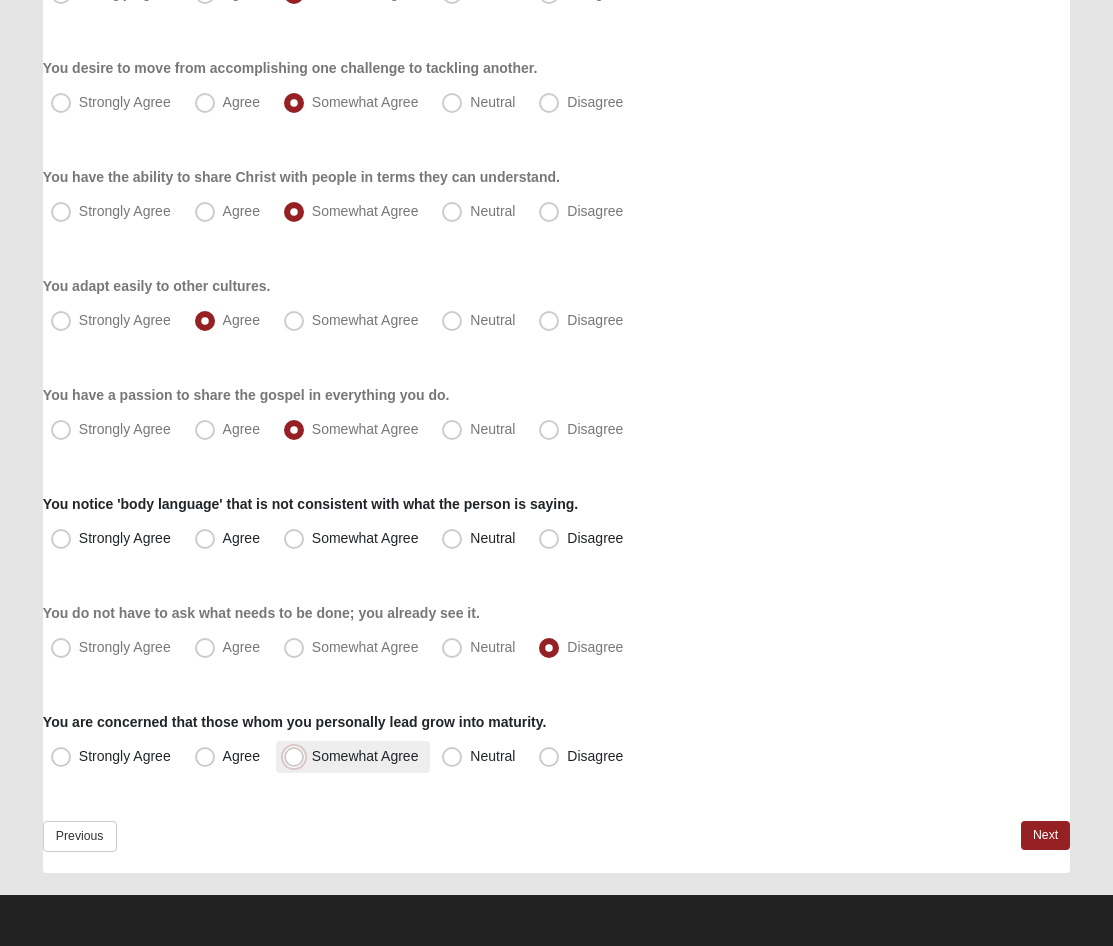 radio on "true" 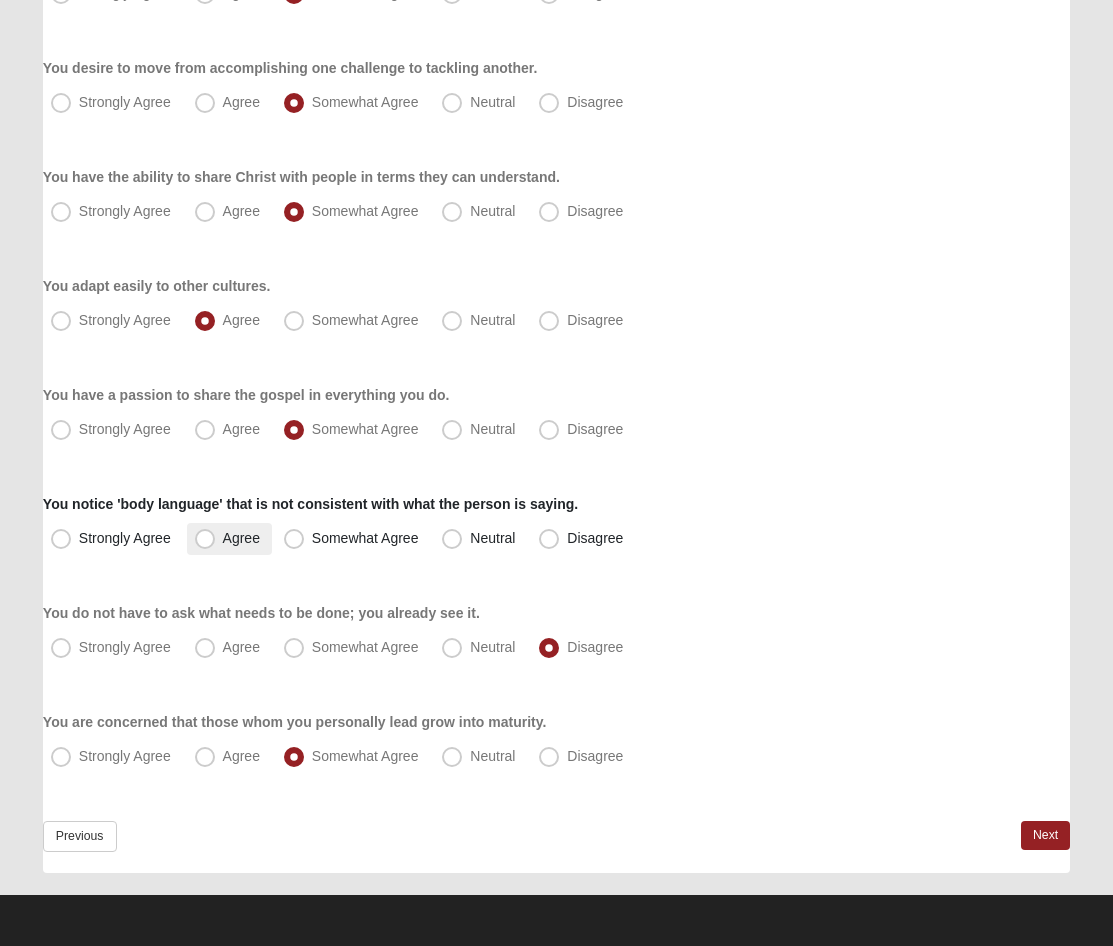 click on "Agree" at bounding box center (229, 539) 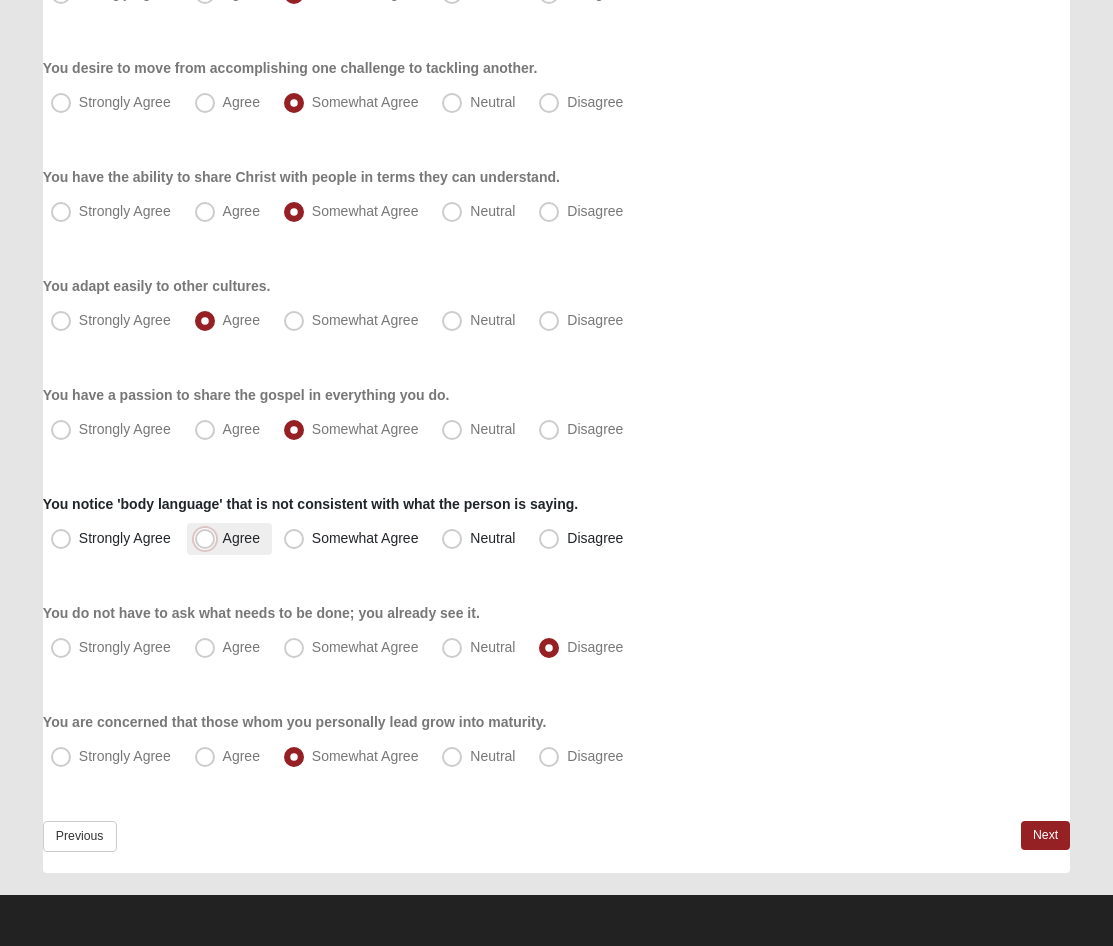 click on "Agree" at bounding box center [209, 538] 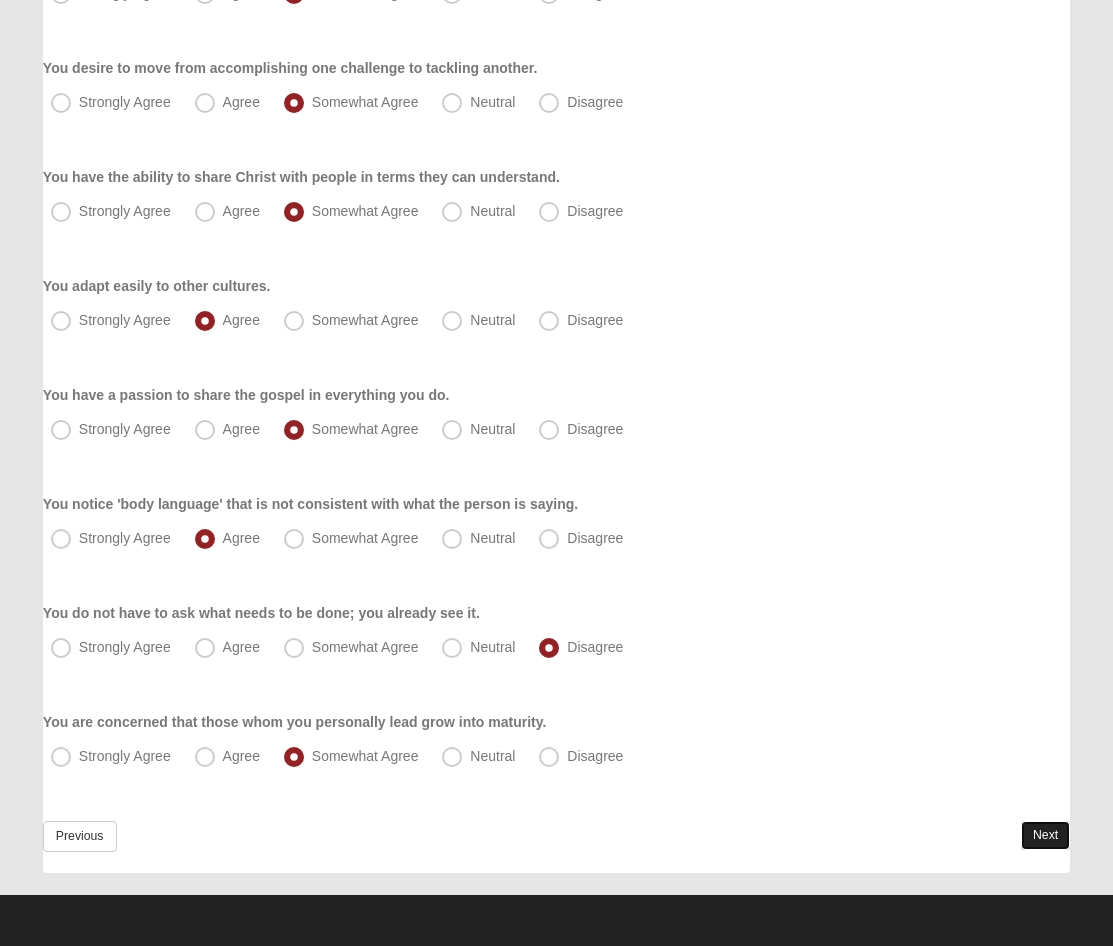 click on "Next" at bounding box center (1045, 835) 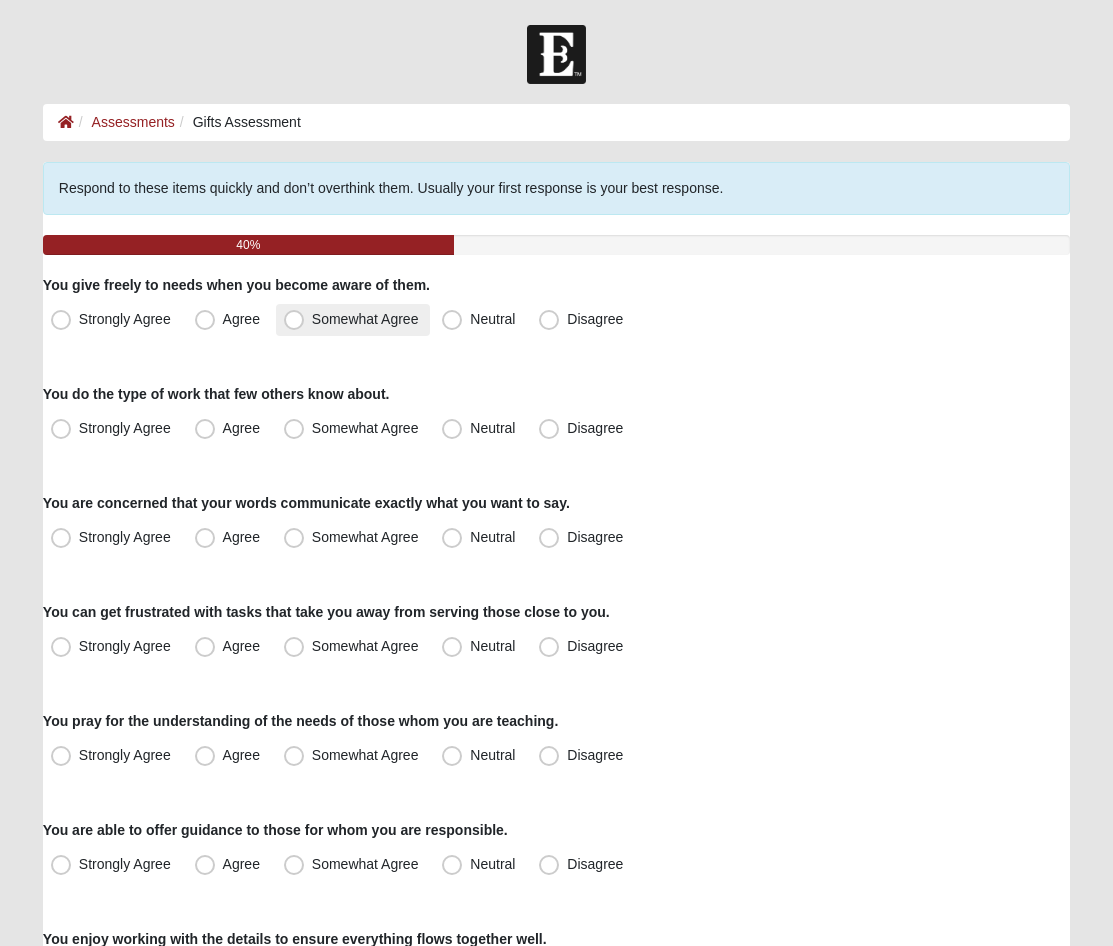 click on "Somewhat Agree" at bounding box center (365, 319) 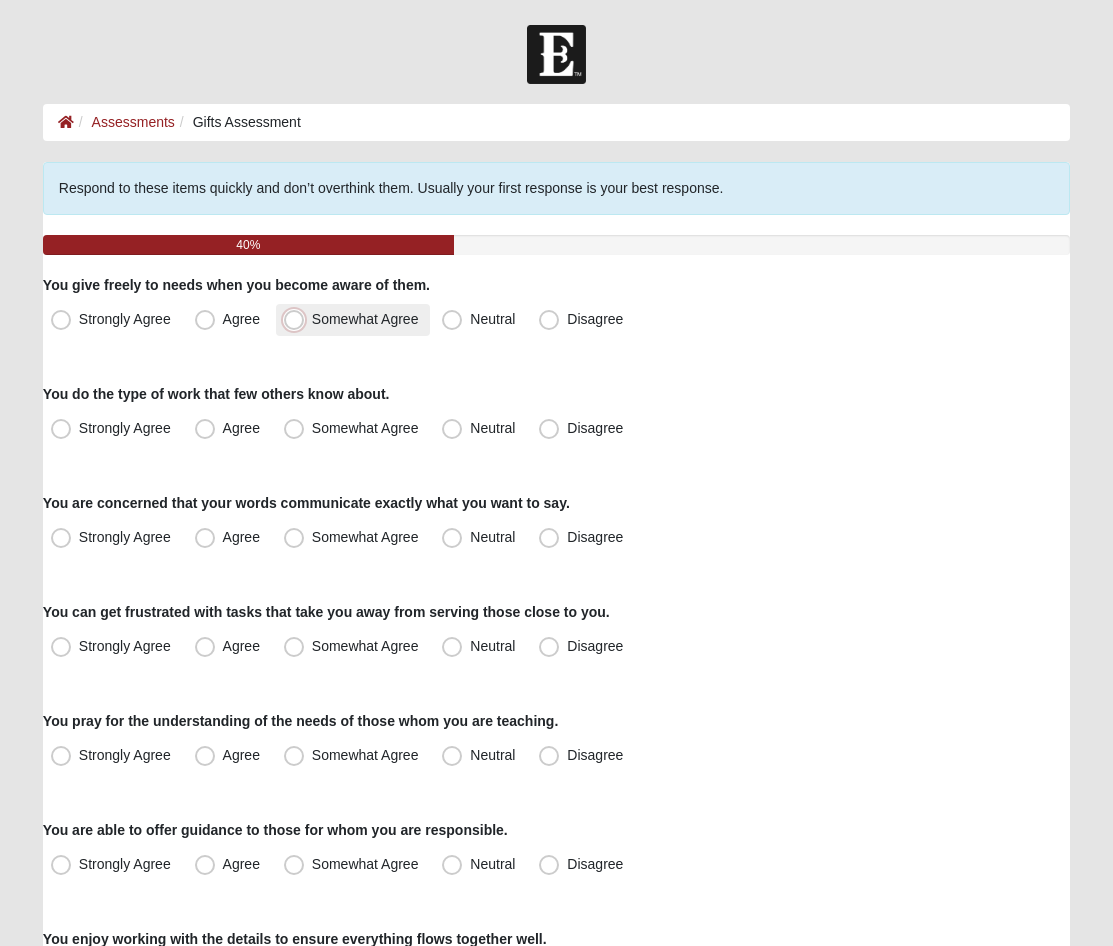 click on "Somewhat Agree" at bounding box center [298, 319] 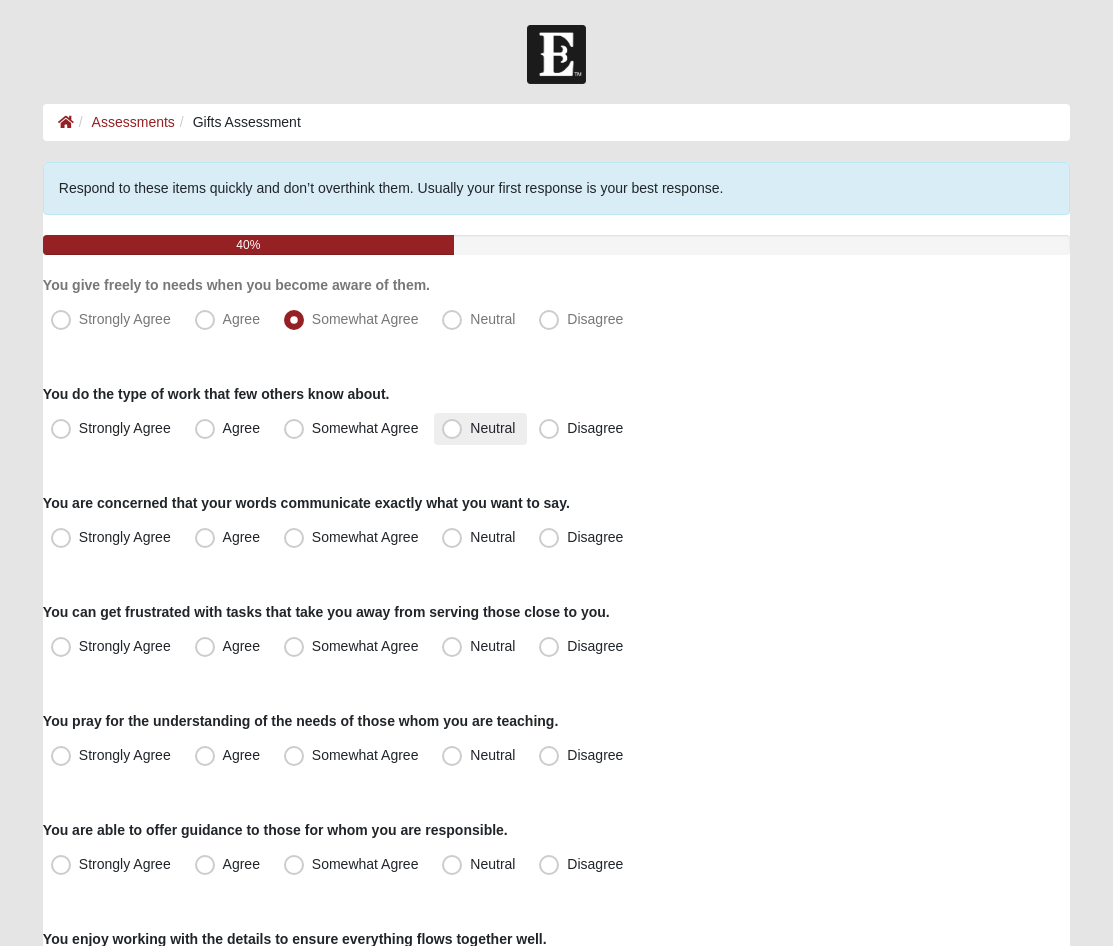 click on "Neutral" at bounding box center [480, 429] 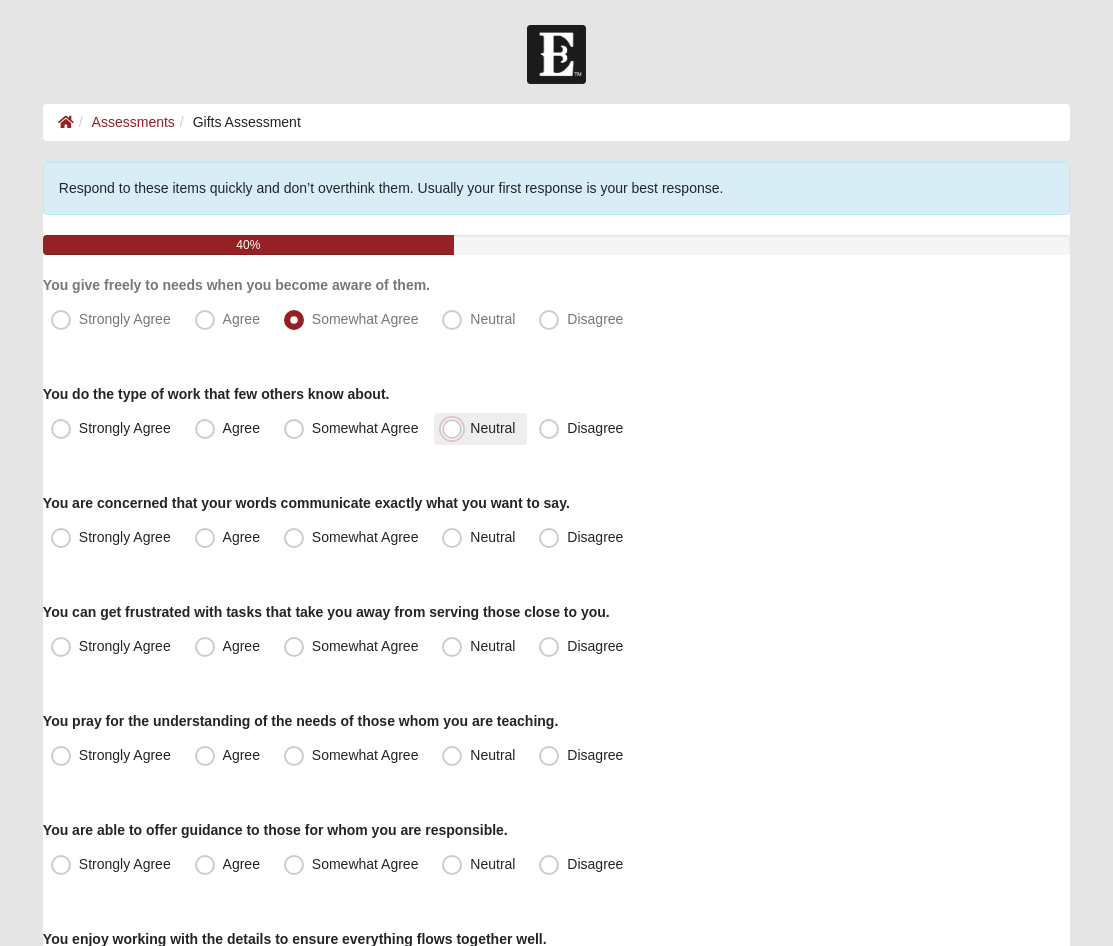 click on "Neutral" at bounding box center [456, 428] 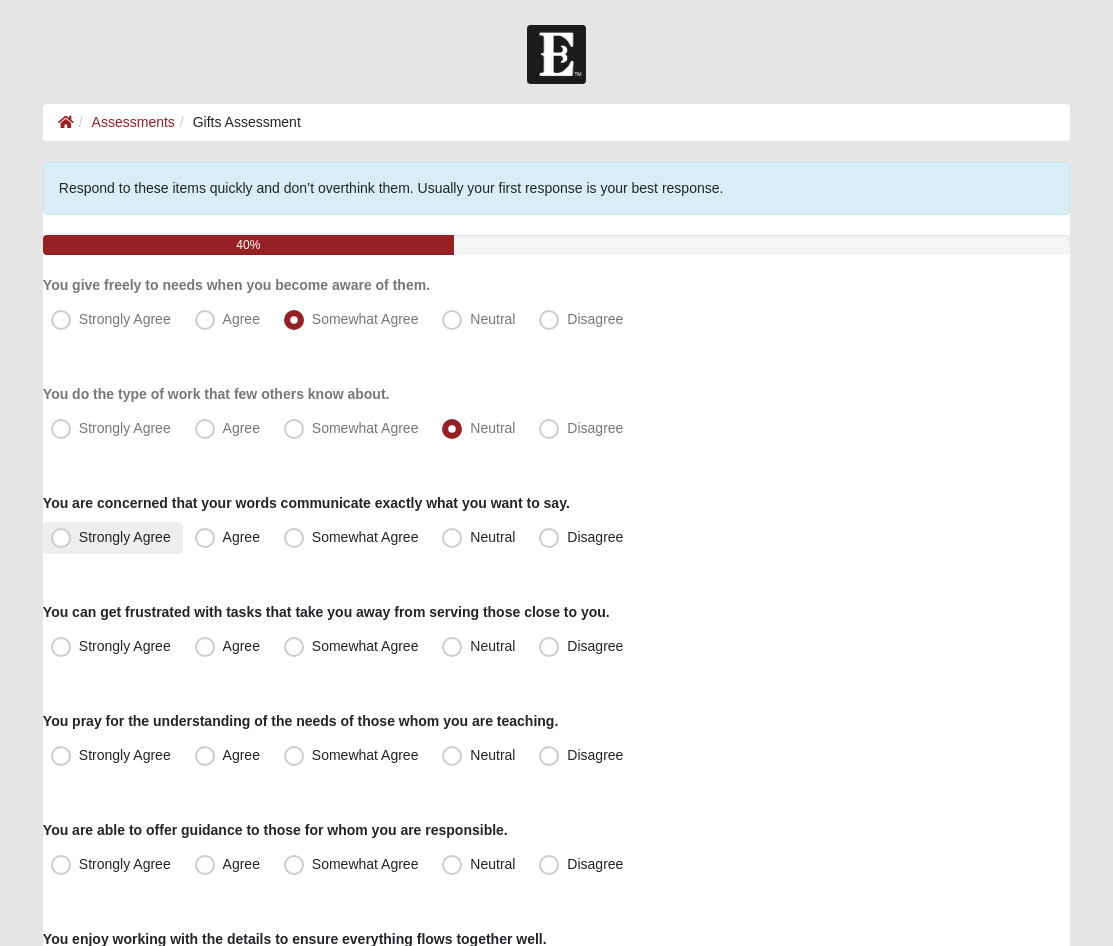 click on "Strongly Agree" at bounding box center [113, 538] 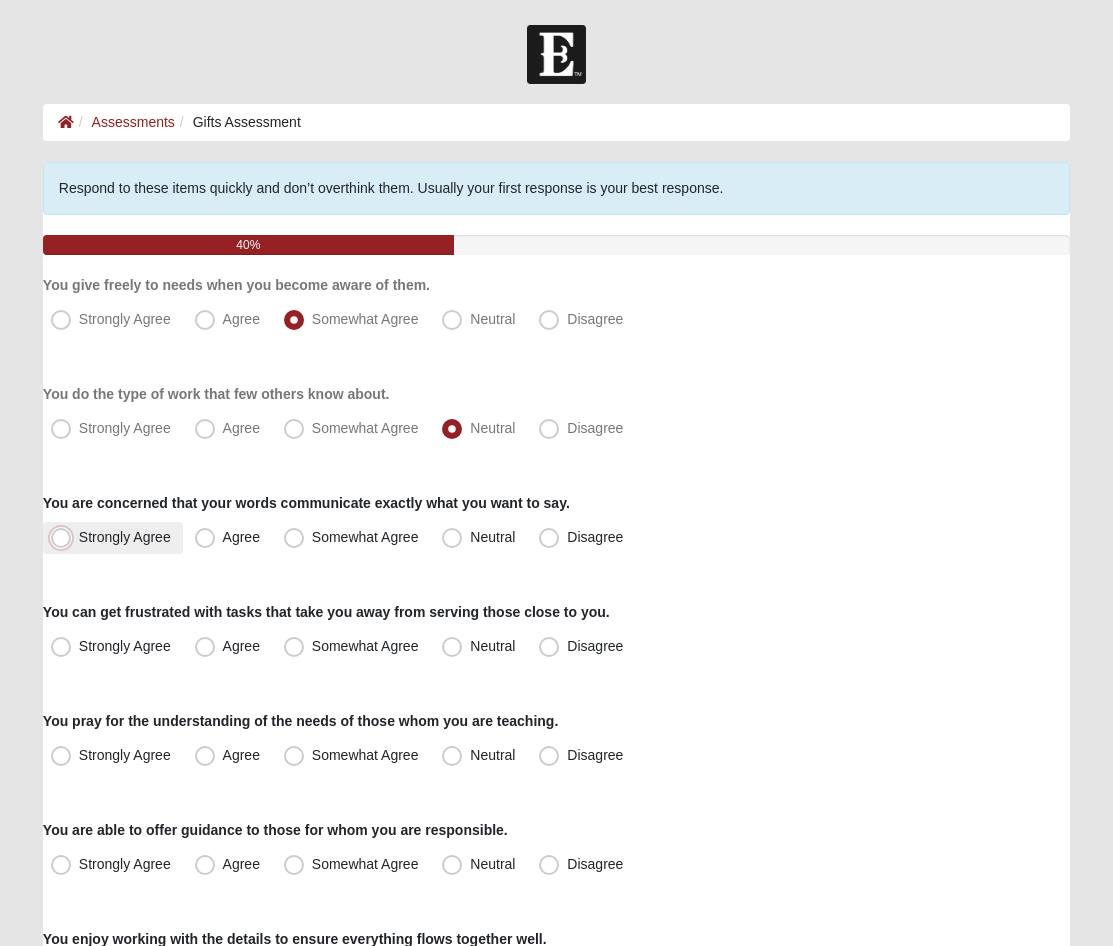 radio on "true" 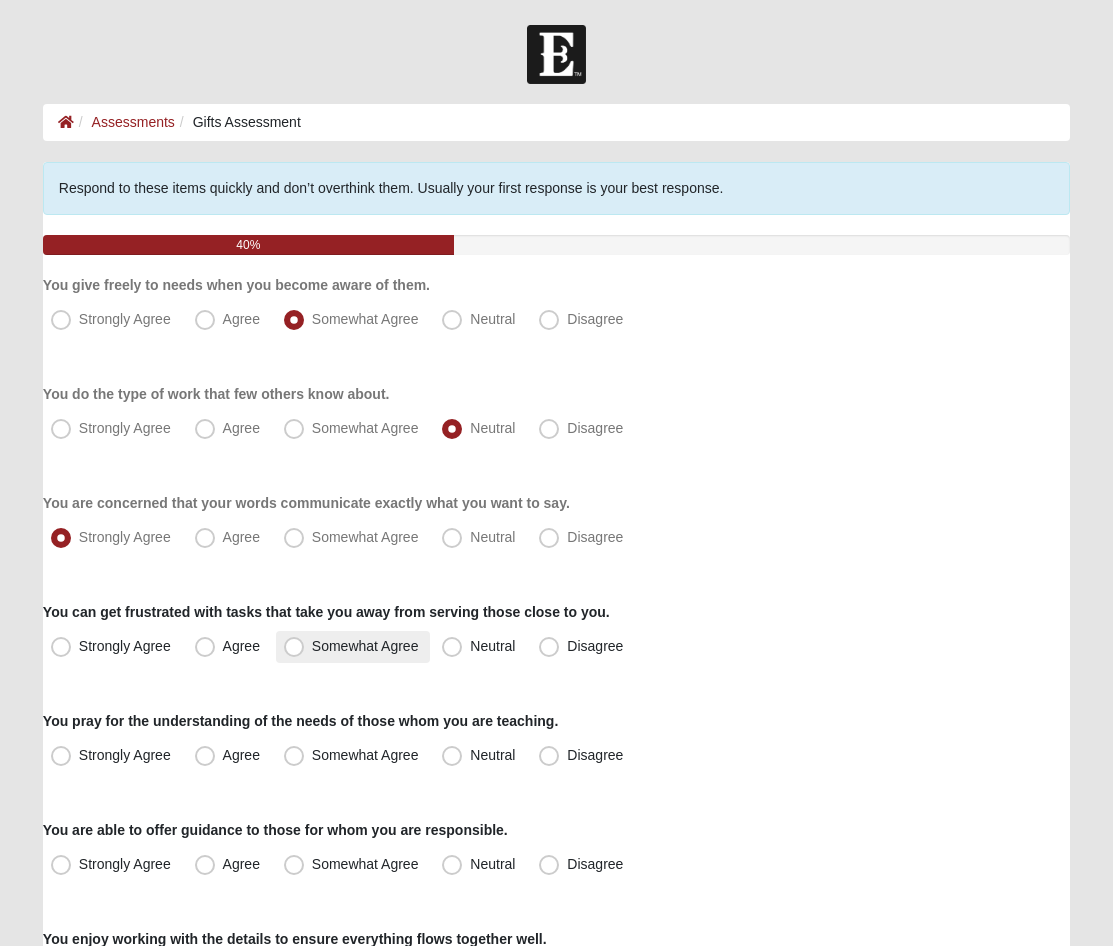 click on "Somewhat Agree" at bounding box center (365, 646) 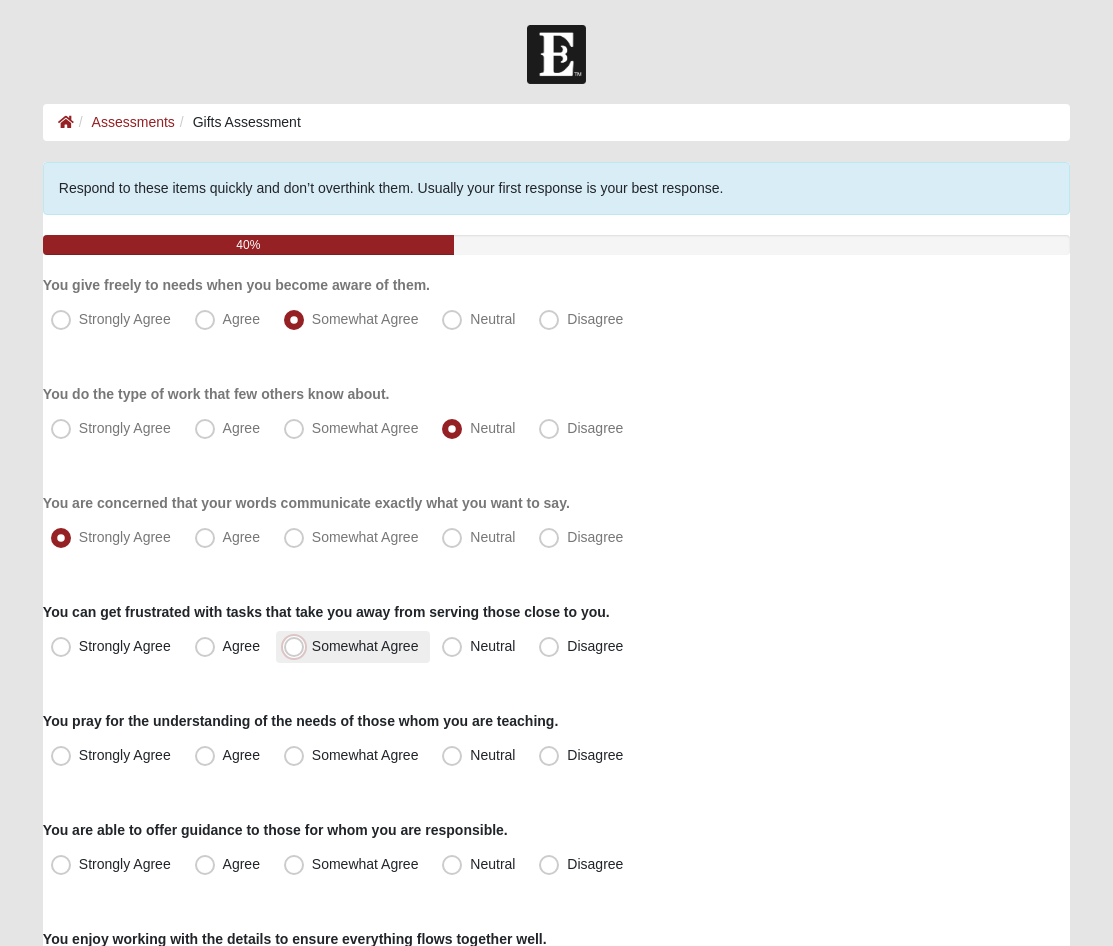 radio on "true" 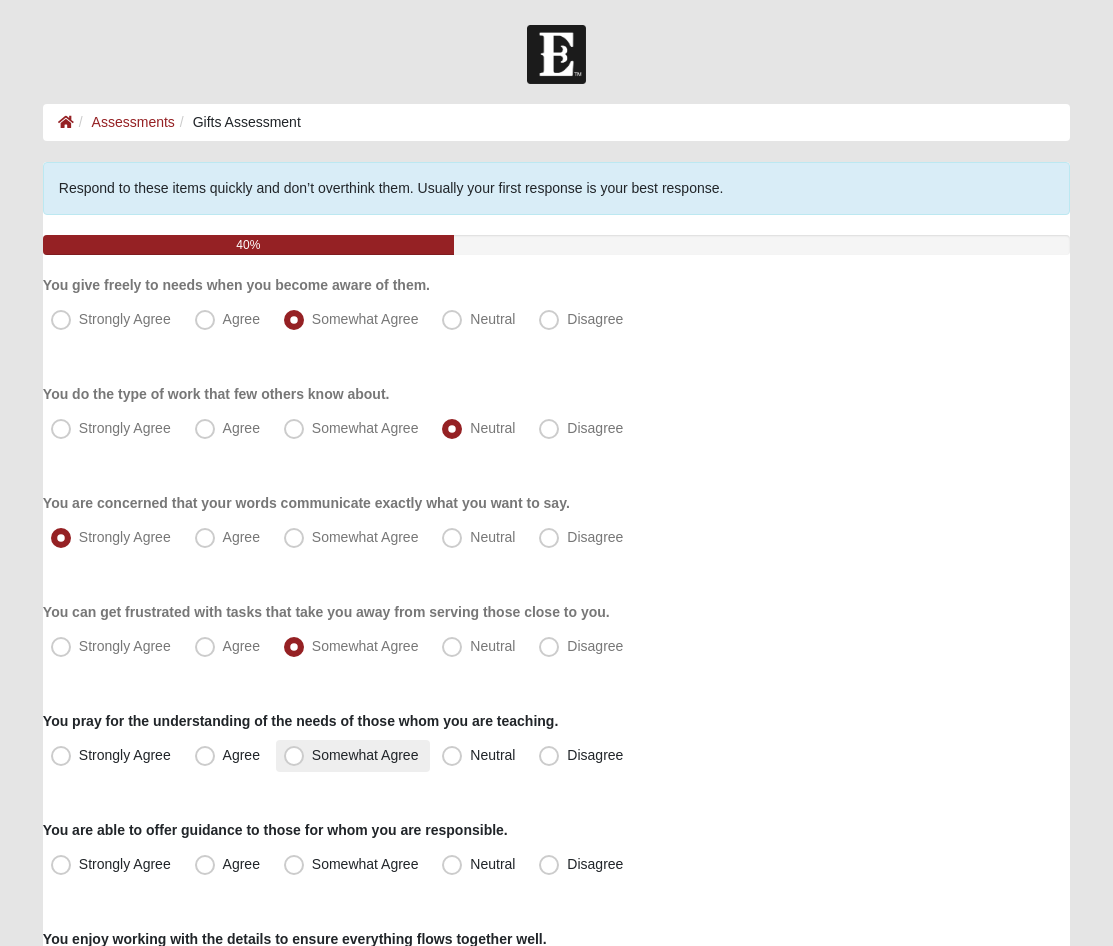 click on "Somewhat Agree" at bounding box center [365, 755] 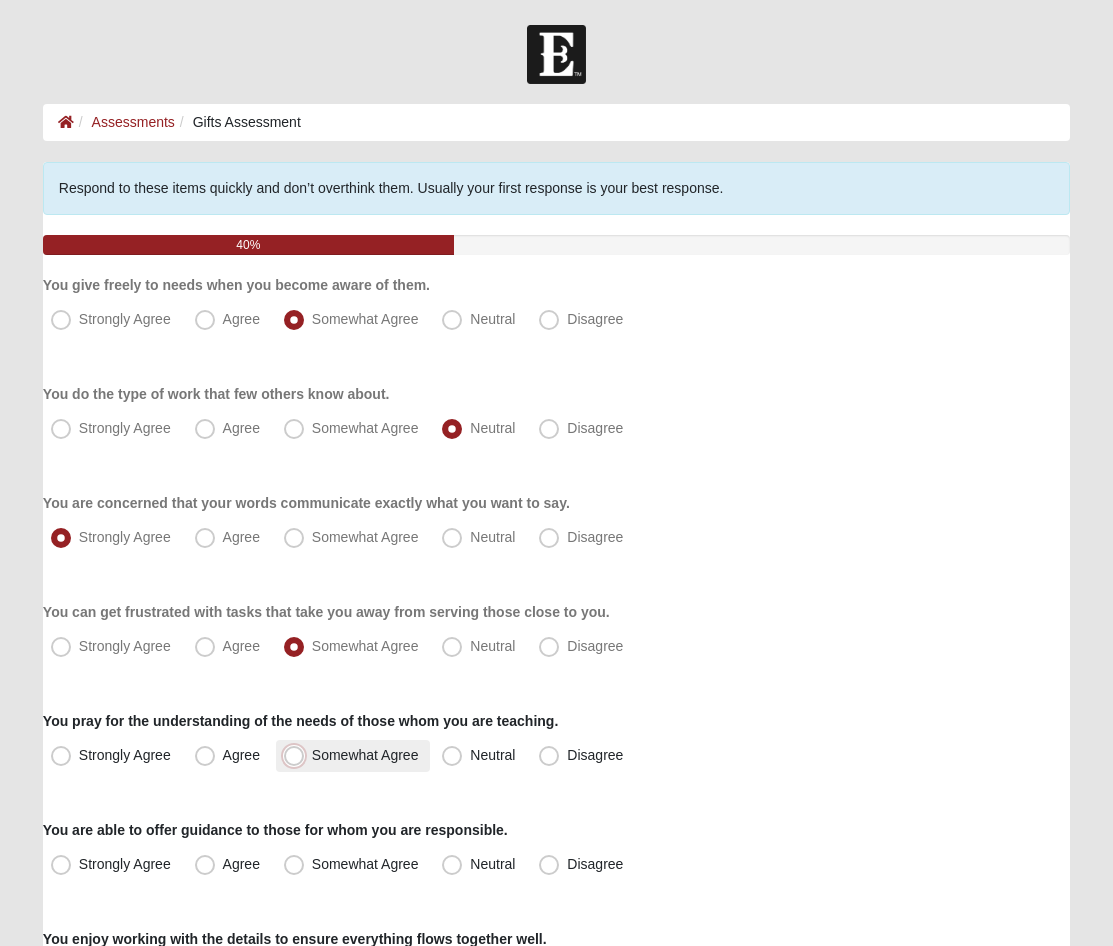 radio on "true" 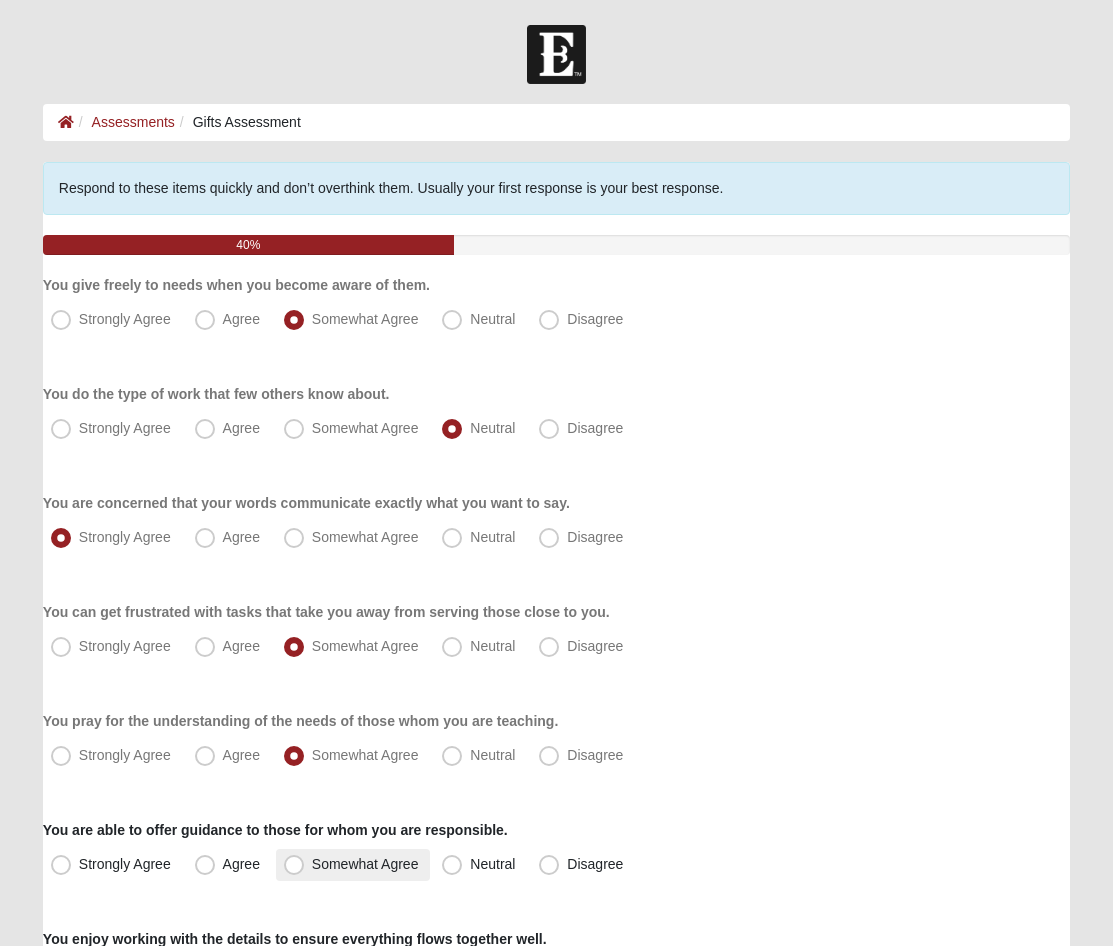 click on "Somewhat Agree" at bounding box center (353, 865) 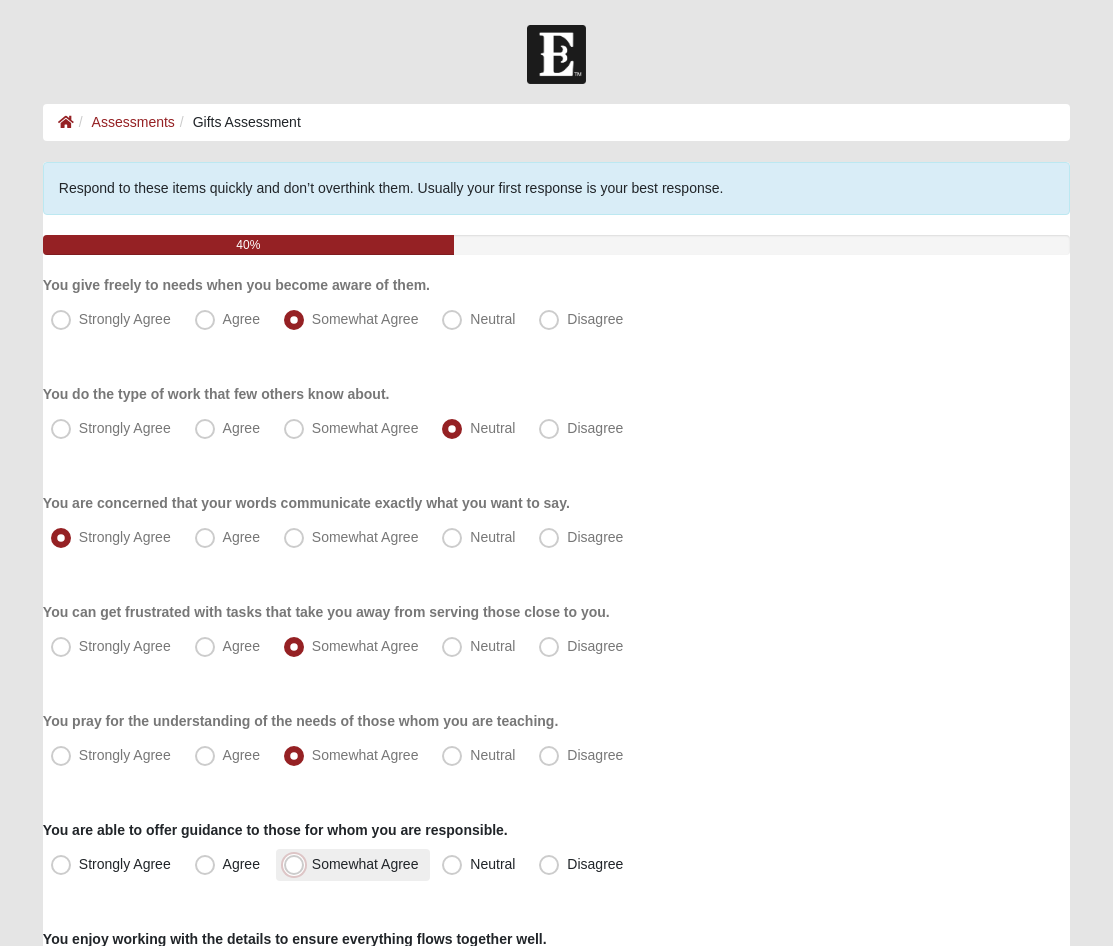 click on "Somewhat Agree" at bounding box center [298, 864] 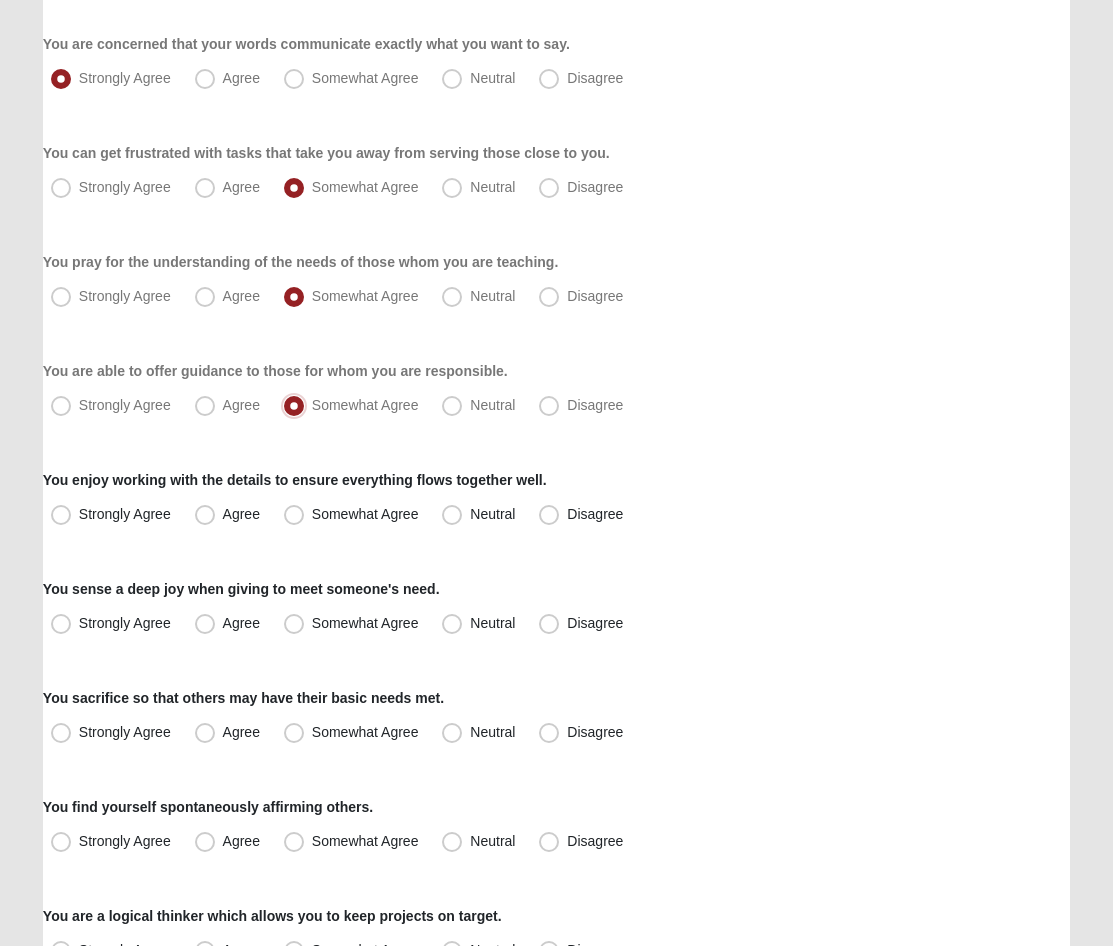 scroll, scrollTop: 461, scrollLeft: 0, axis: vertical 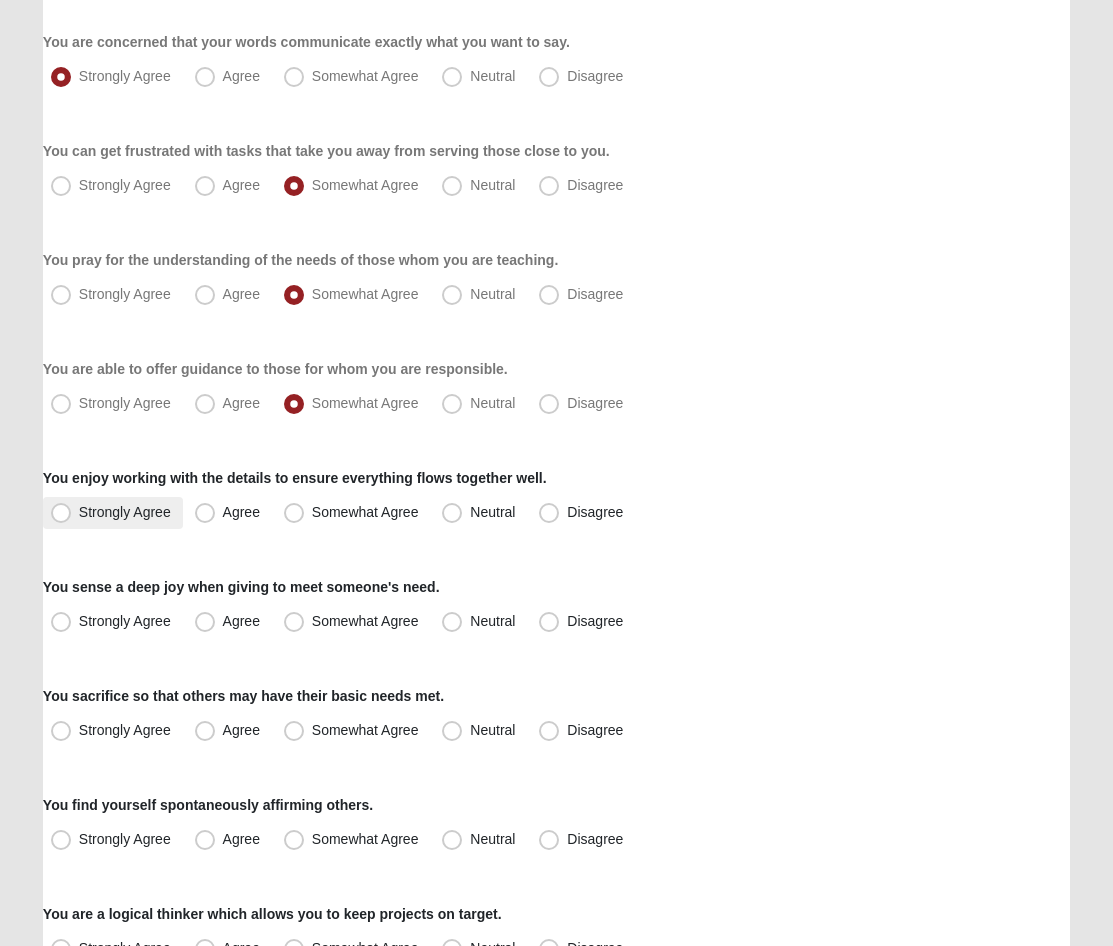 click on "Strongly Agree" at bounding box center (125, 512) 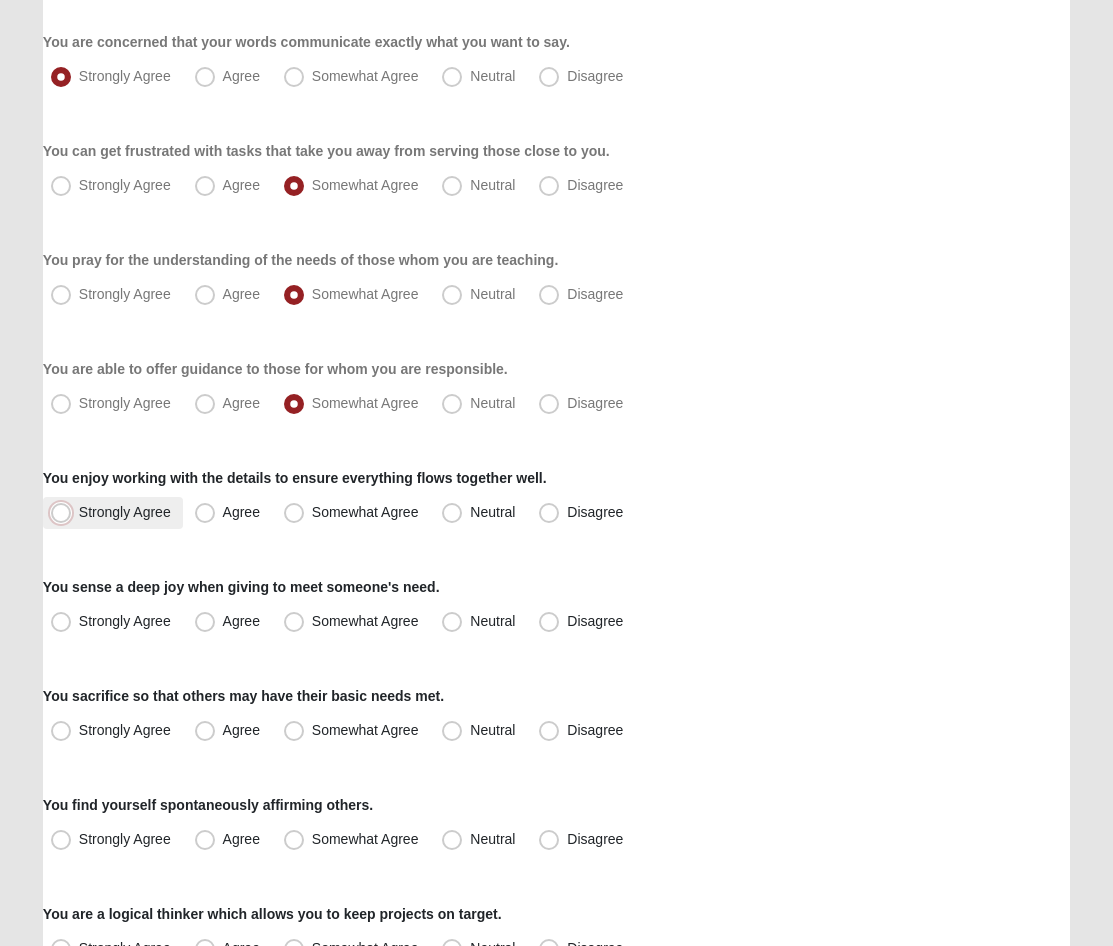 radio on "true" 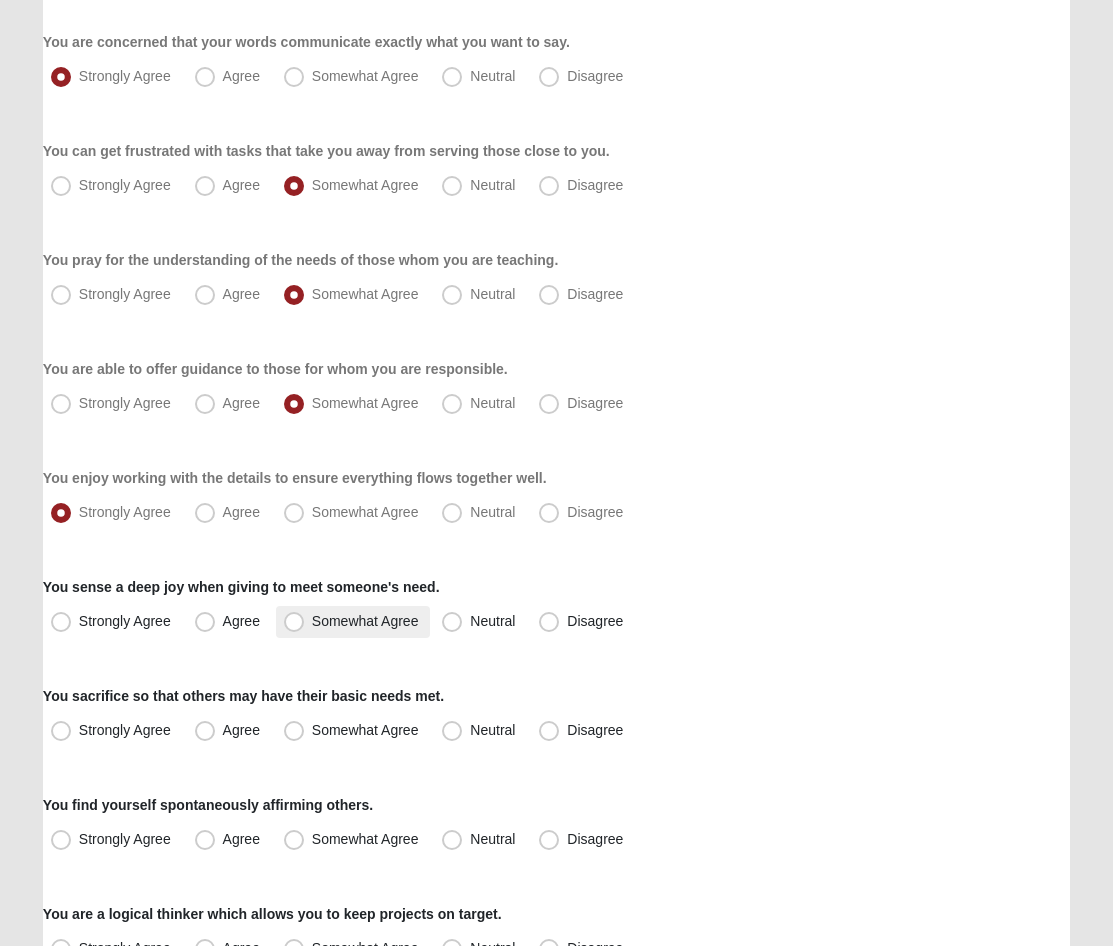 click on "Somewhat Agree" at bounding box center (365, 621) 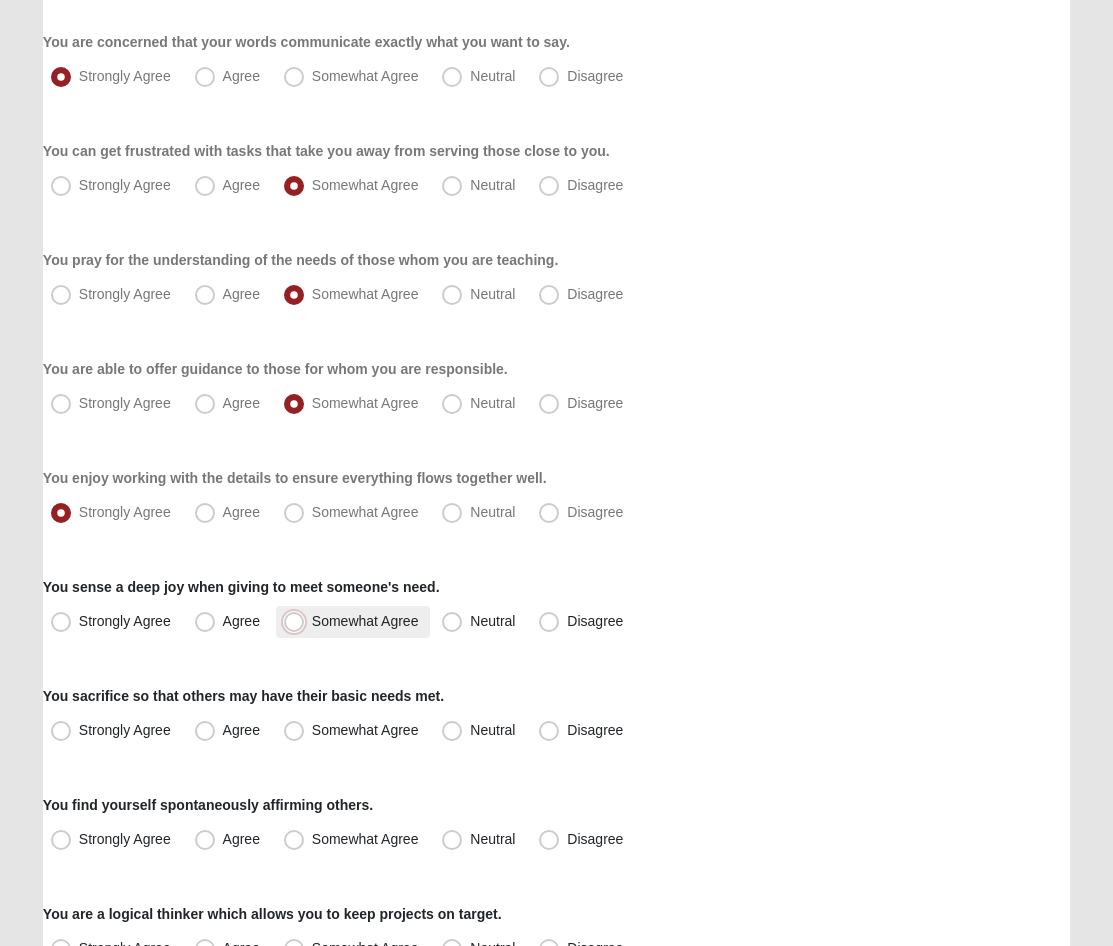 radio on "true" 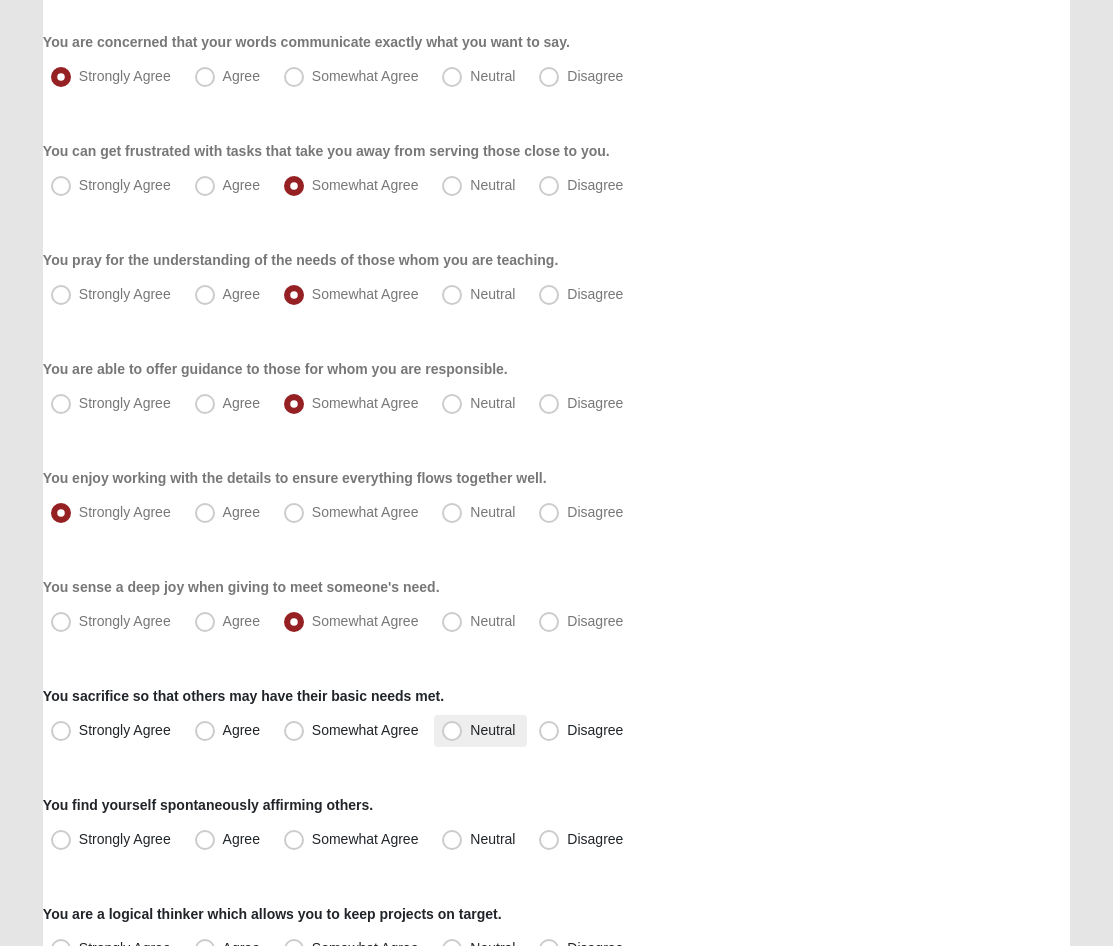 click on "Neutral" at bounding box center (480, 731) 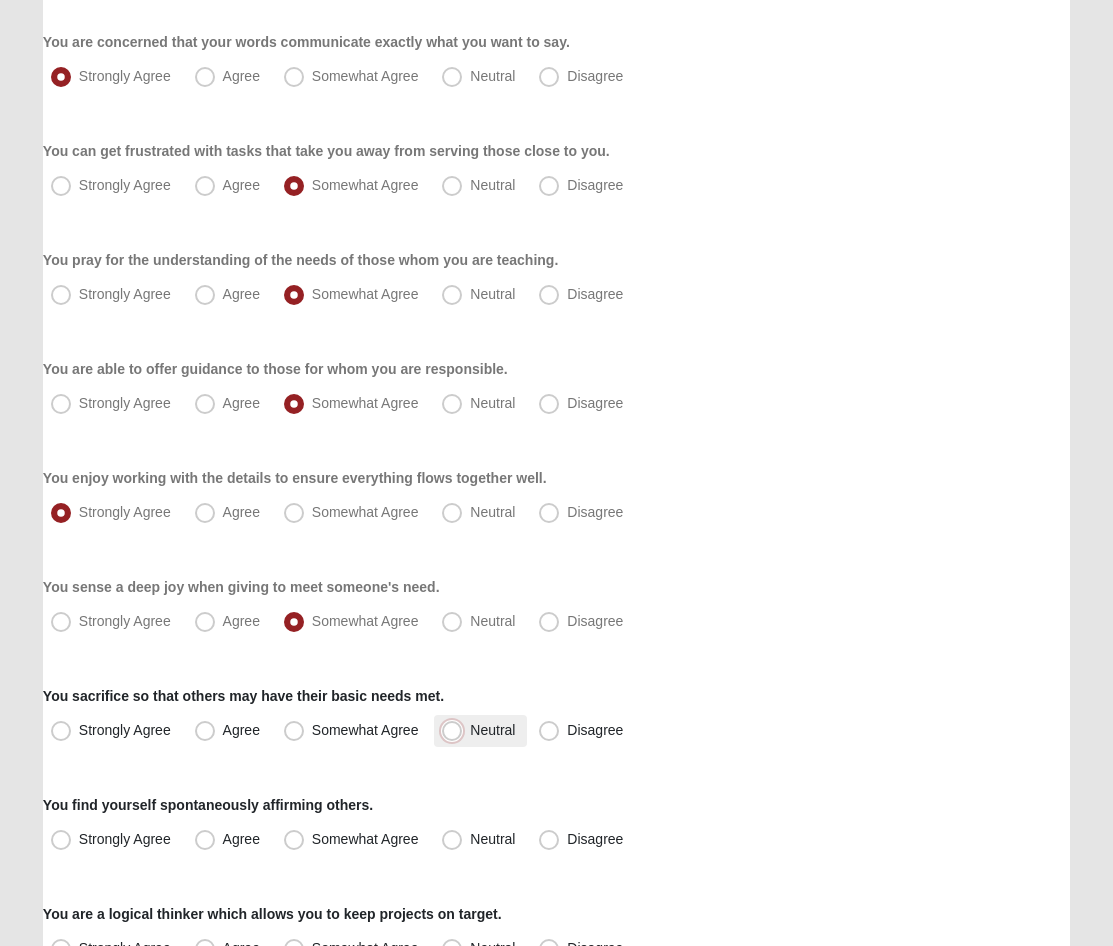 radio on "true" 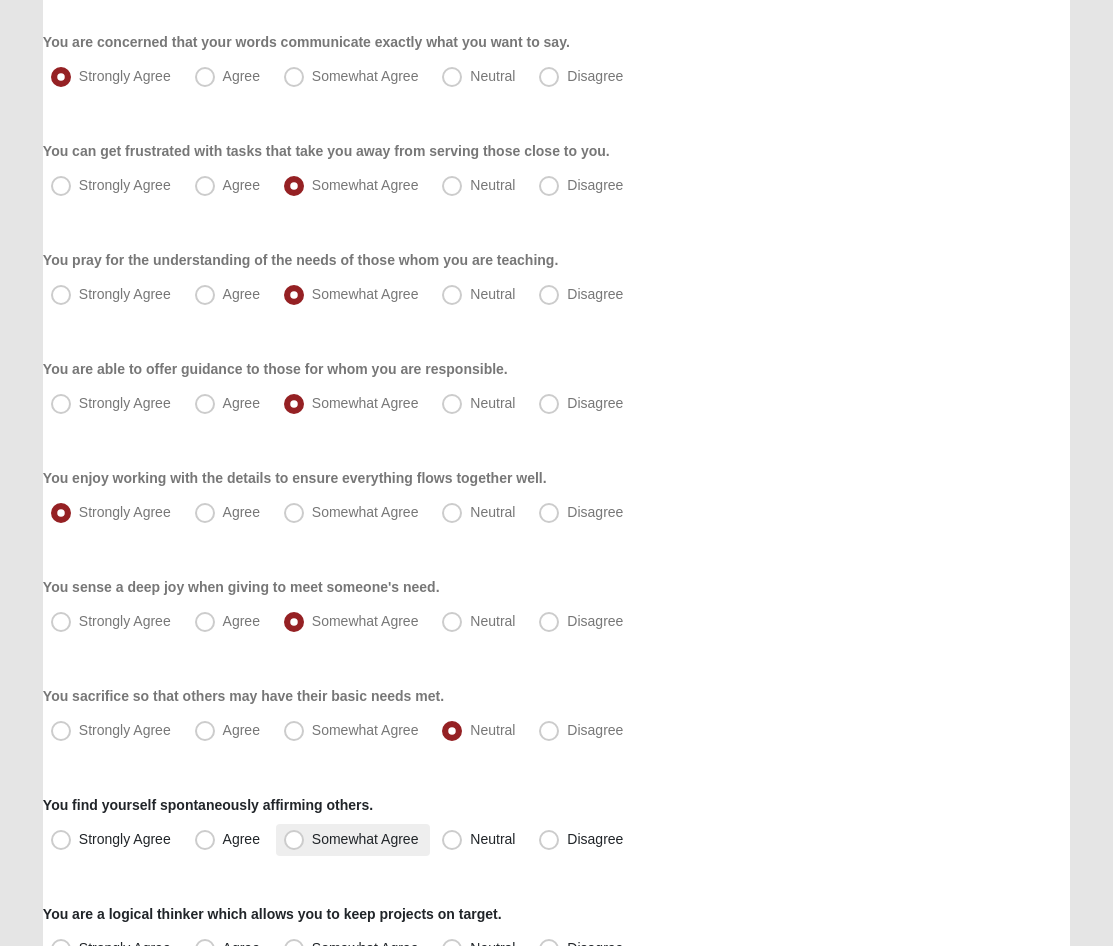 click on "Somewhat Agree" at bounding box center [365, 839] 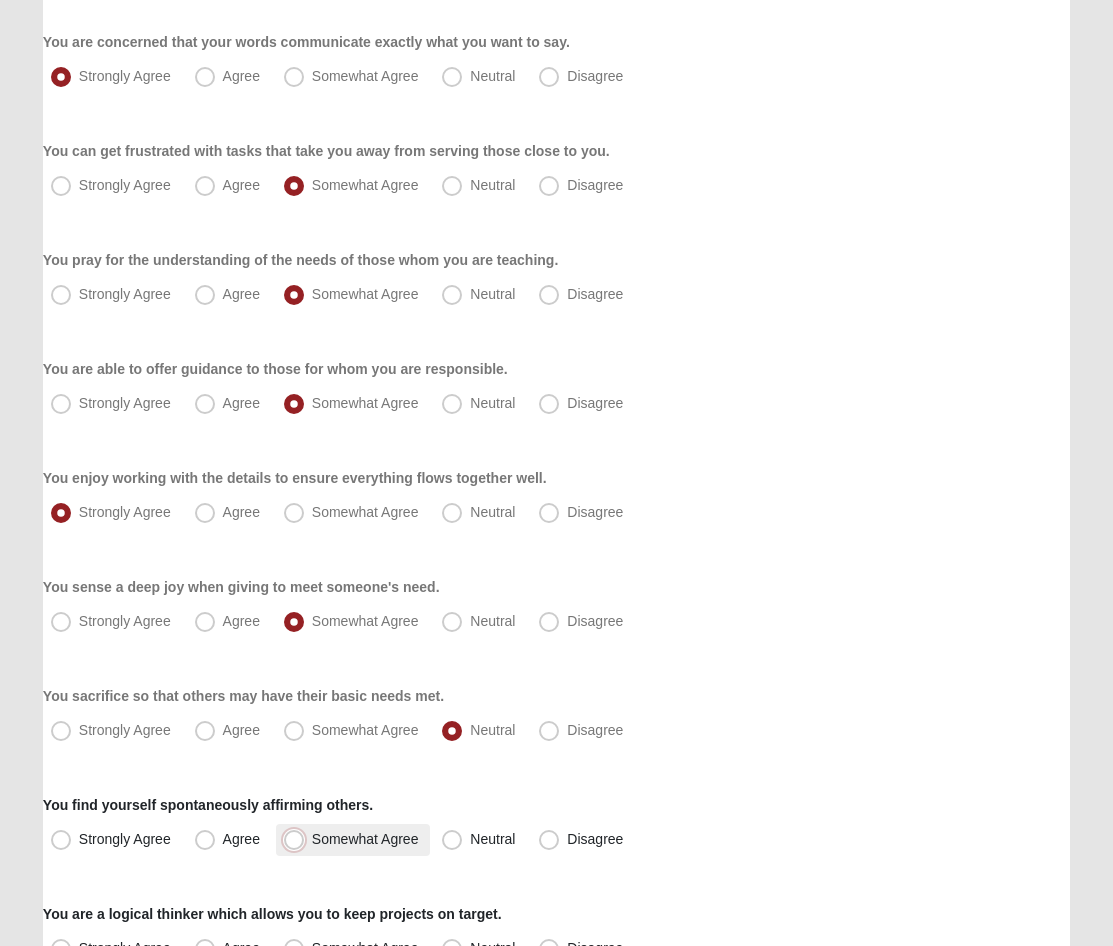 radio on "true" 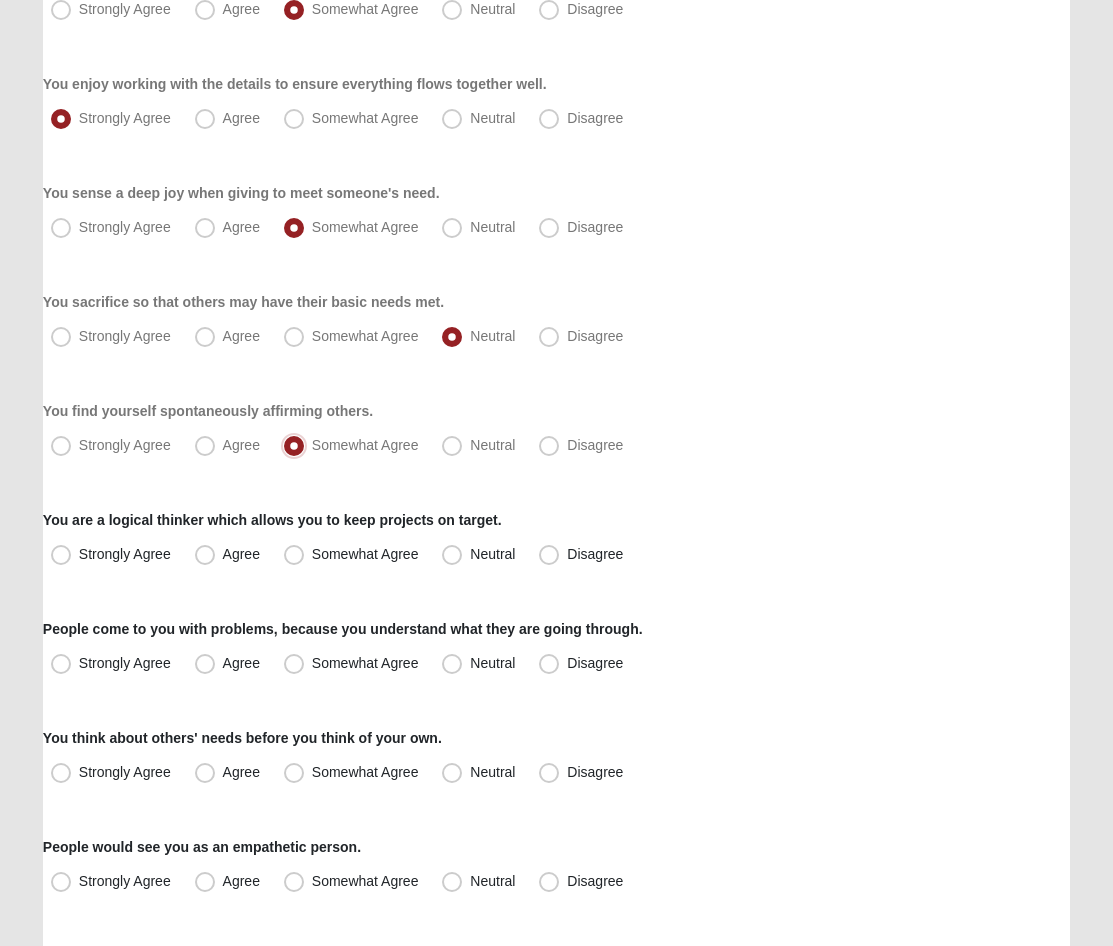 scroll, scrollTop: 858, scrollLeft: 0, axis: vertical 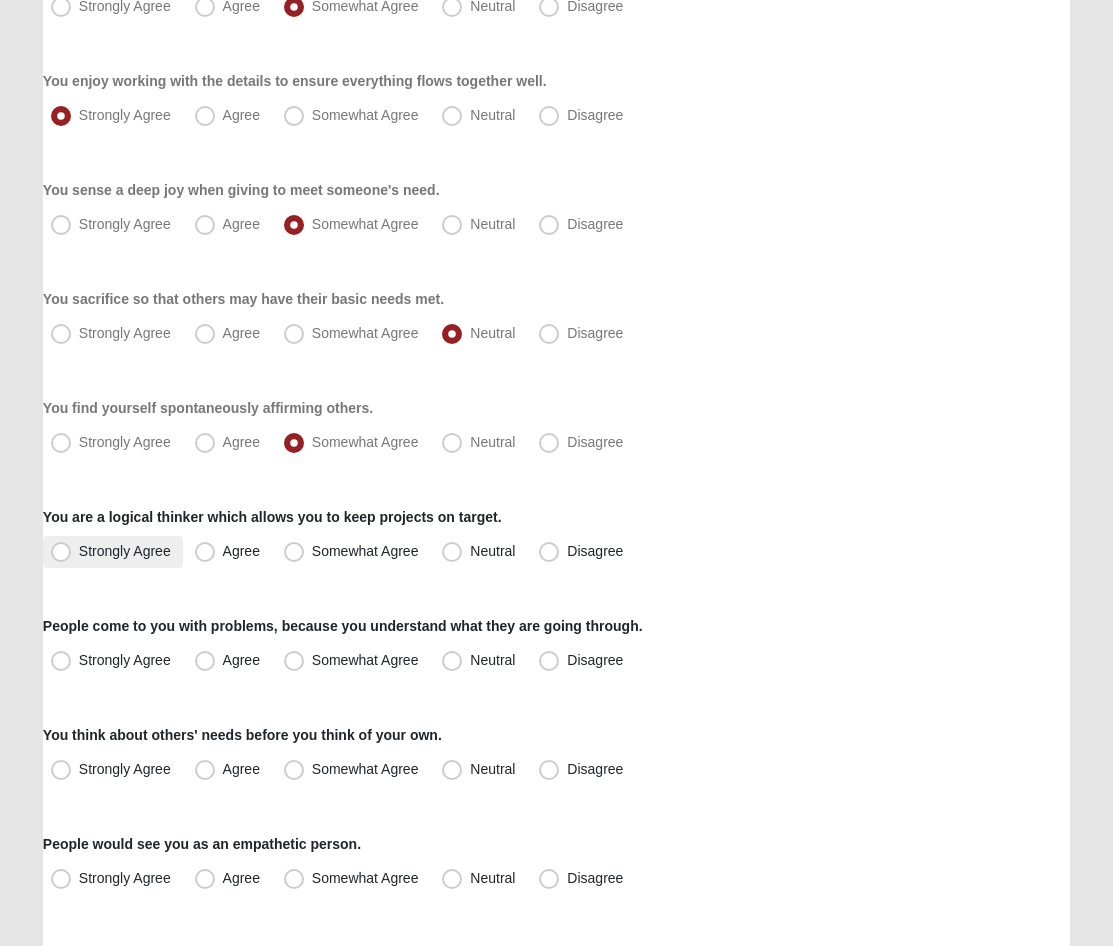 click on "Strongly Agree" at bounding box center (125, 551) 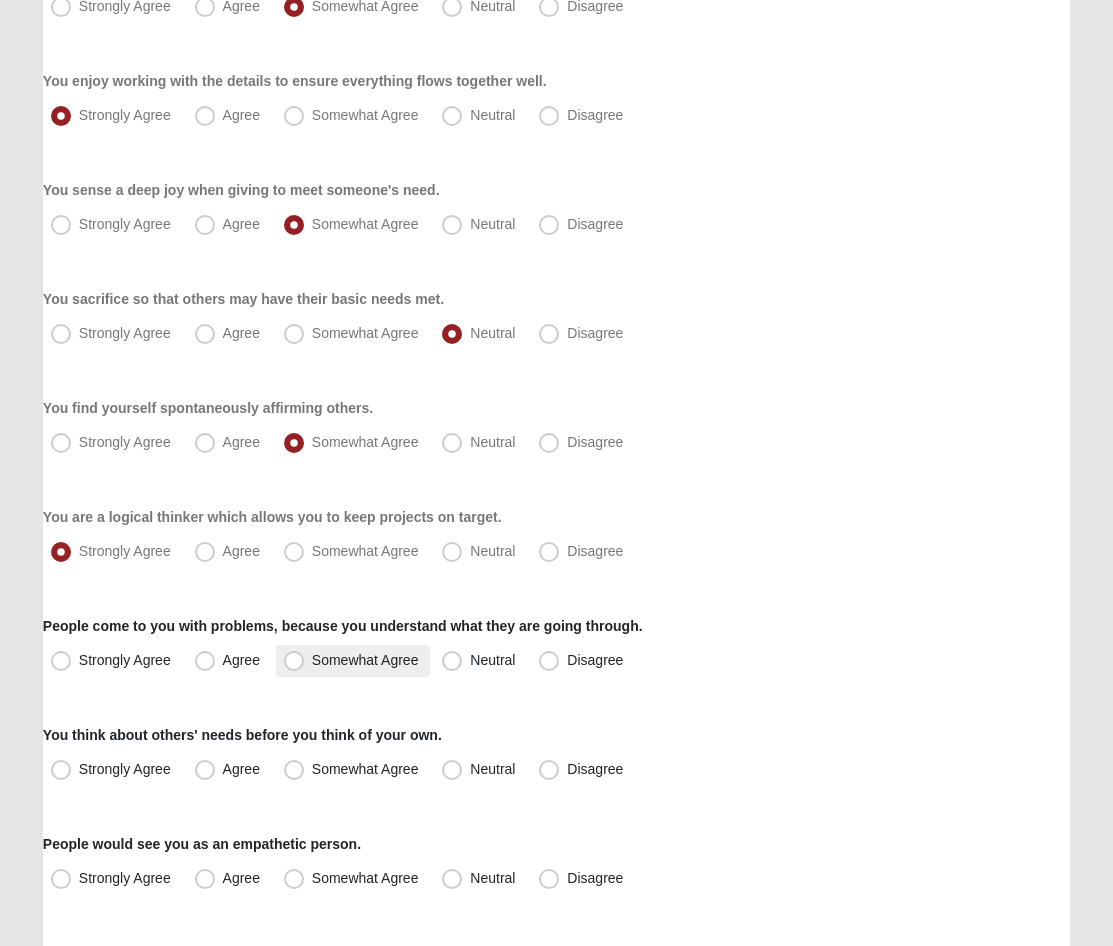 click on "Somewhat Agree" at bounding box center [365, 660] 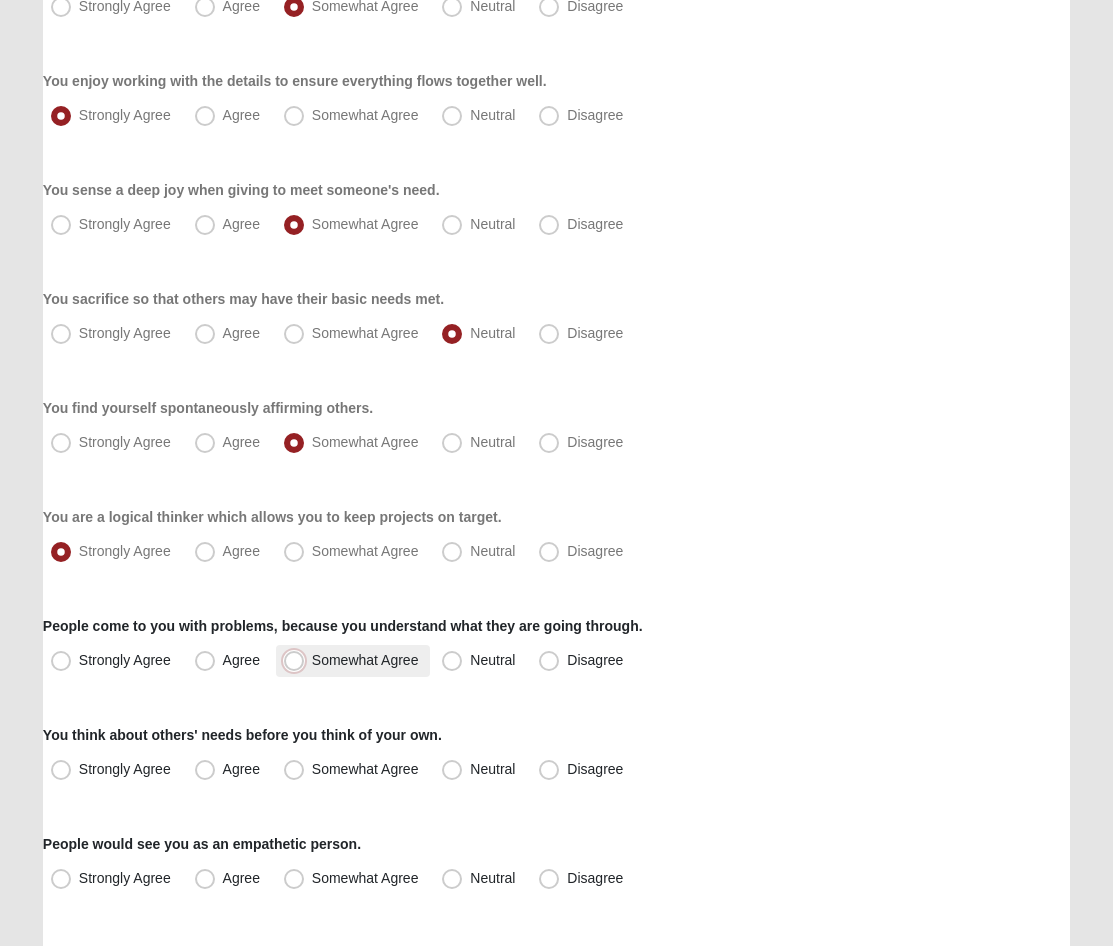 radio on "true" 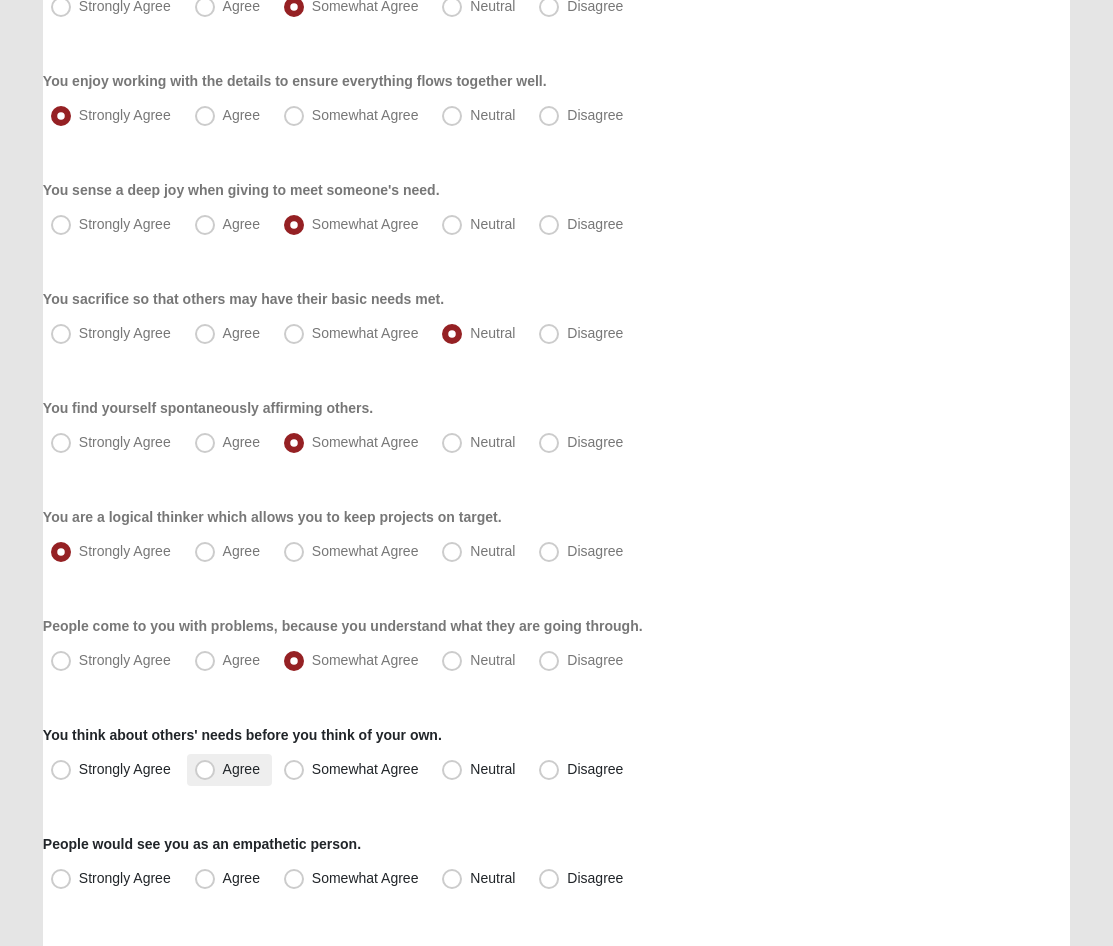 click on "Agree" at bounding box center [241, 769] 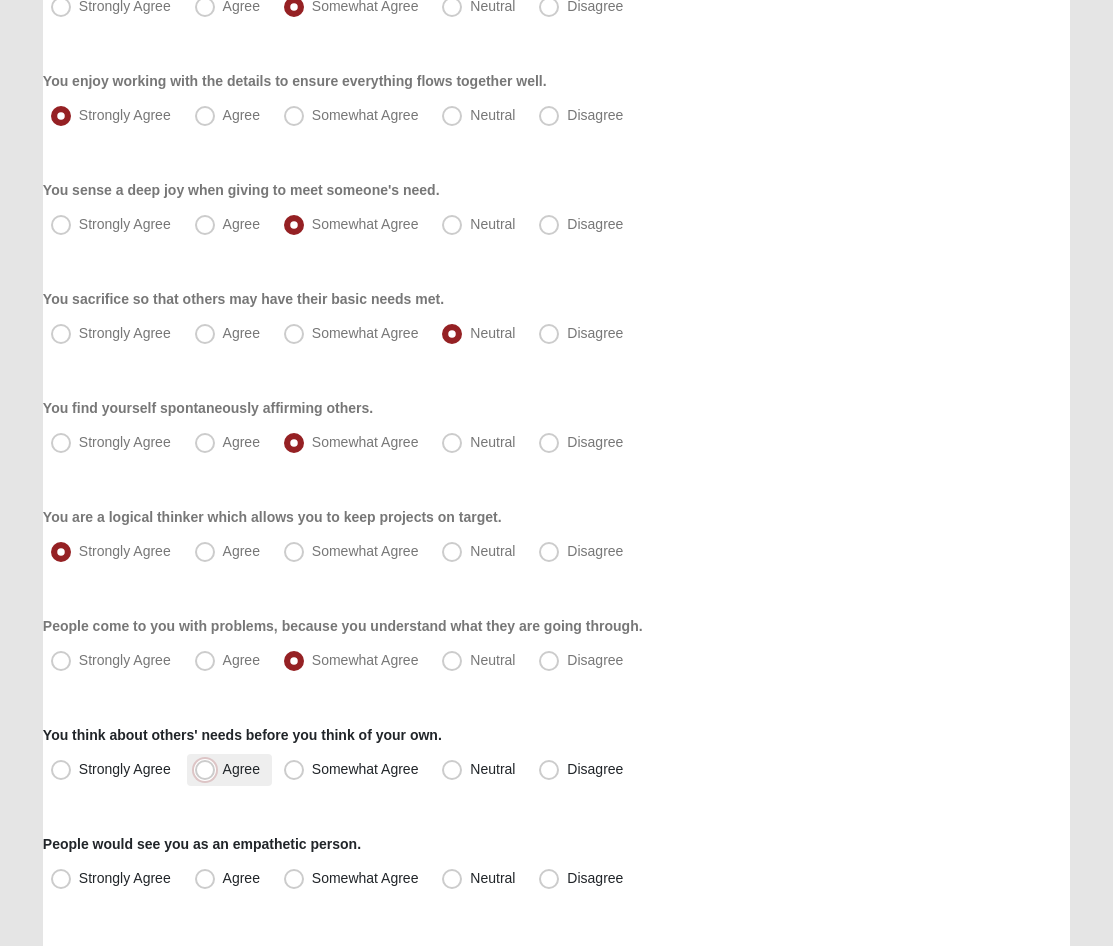 radio on "true" 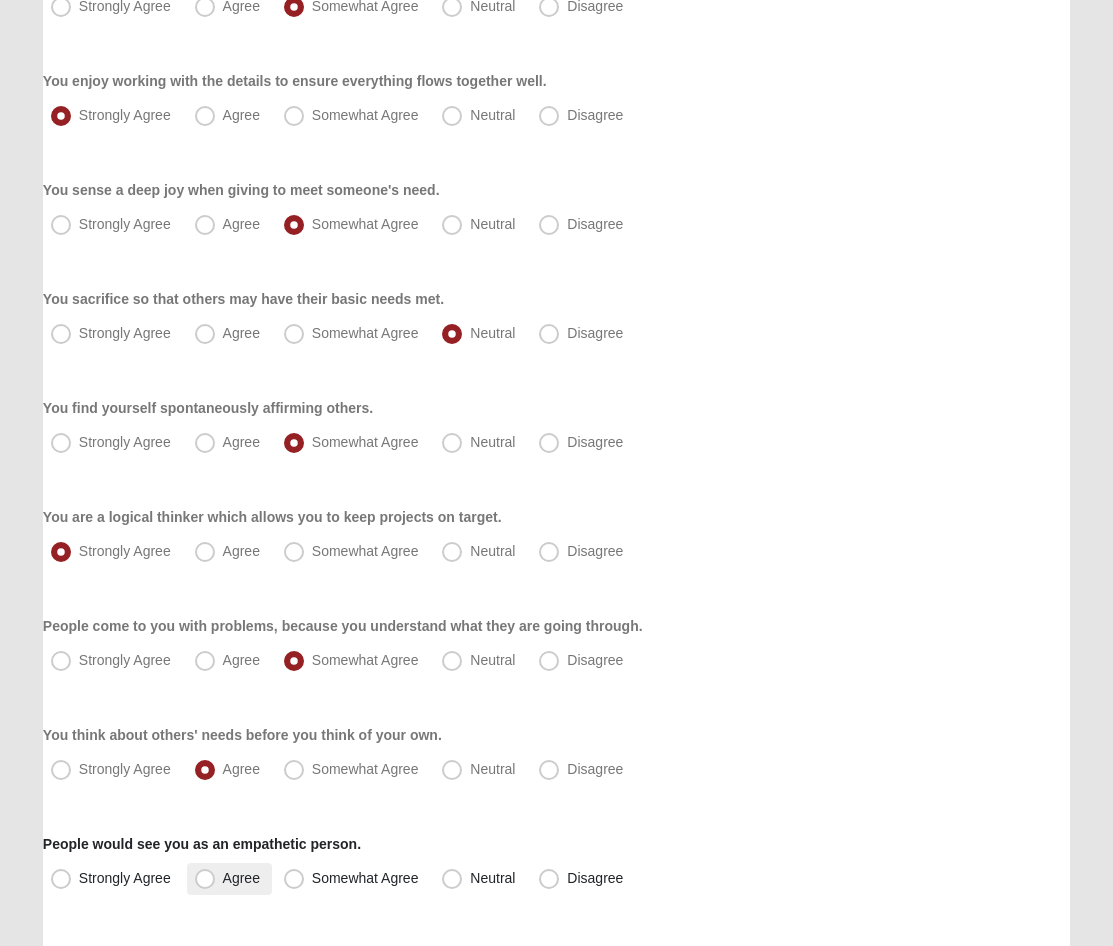 click on "Agree" at bounding box center (241, 878) 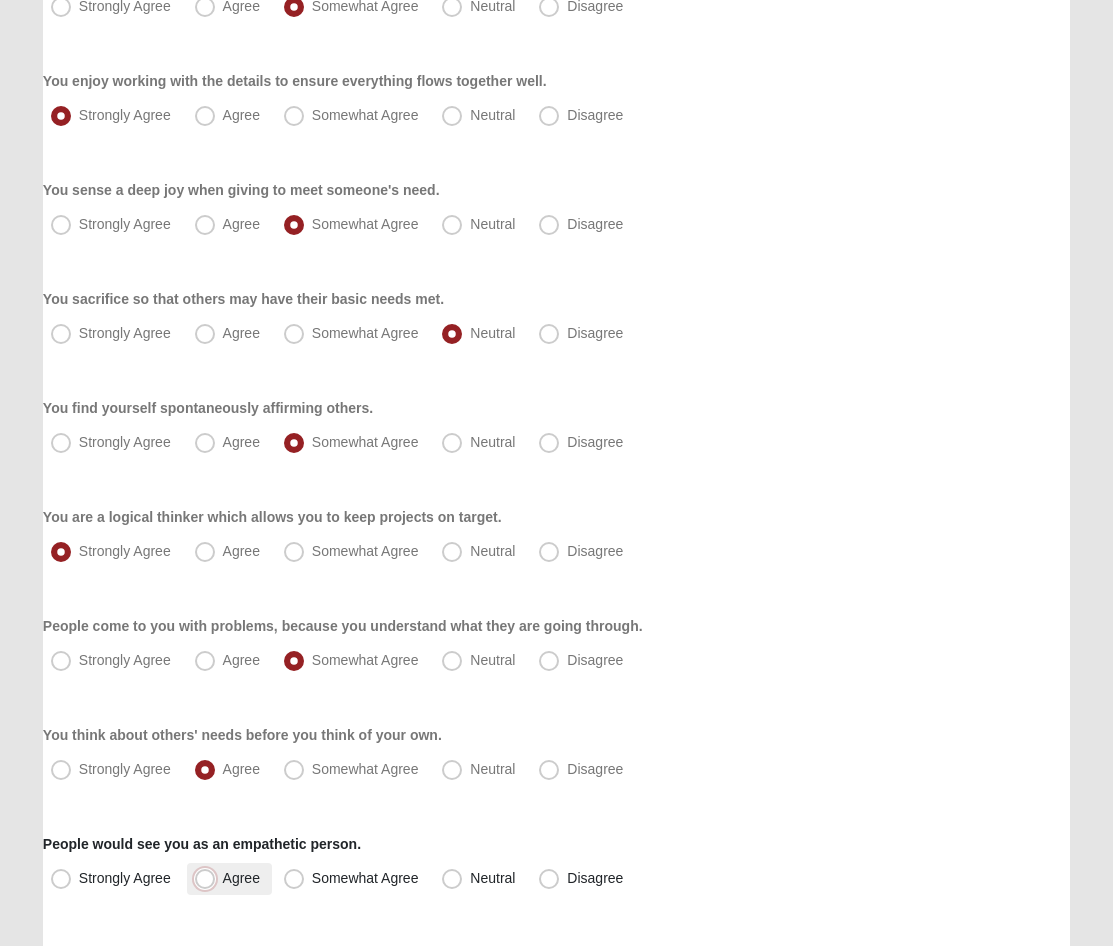 radio on "true" 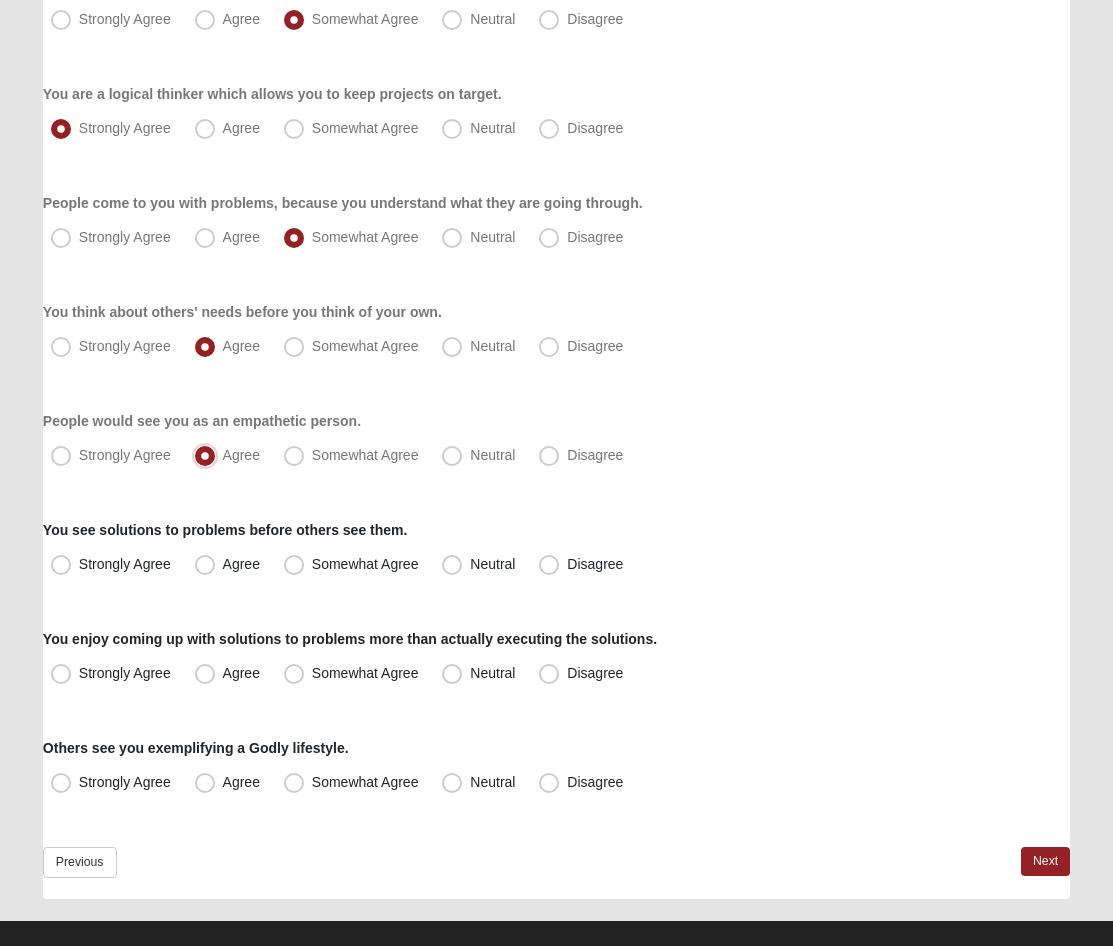 scroll, scrollTop: 1283, scrollLeft: 0, axis: vertical 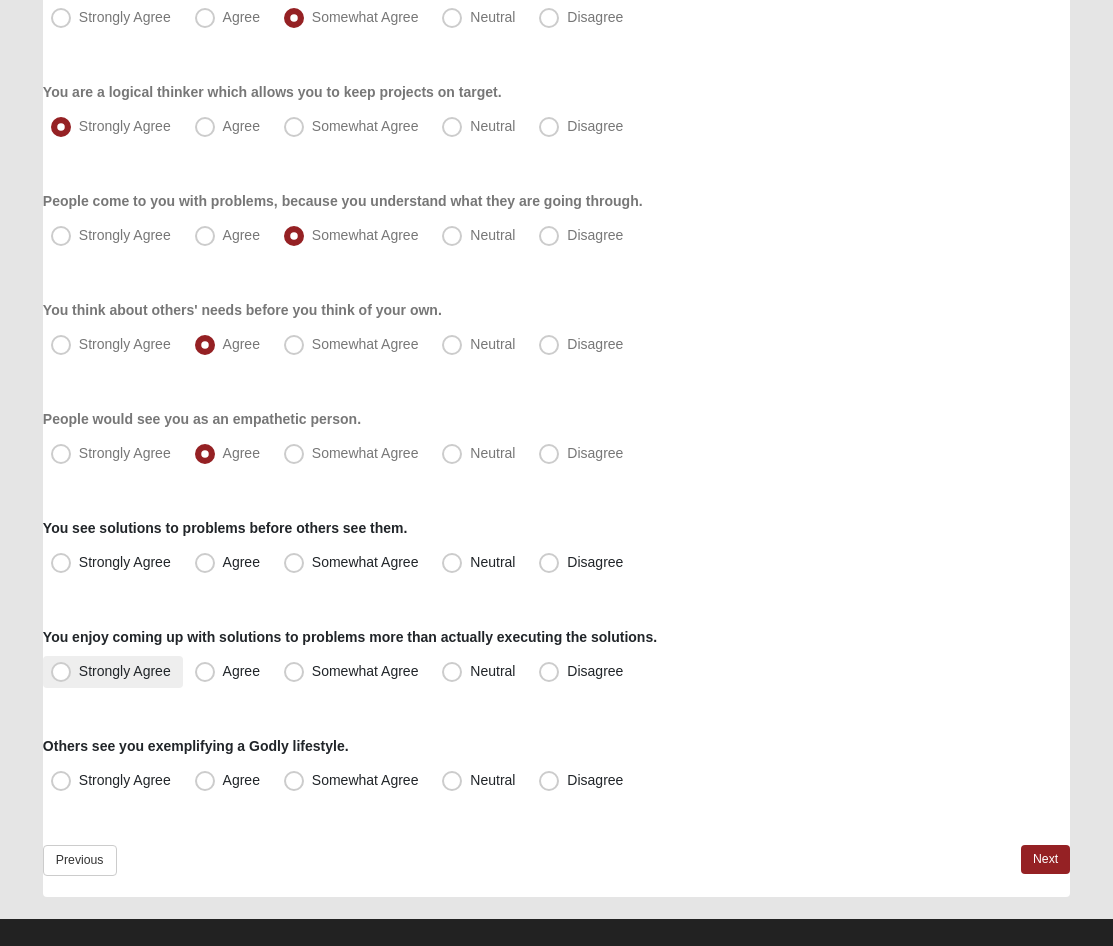 click on "Strongly Agree" at bounding box center (125, 671) 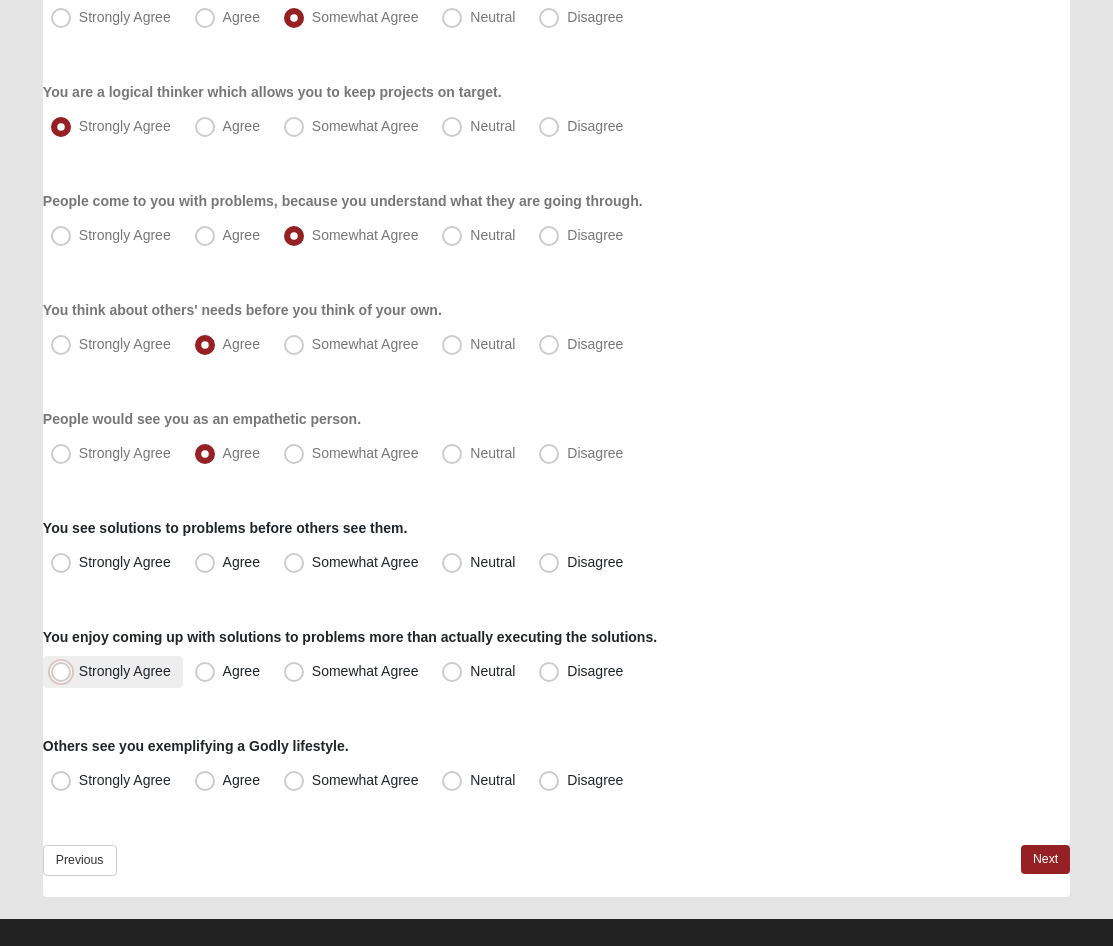 click on "Strongly Agree" at bounding box center [65, 671] 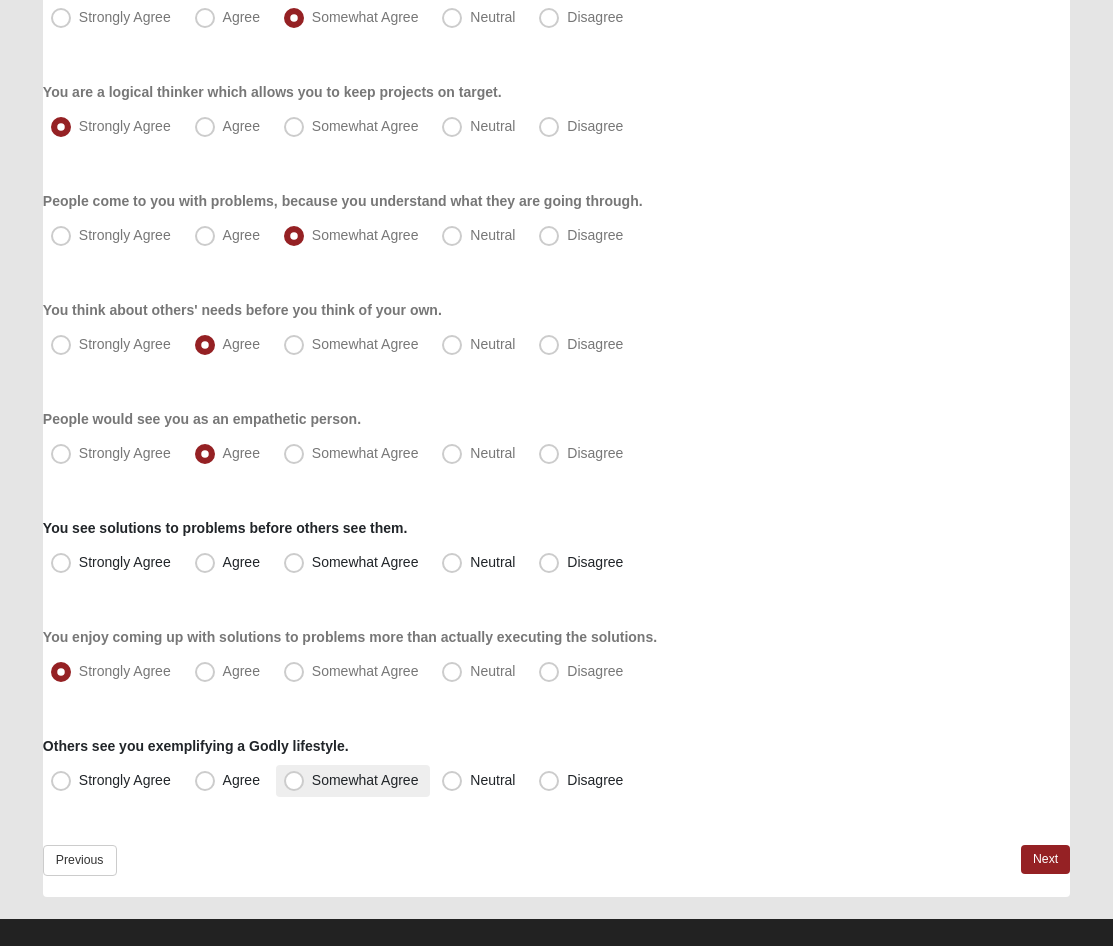 click on "Somewhat Agree" at bounding box center [365, 780] 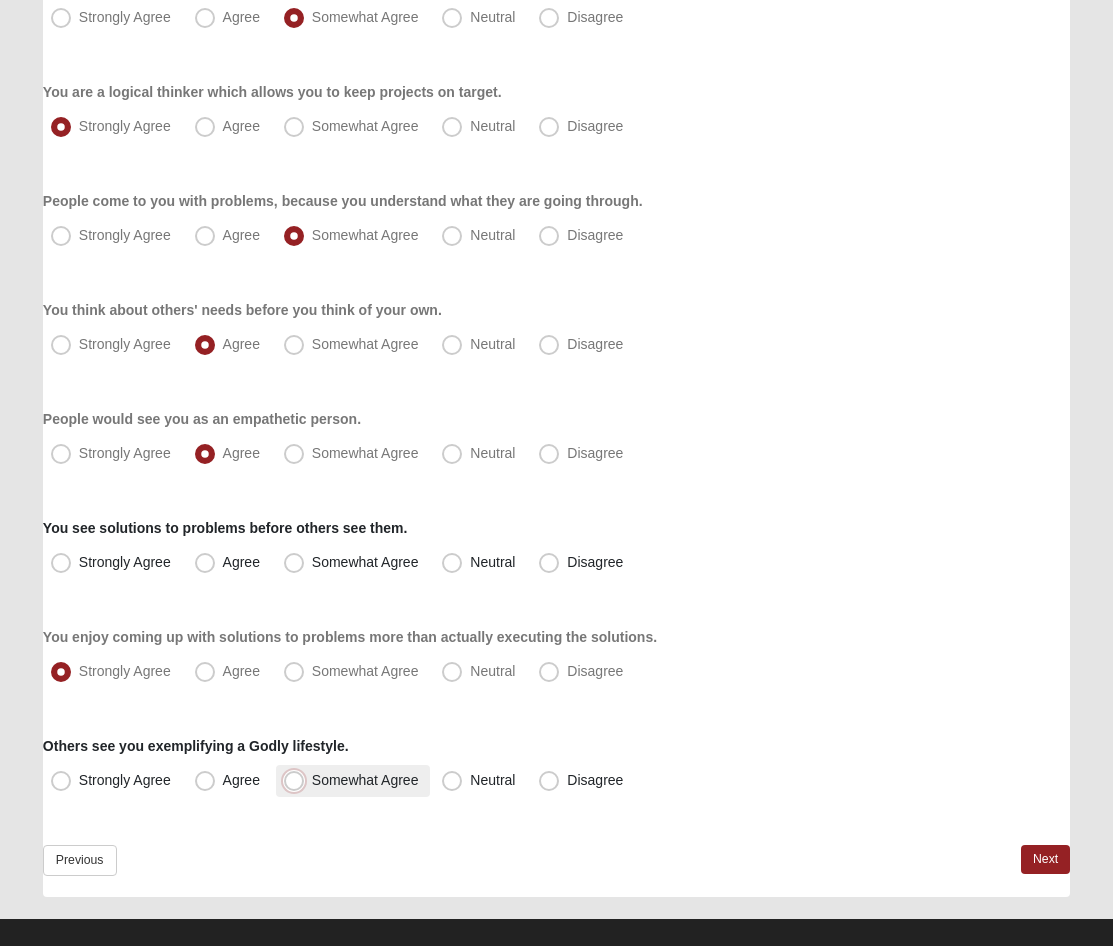 radio on "true" 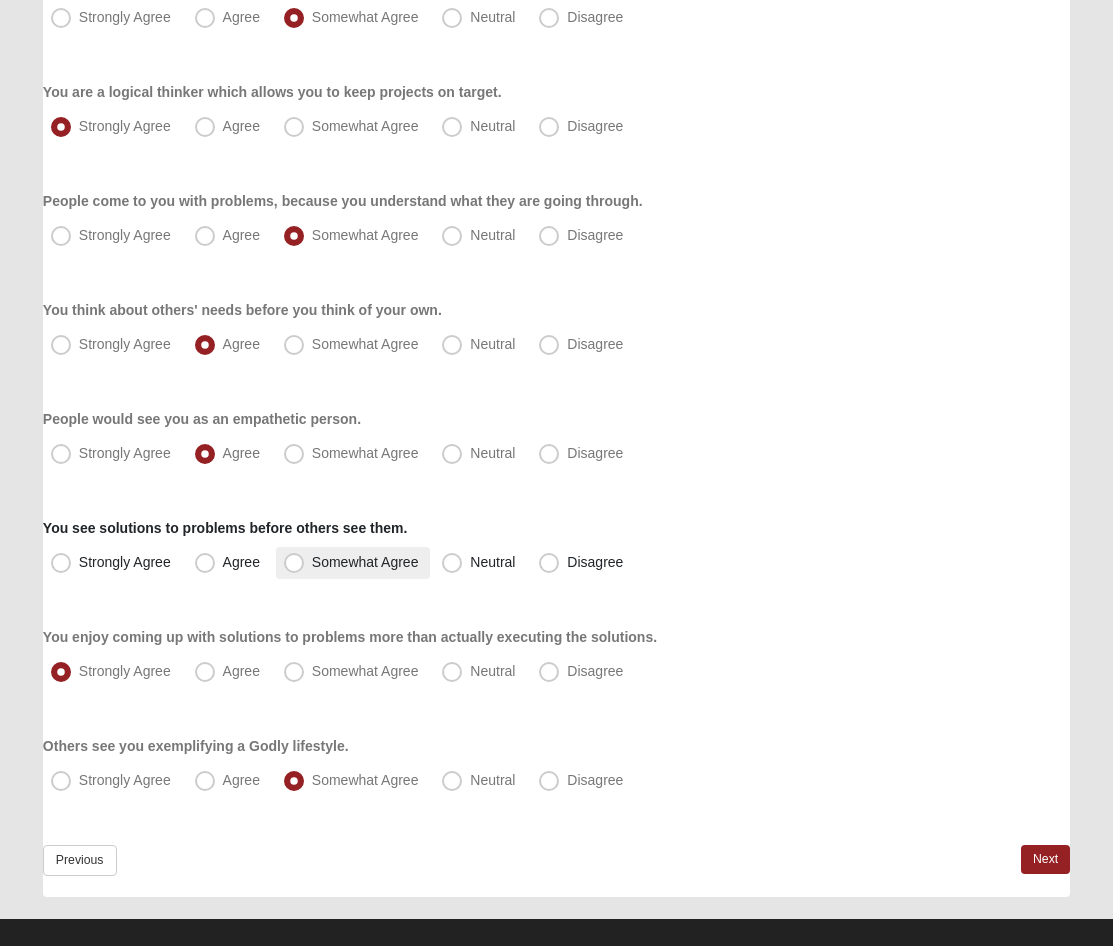 click on "Somewhat Agree" at bounding box center (365, 562) 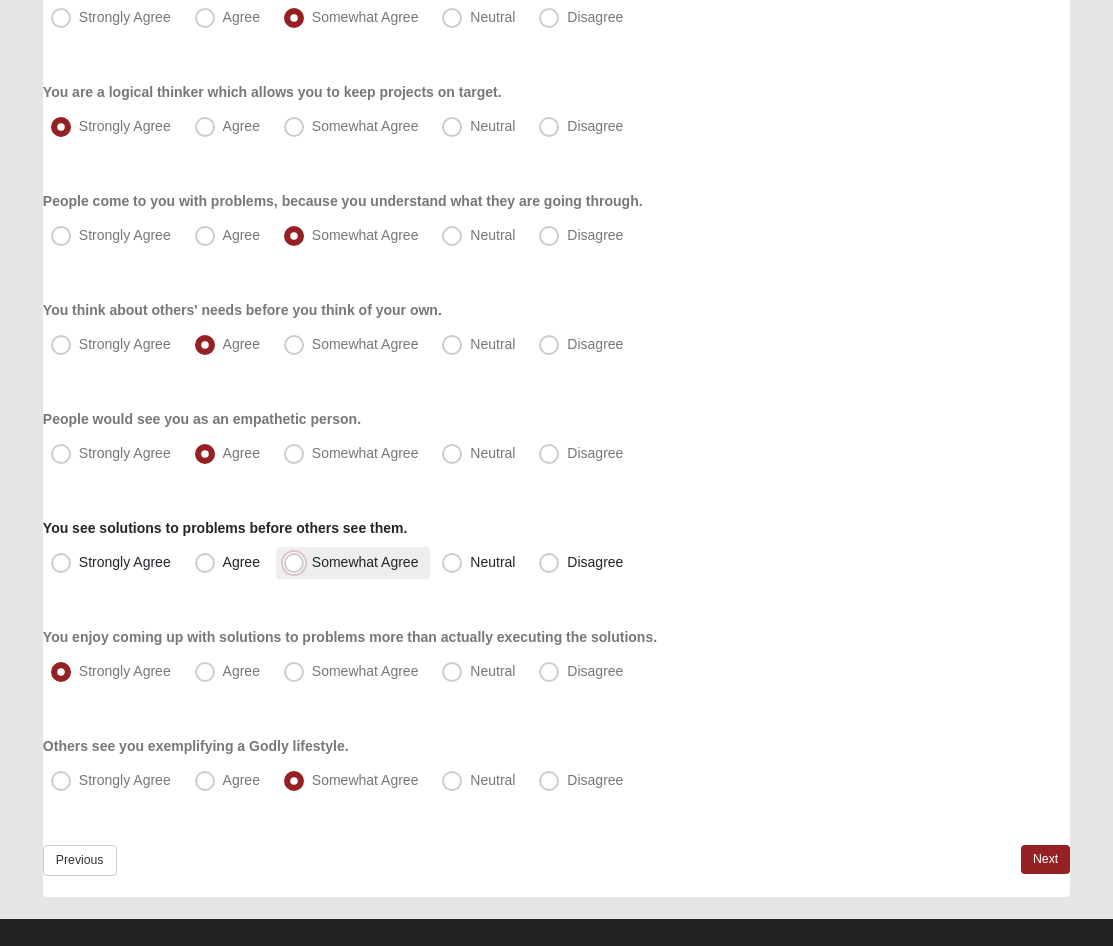 radio on "true" 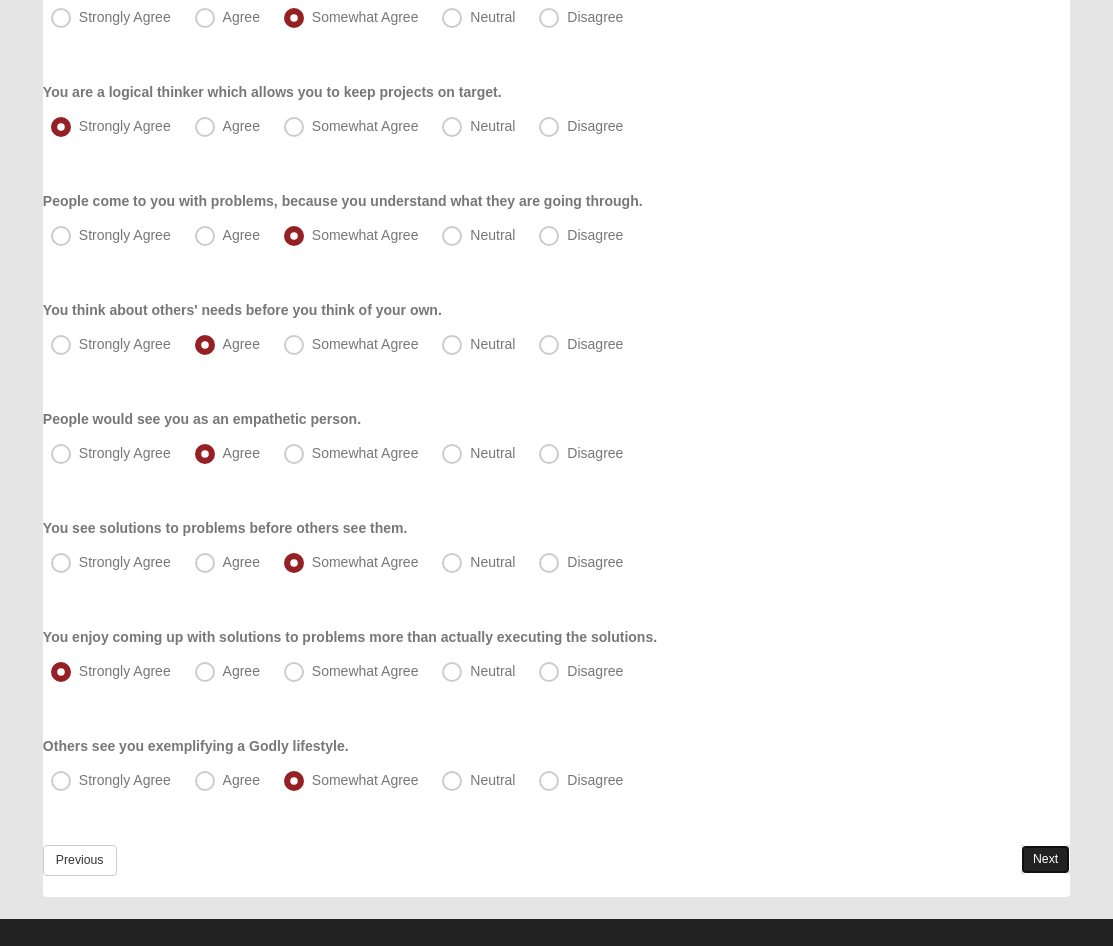 click on "Next" at bounding box center [1045, 859] 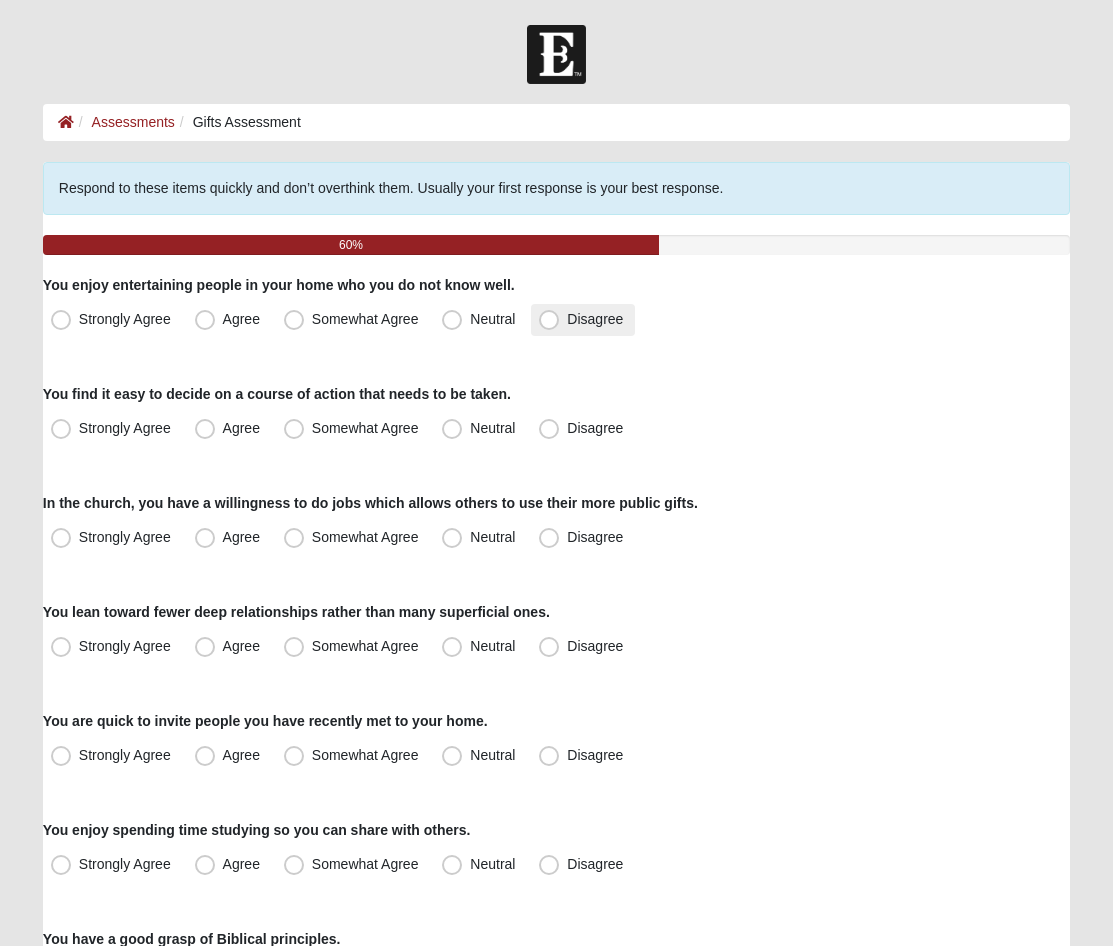 click on "Disagree" at bounding box center [583, 320] 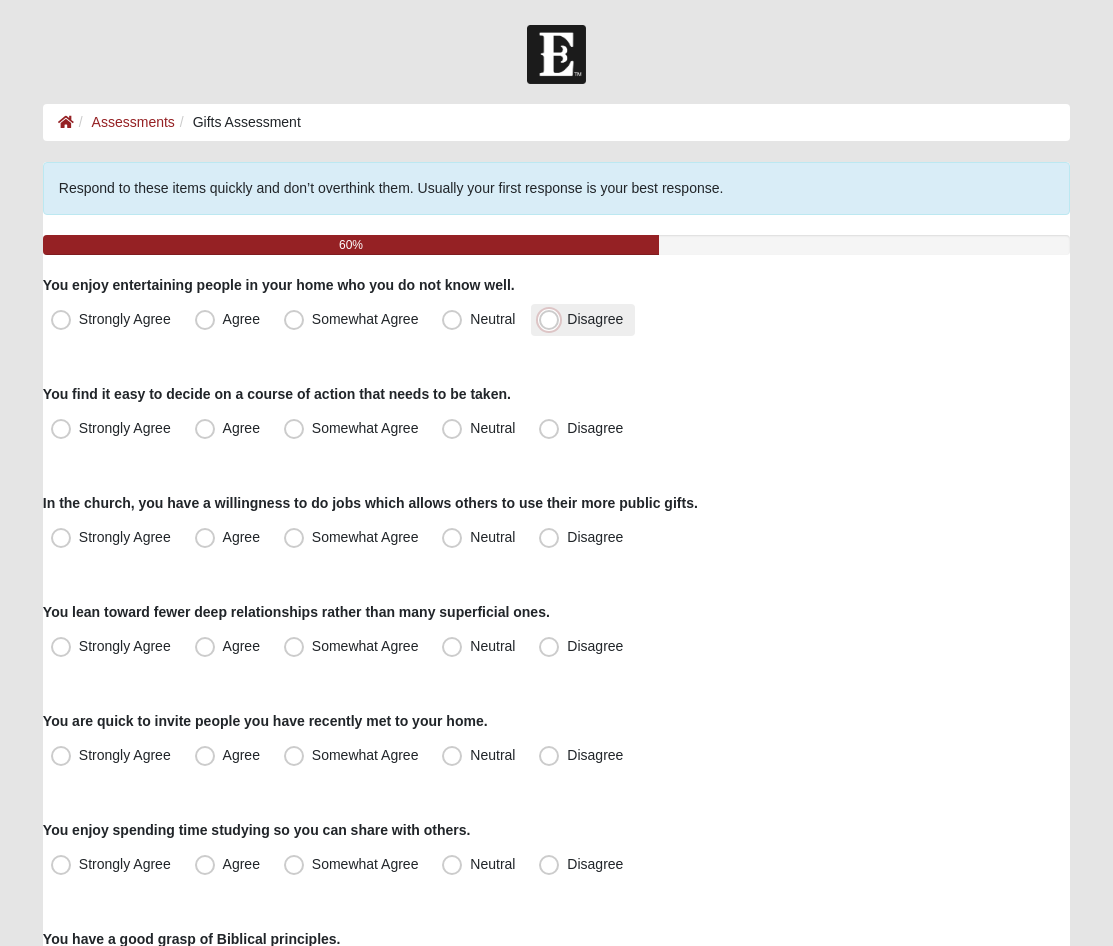 radio on "true" 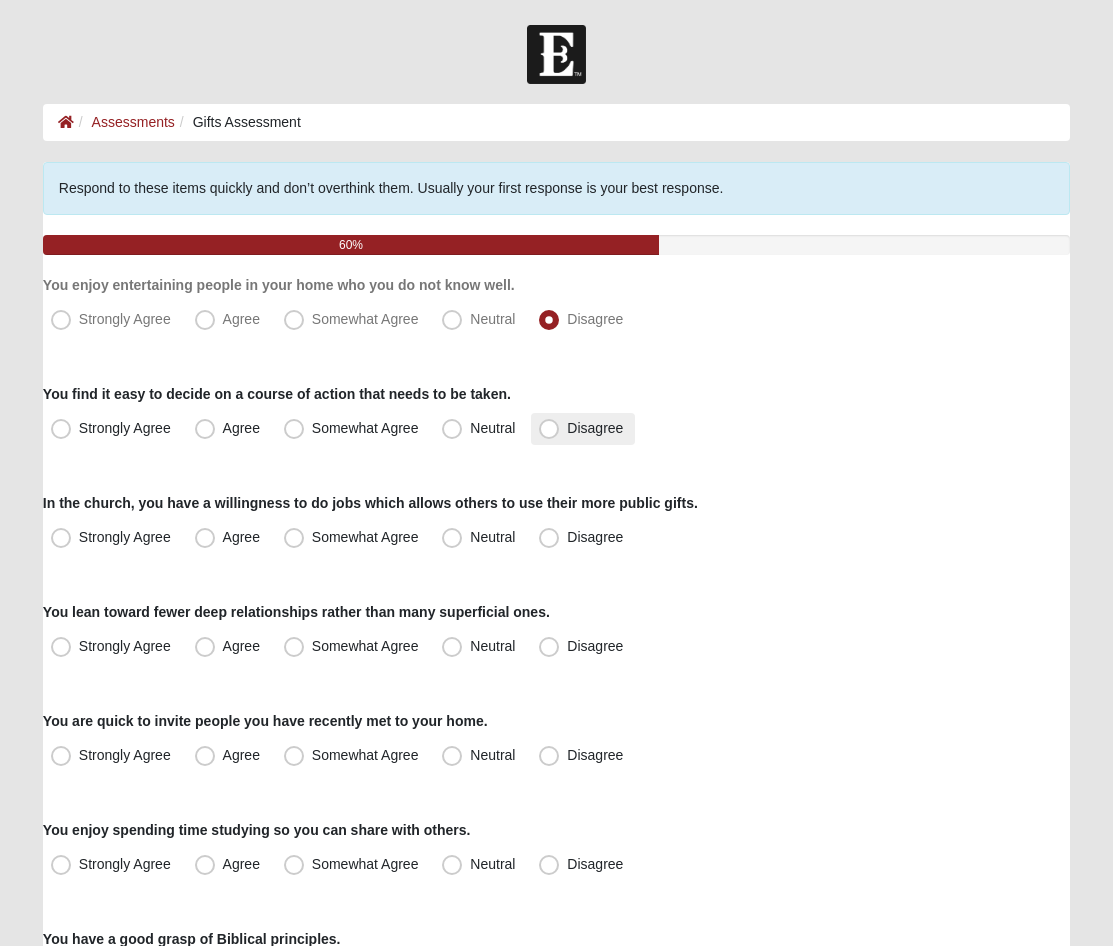 click on "Disagree" at bounding box center (595, 428) 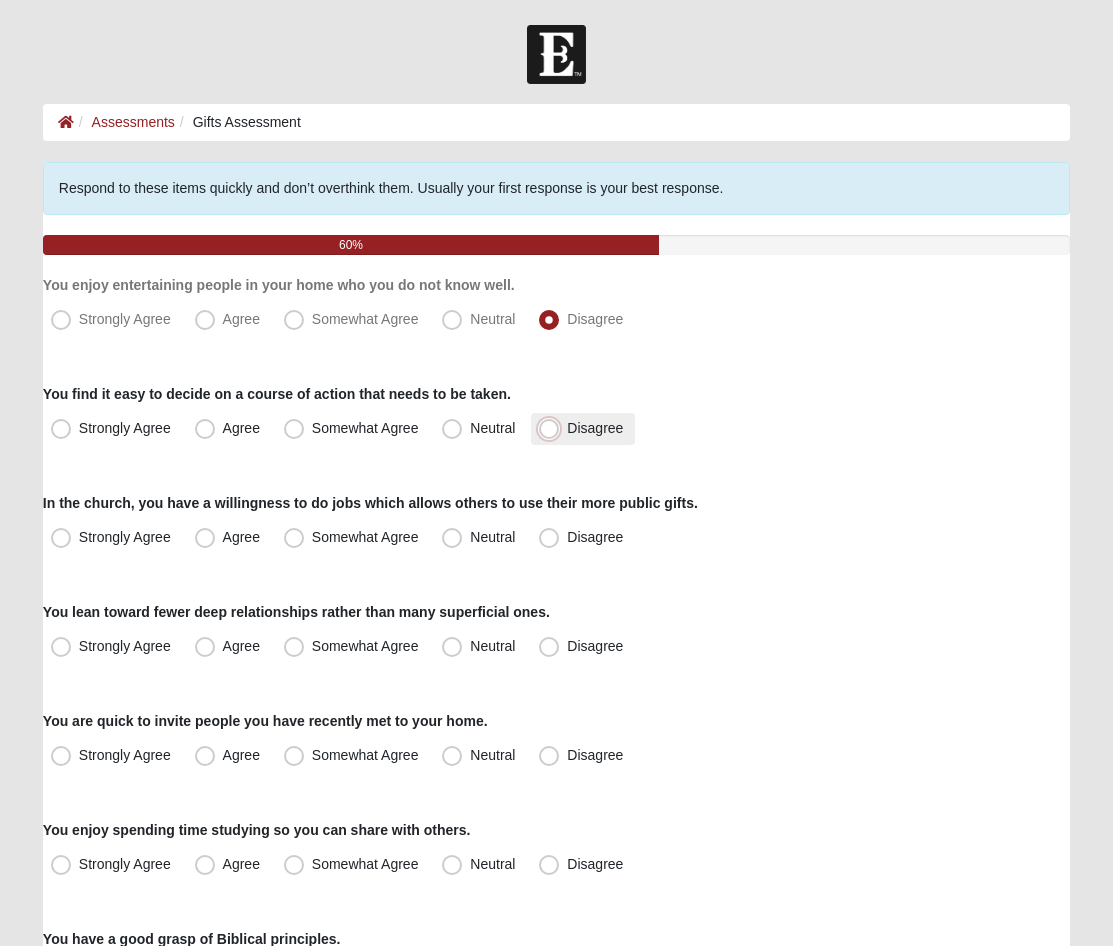 radio on "true" 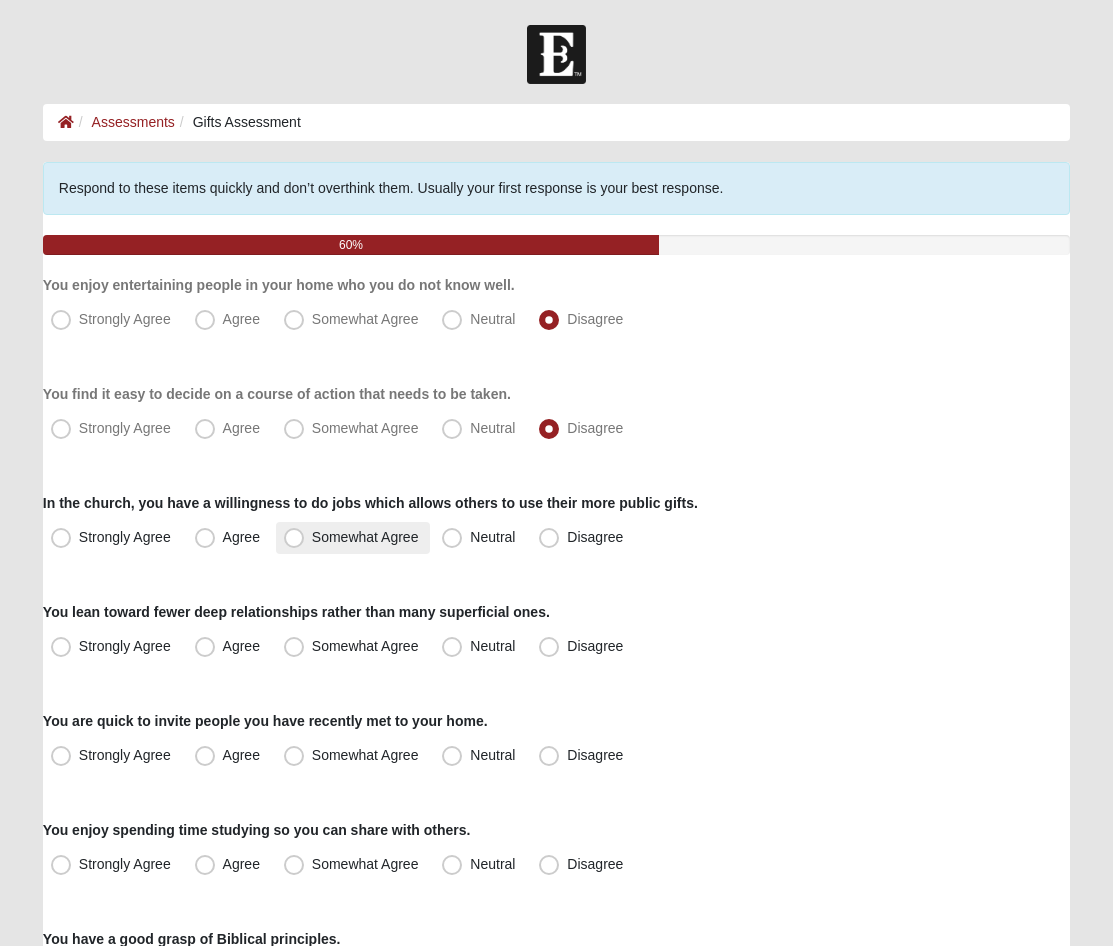 click on "Somewhat Agree" at bounding box center [353, 538] 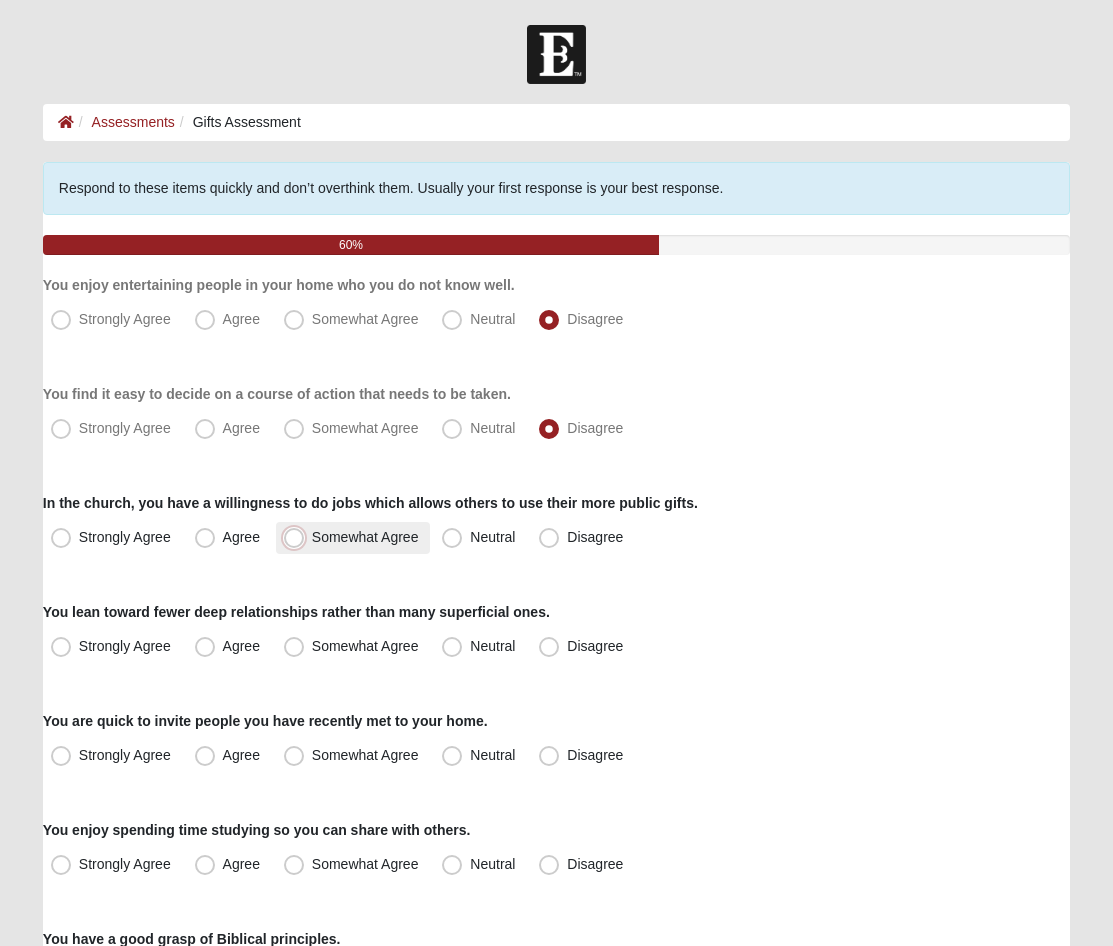 click on "Somewhat Agree" at bounding box center [298, 537] 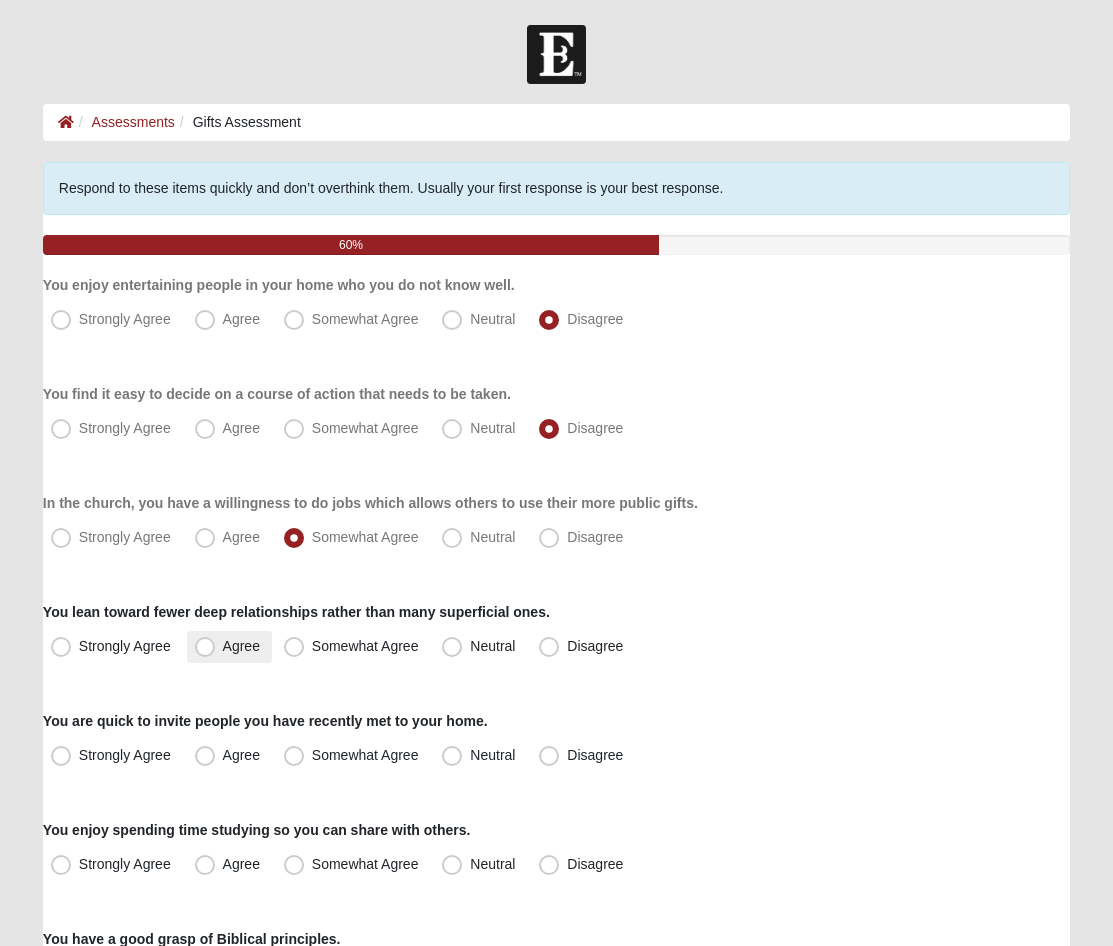 click on "Agree" at bounding box center [229, 647] 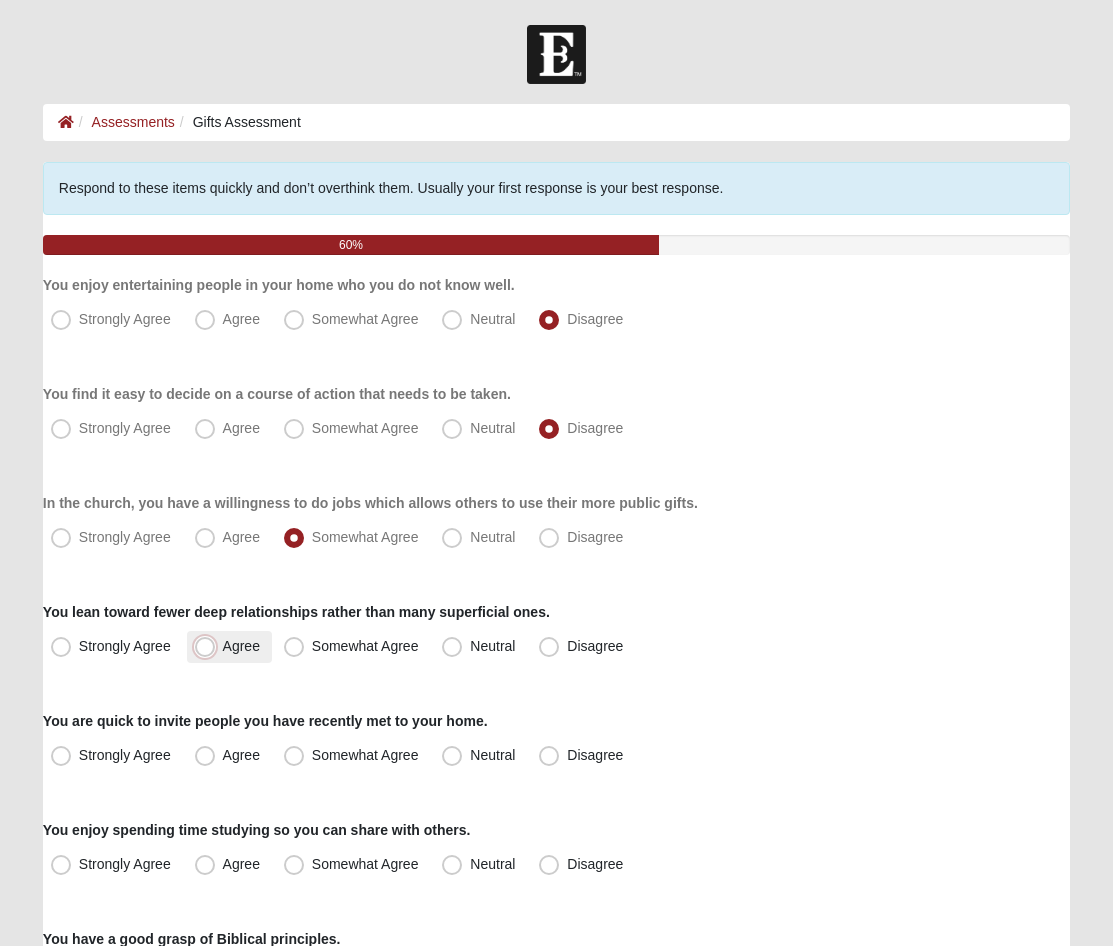 click on "Agree" at bounding box center [209, 646] 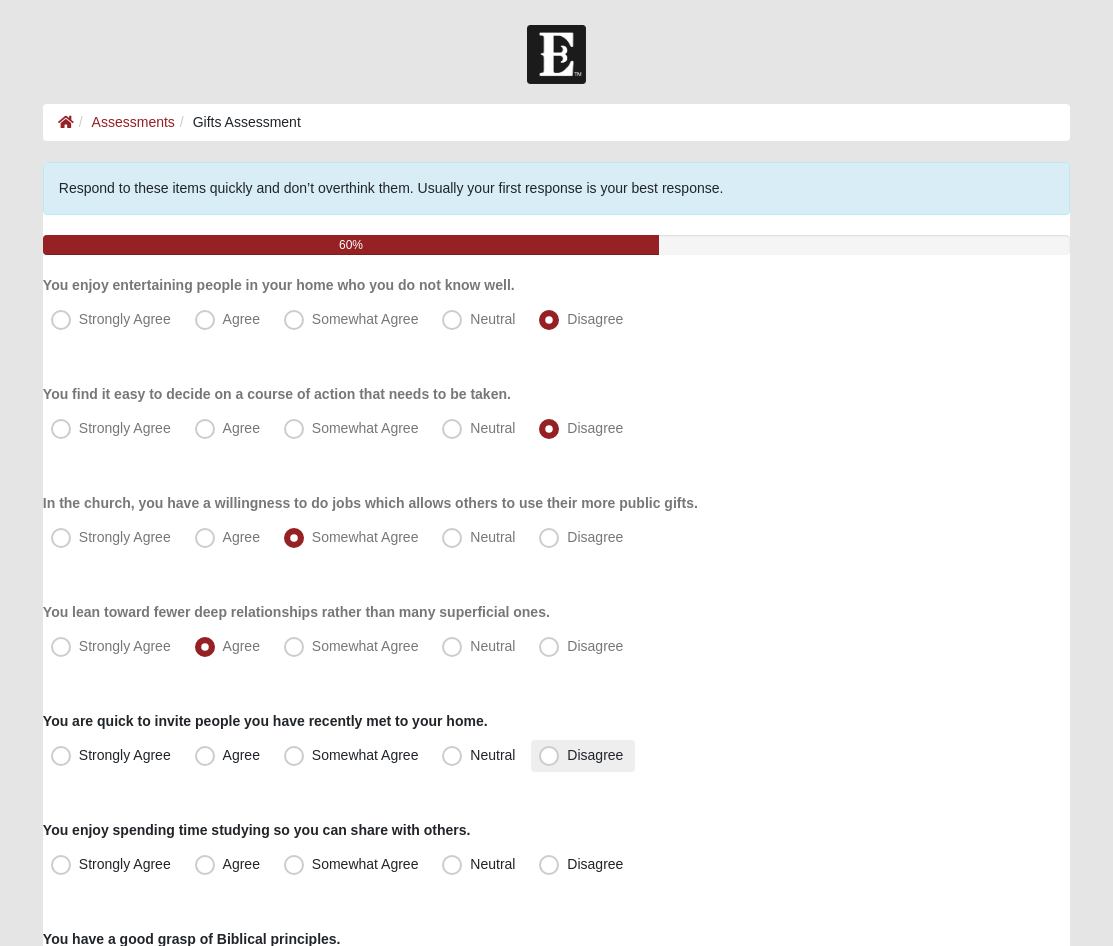 click on "Disagree" at bounding box center (595, 755) 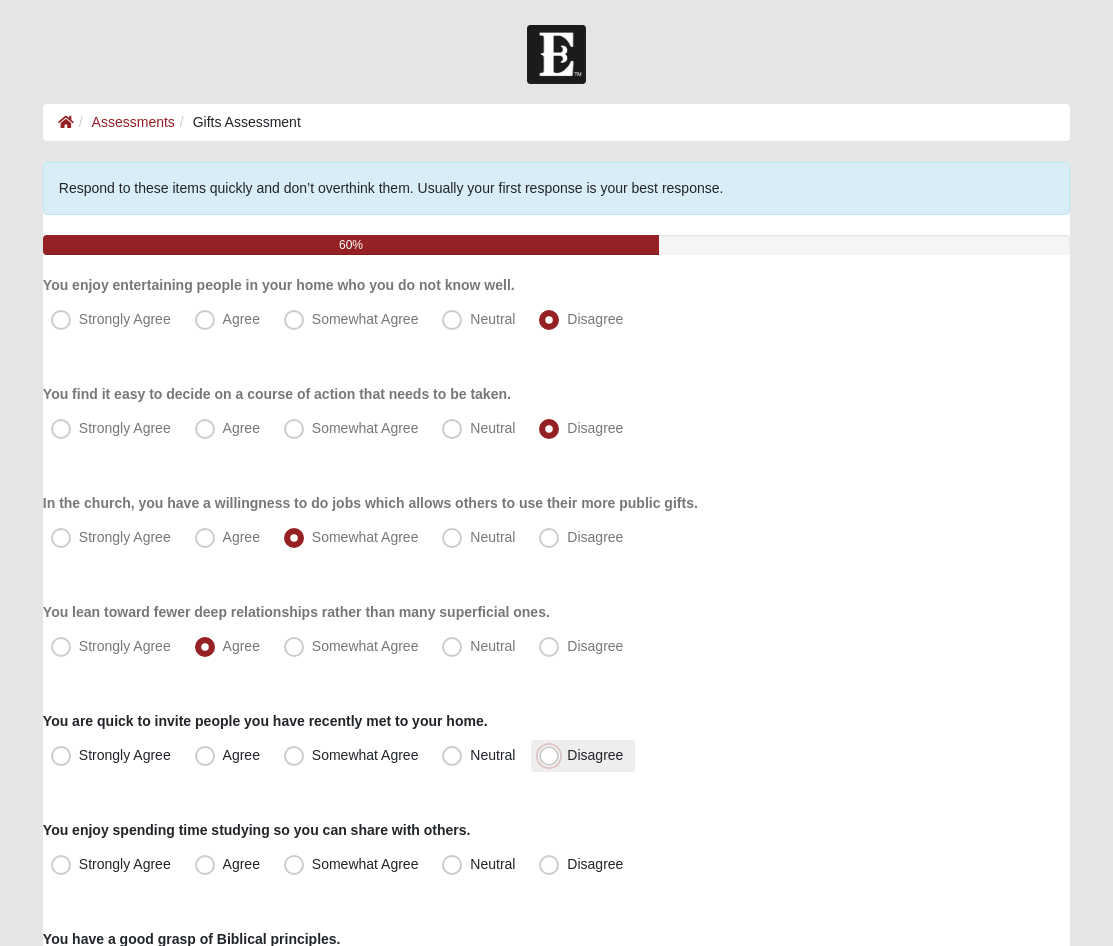 radio on "true" 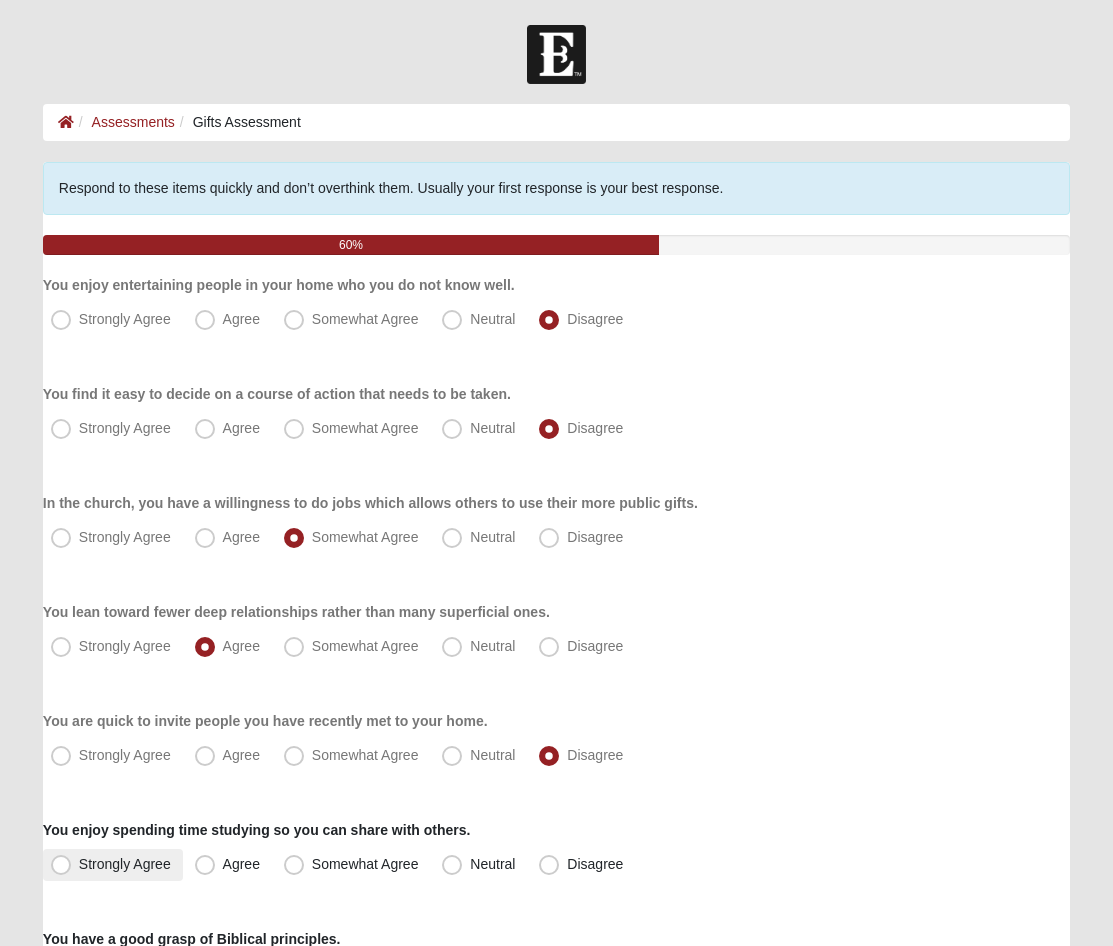 click on "Strongly Agree" at bounding box center (113, 865) 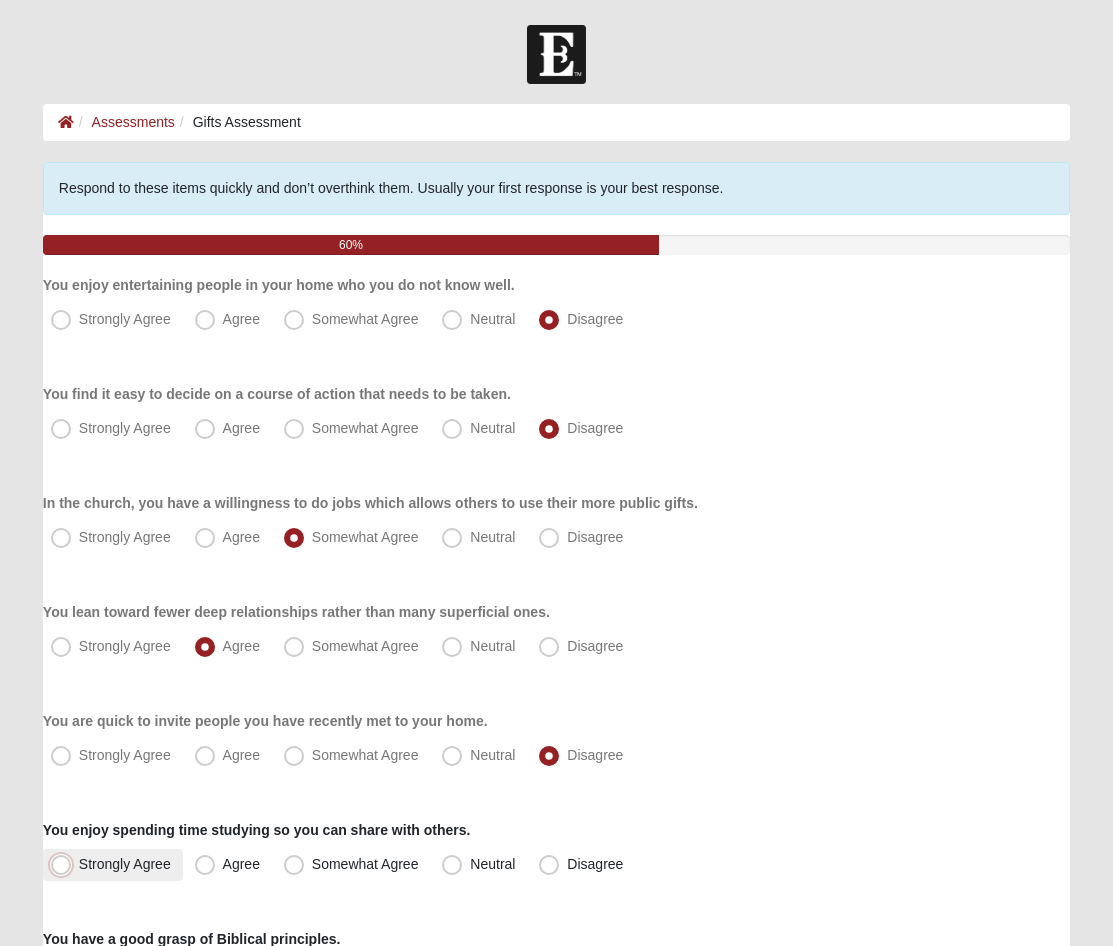 click on "Strongly Agree" at bounding box center [65, 864] 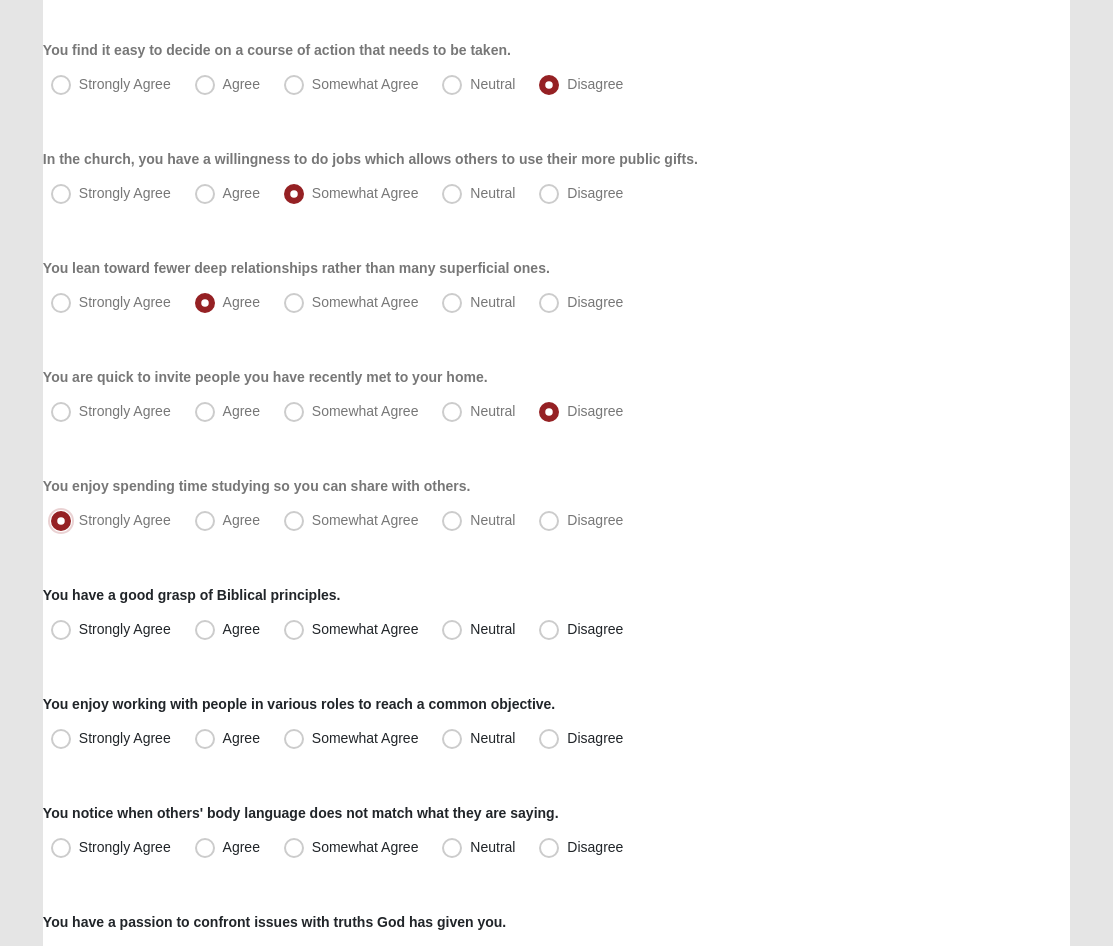 scroll, scrollTop: 389, scrollLeft: 0, axis: vertical 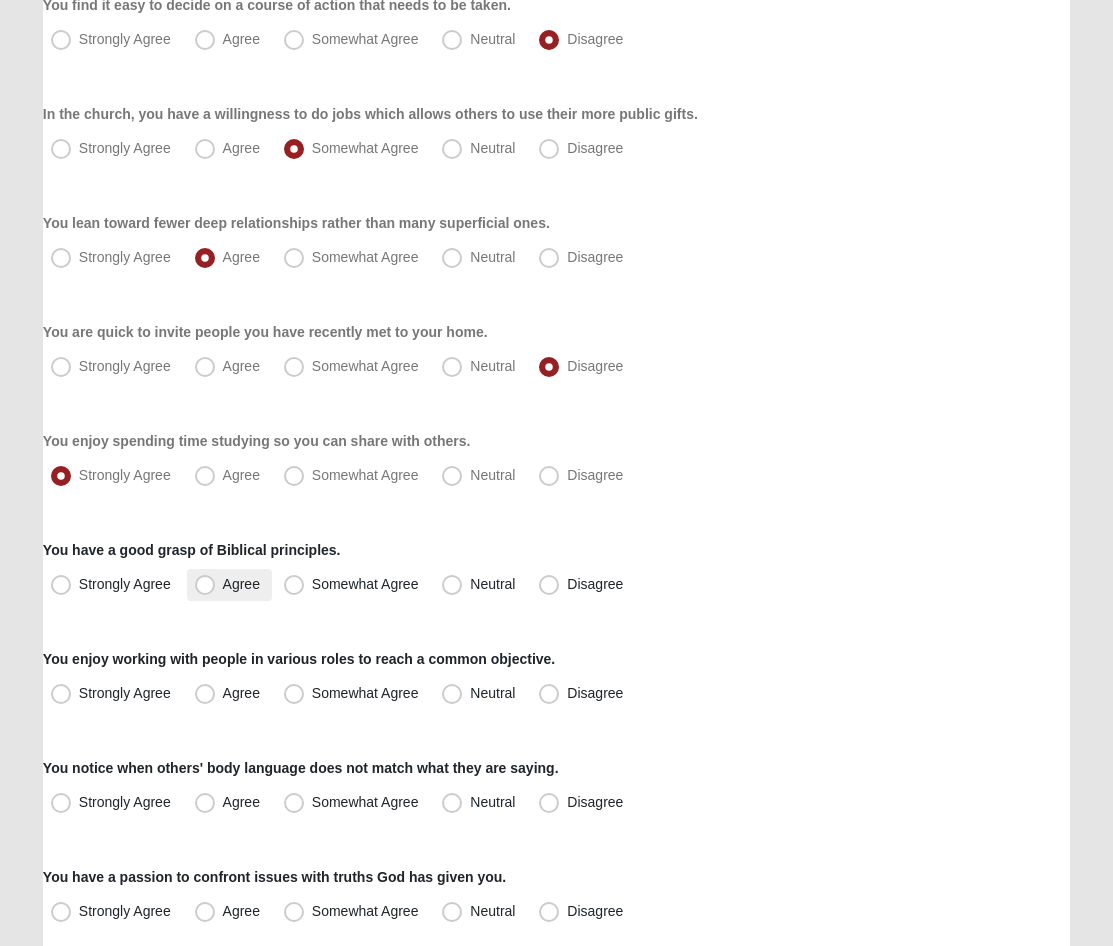click on "Agree" at bounding box center [241, 584] 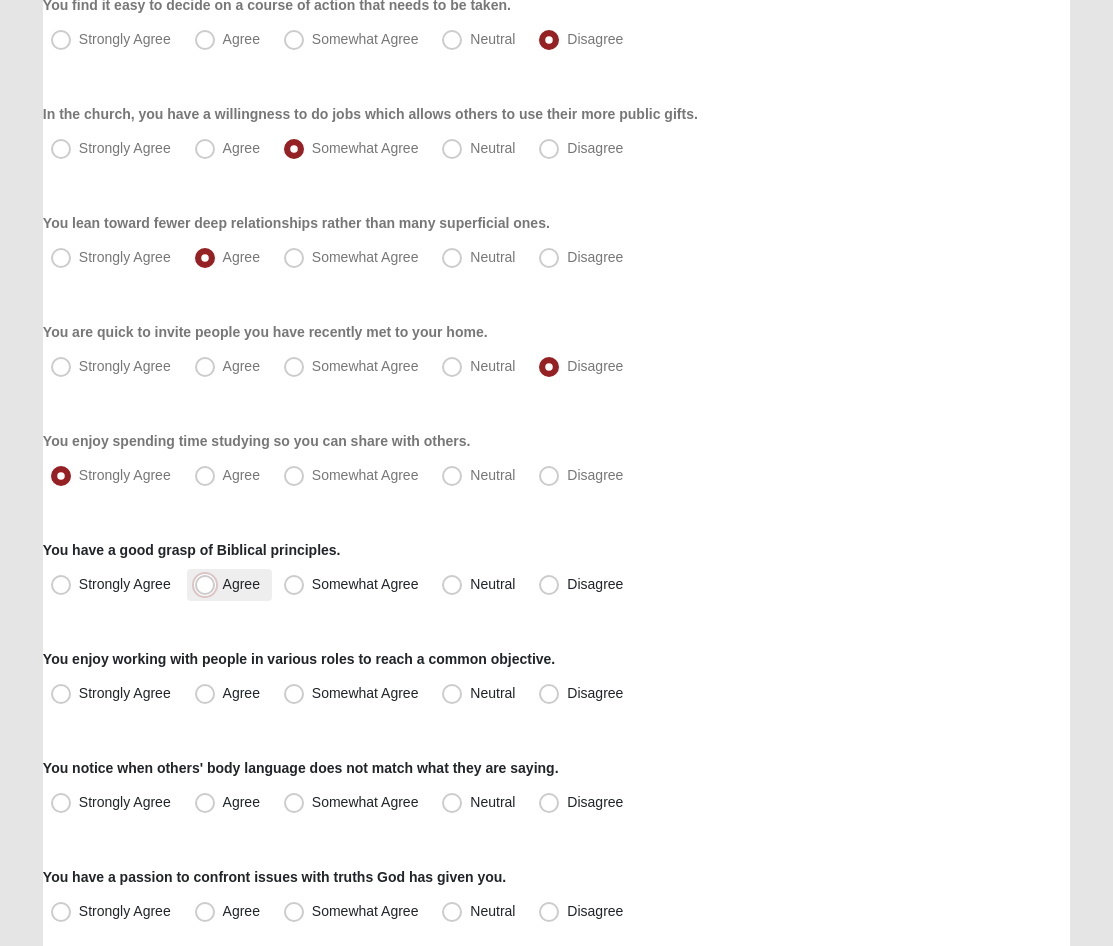 radio on "true" 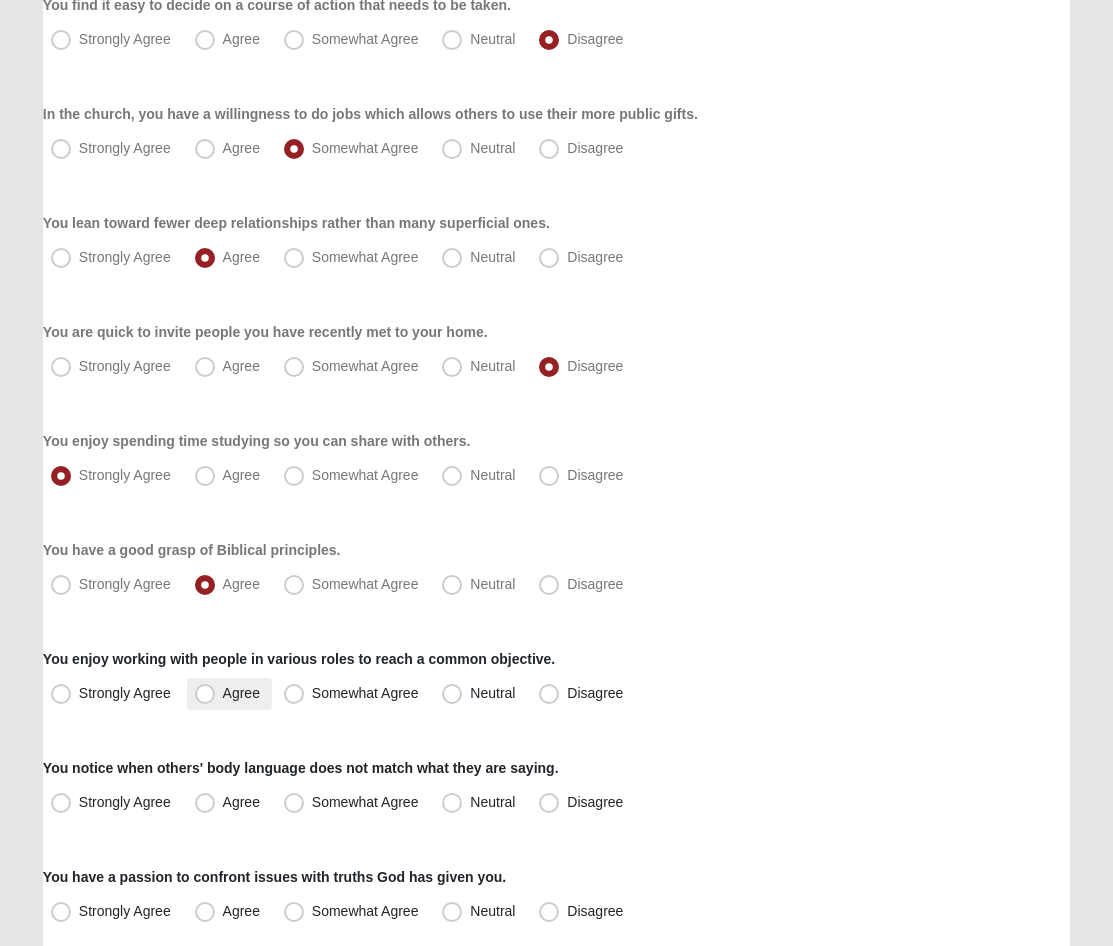 click on "Agree" at bounding box center [241, 693] 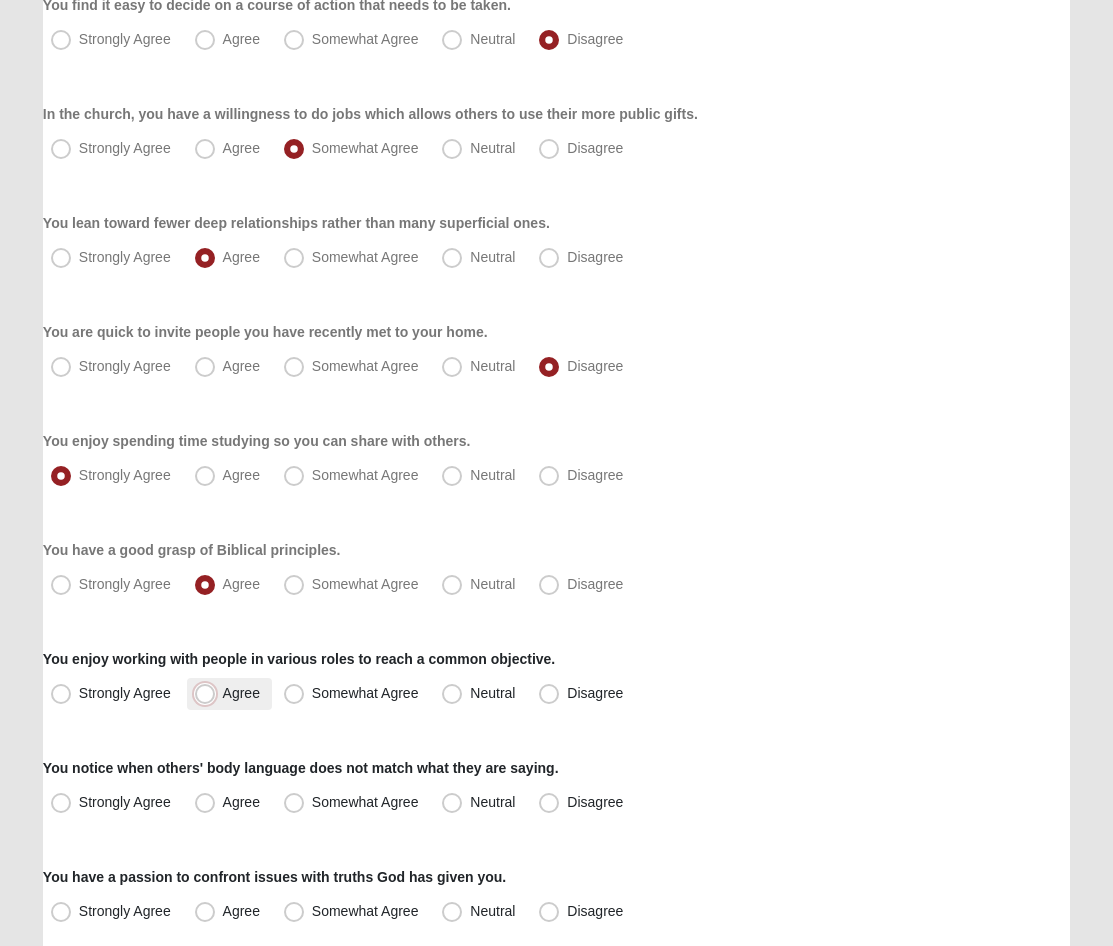 radio on "true" 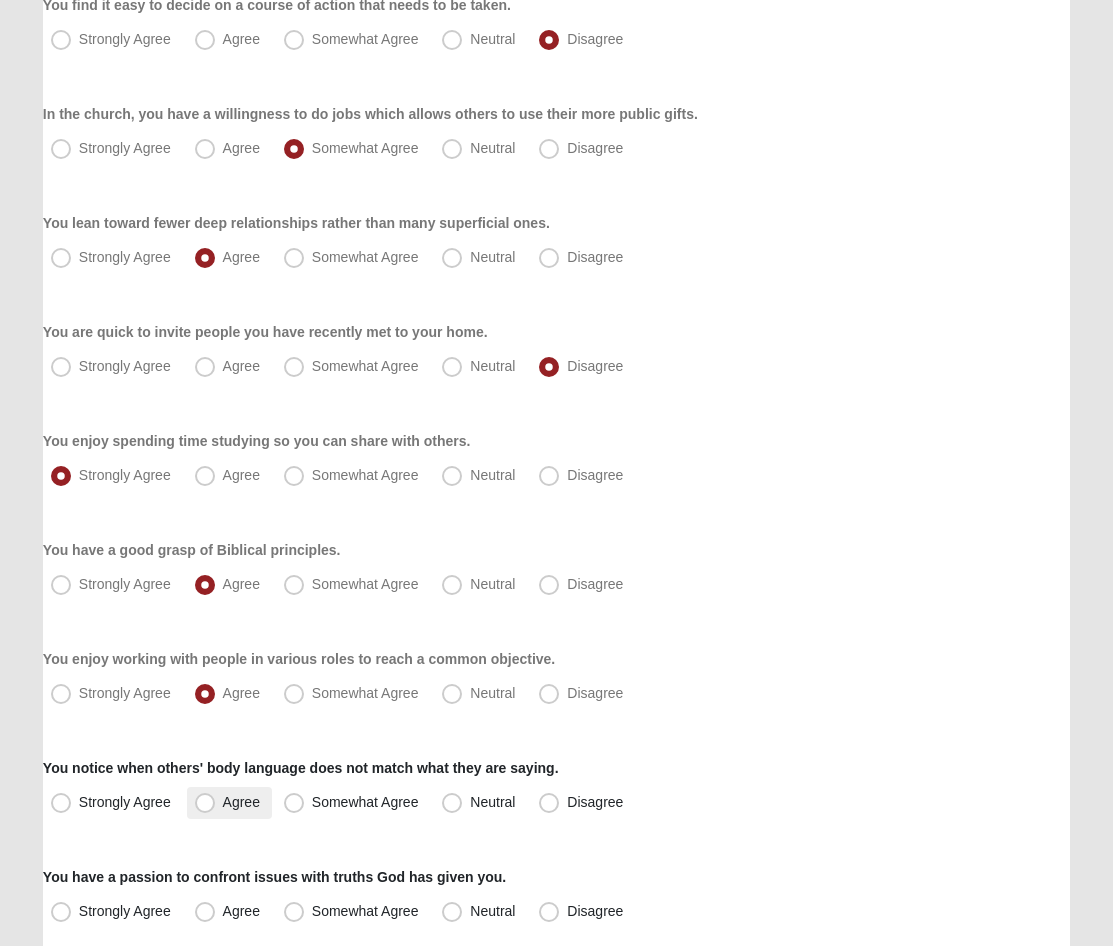 click on "Agree" at bounding box center [241, 802] 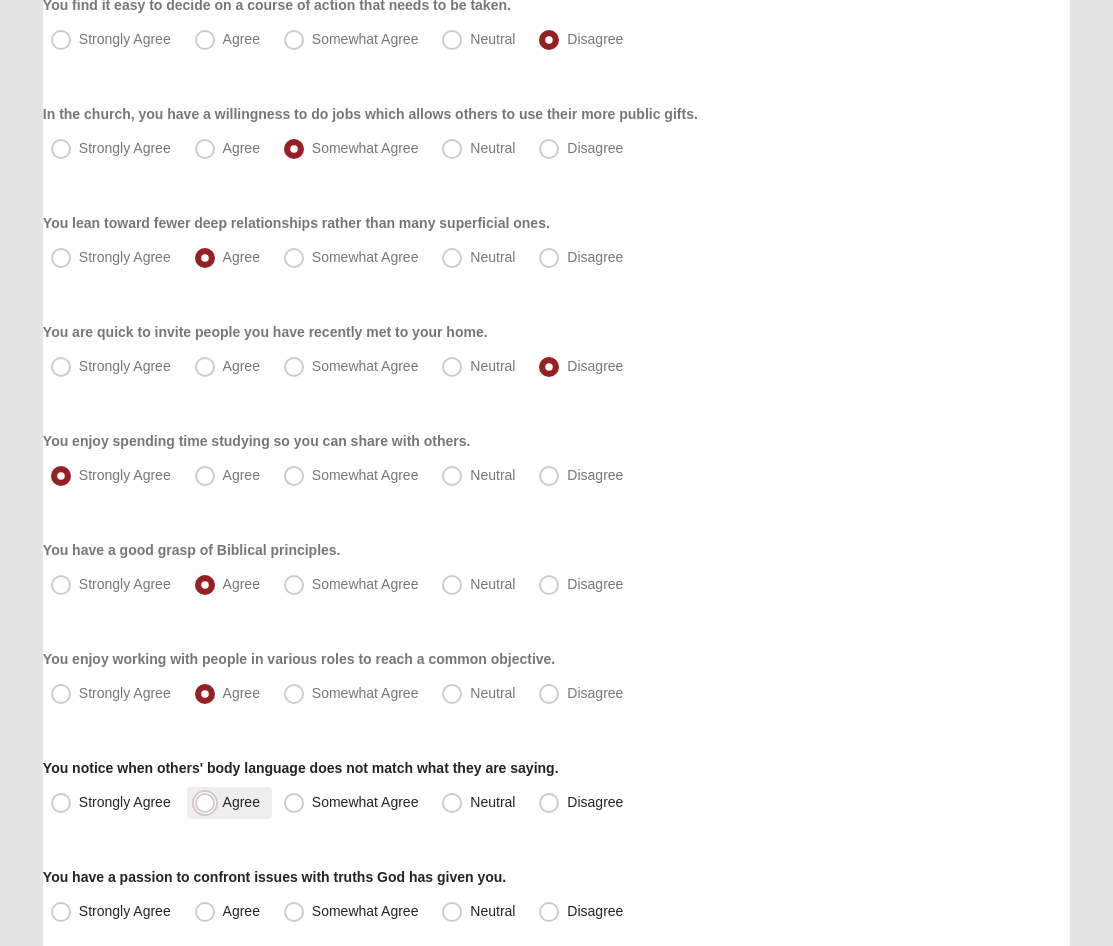 click on "Agree" at bounding box center [209, 802] 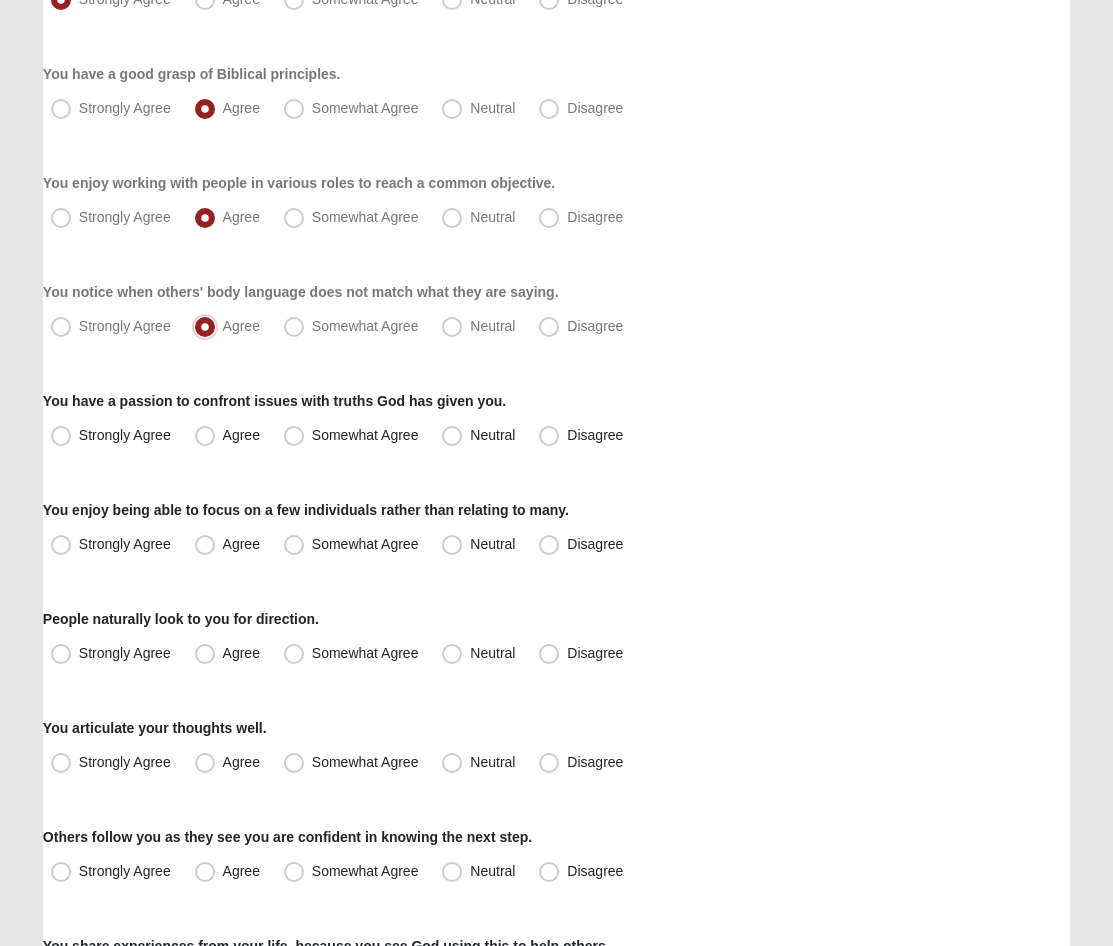 scroll, scrollTop: 872, scrollLeft: 0, axis: vertical 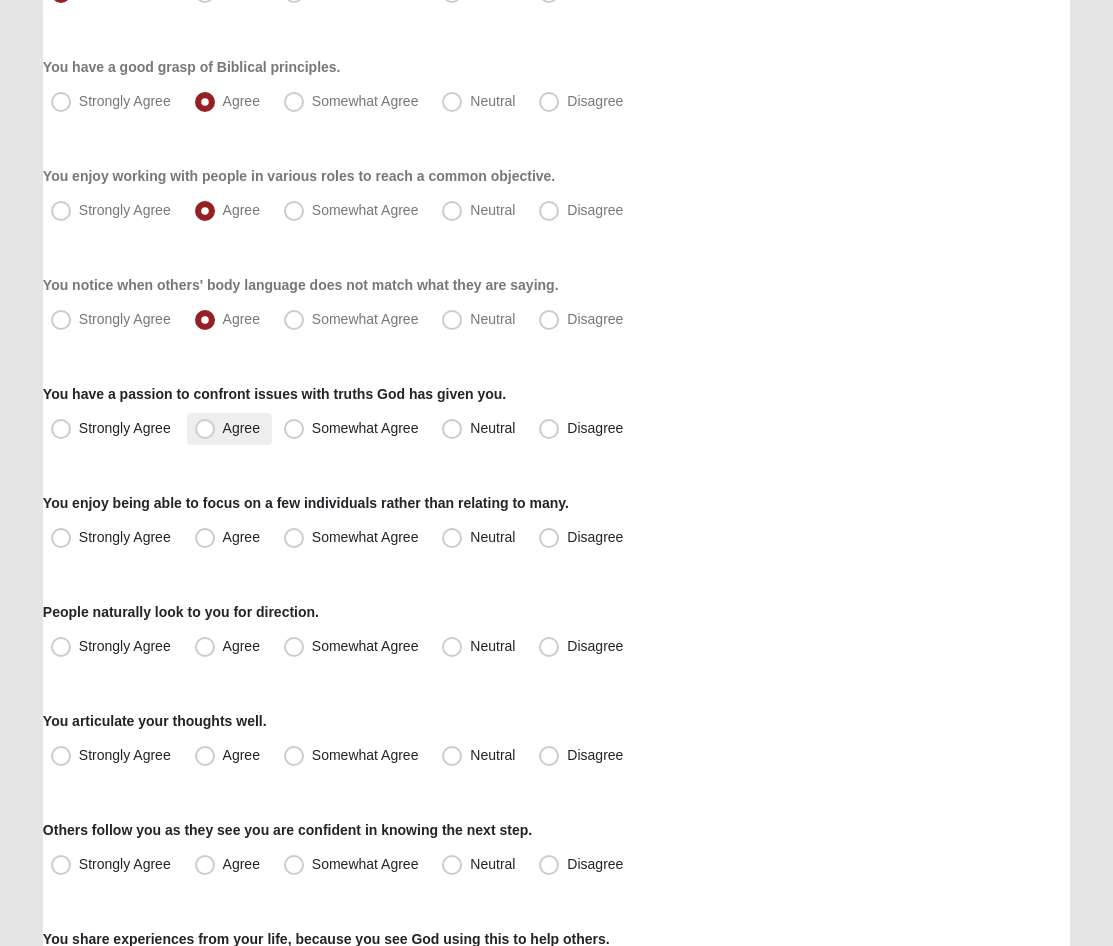 click on "Agree" at bounding box center (229, 429) 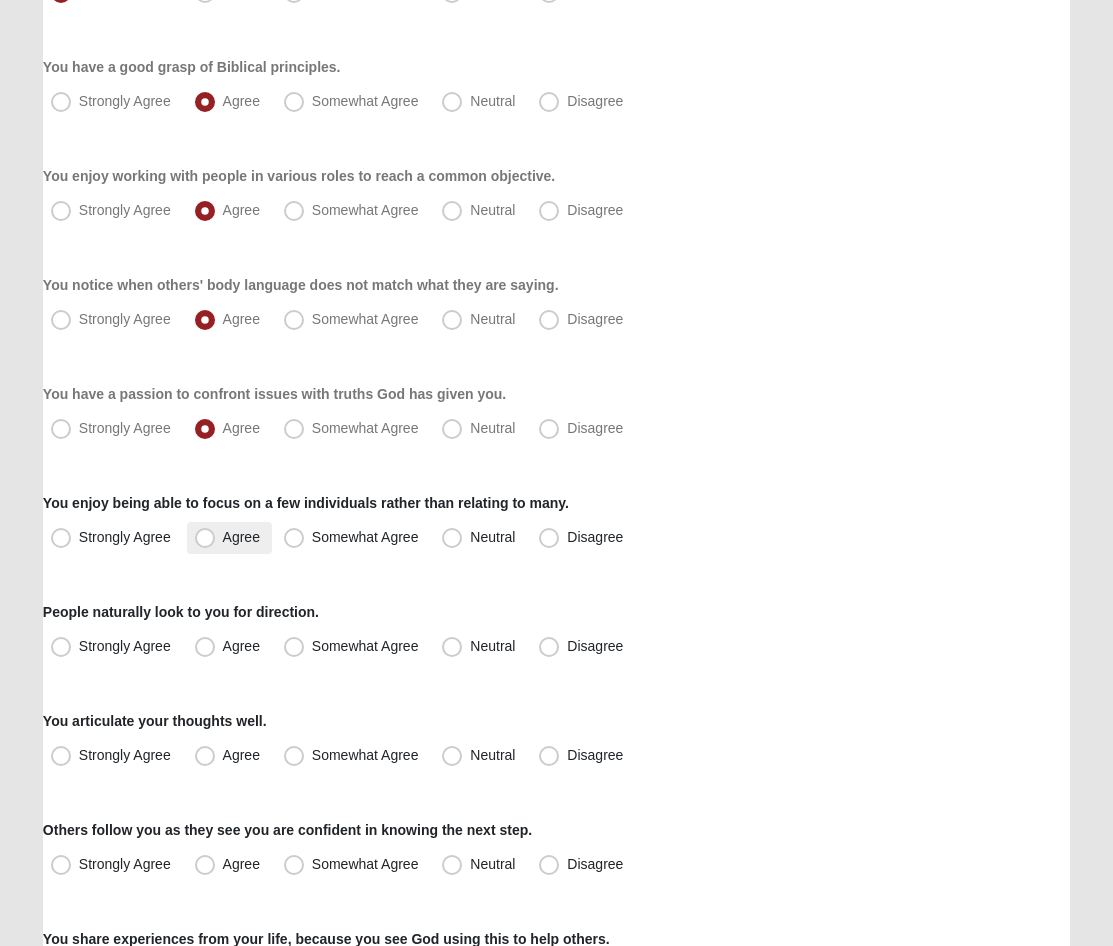 click on "Agree" at bounding box center (229, 538) 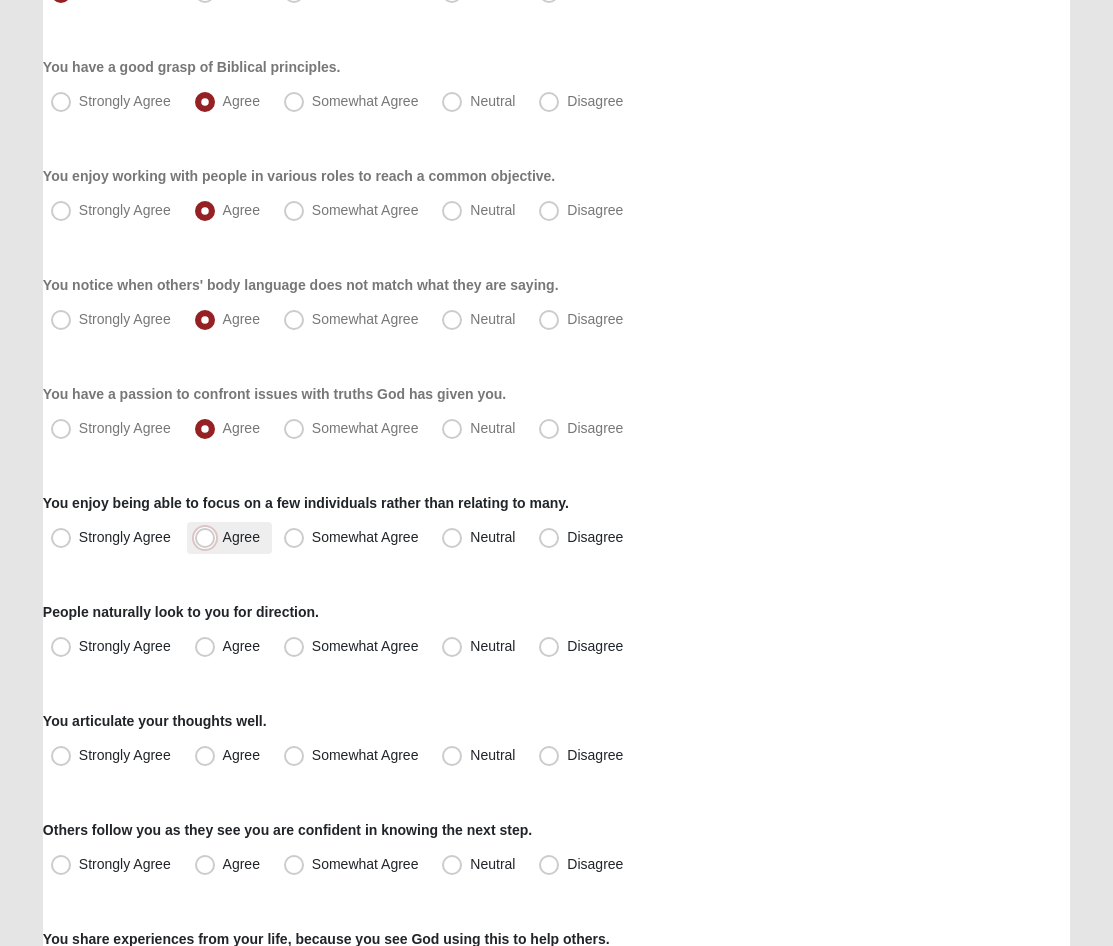 click on "Agree" at bounding box center (209, 537) 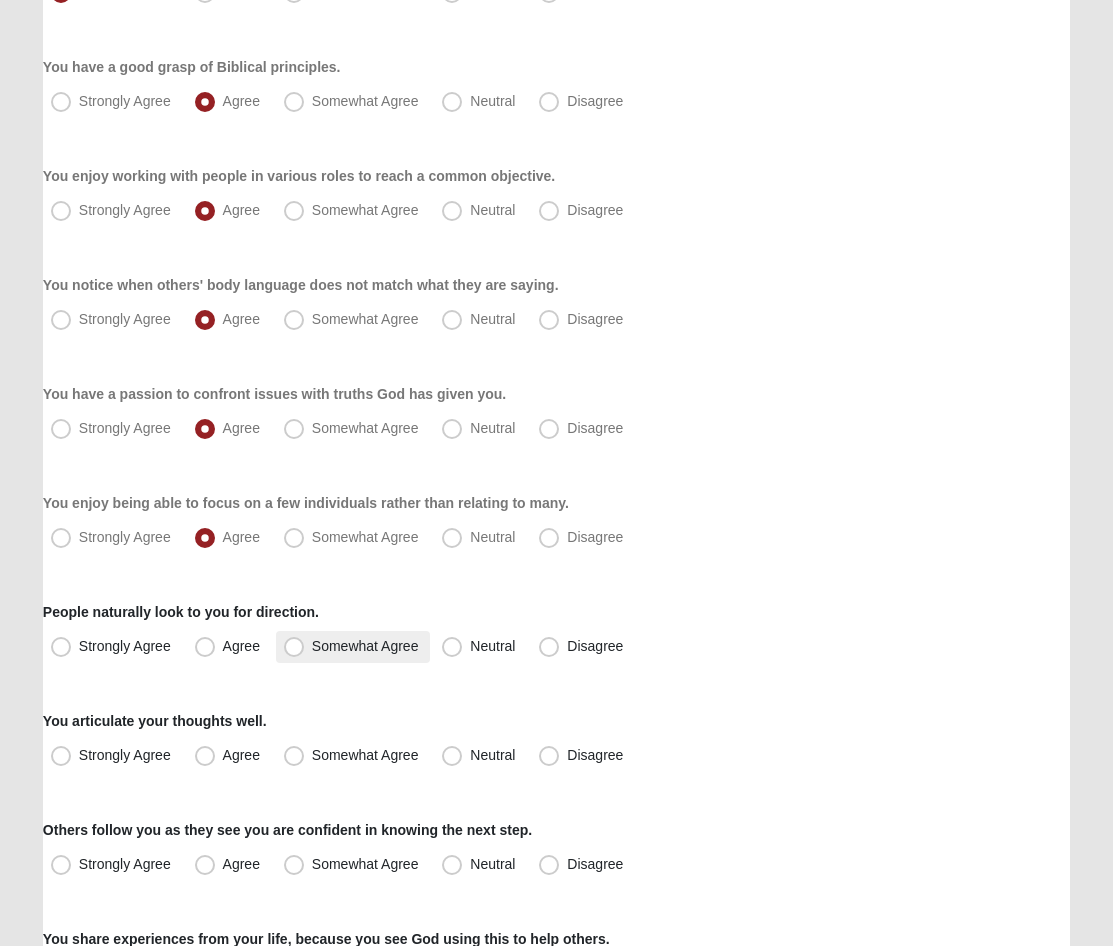 click on "Somewhat Agree" at bounding box center (365, 646) 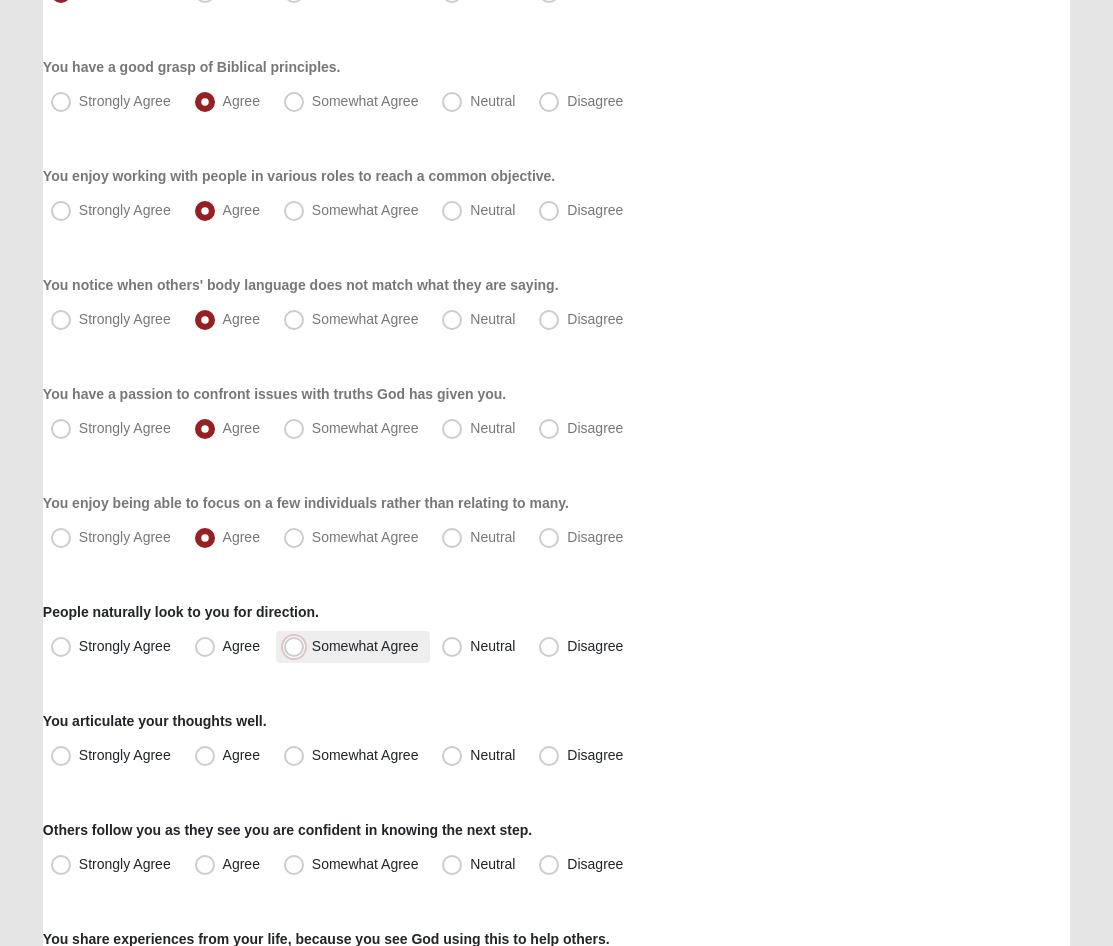 radio on "true" 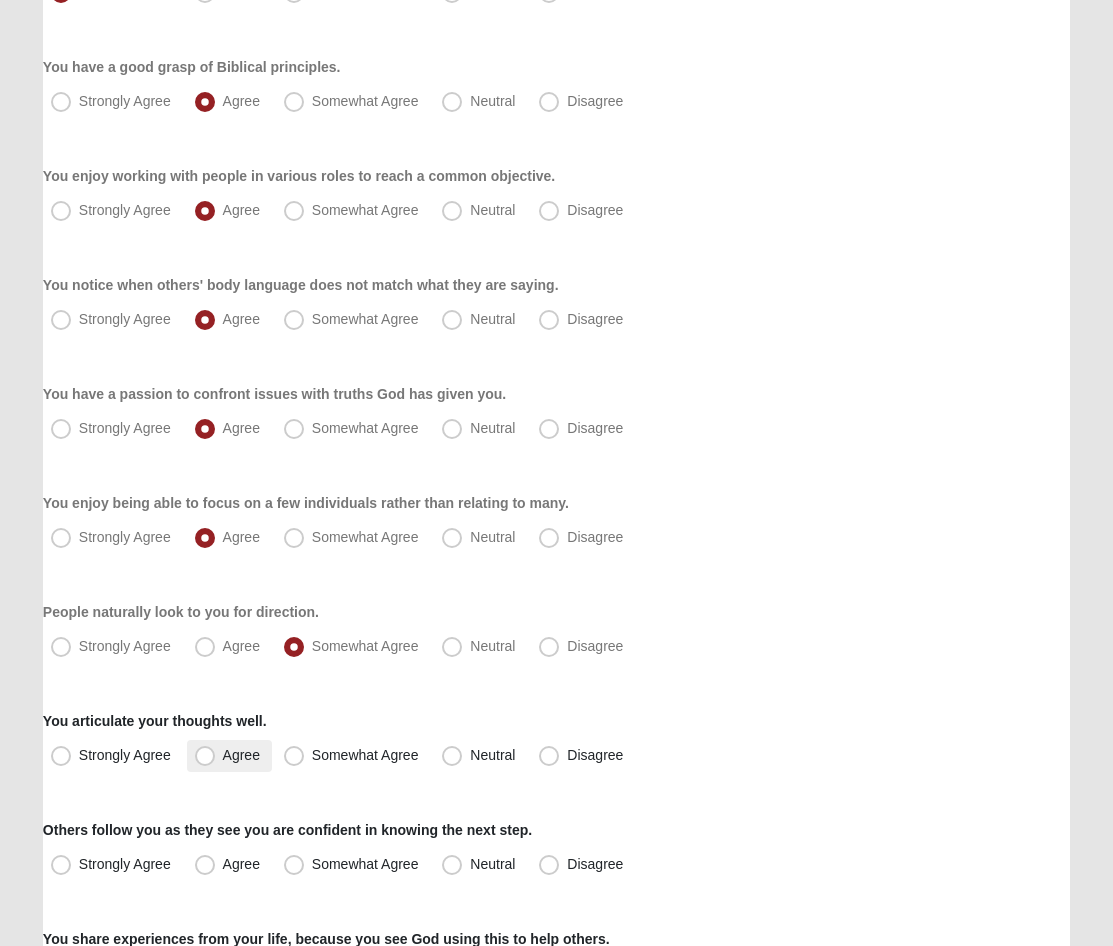 click on "Agree" at bounding box center [241, 755] 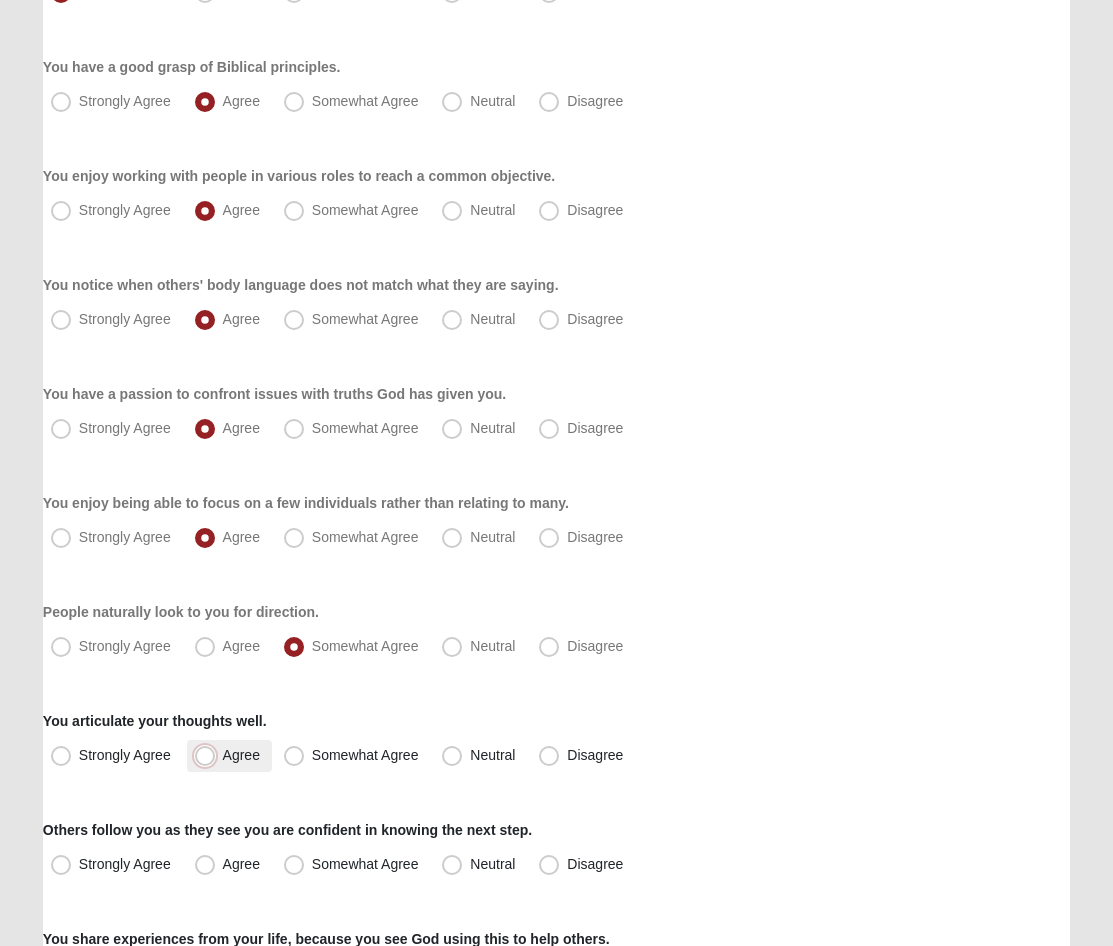 radio on "true" 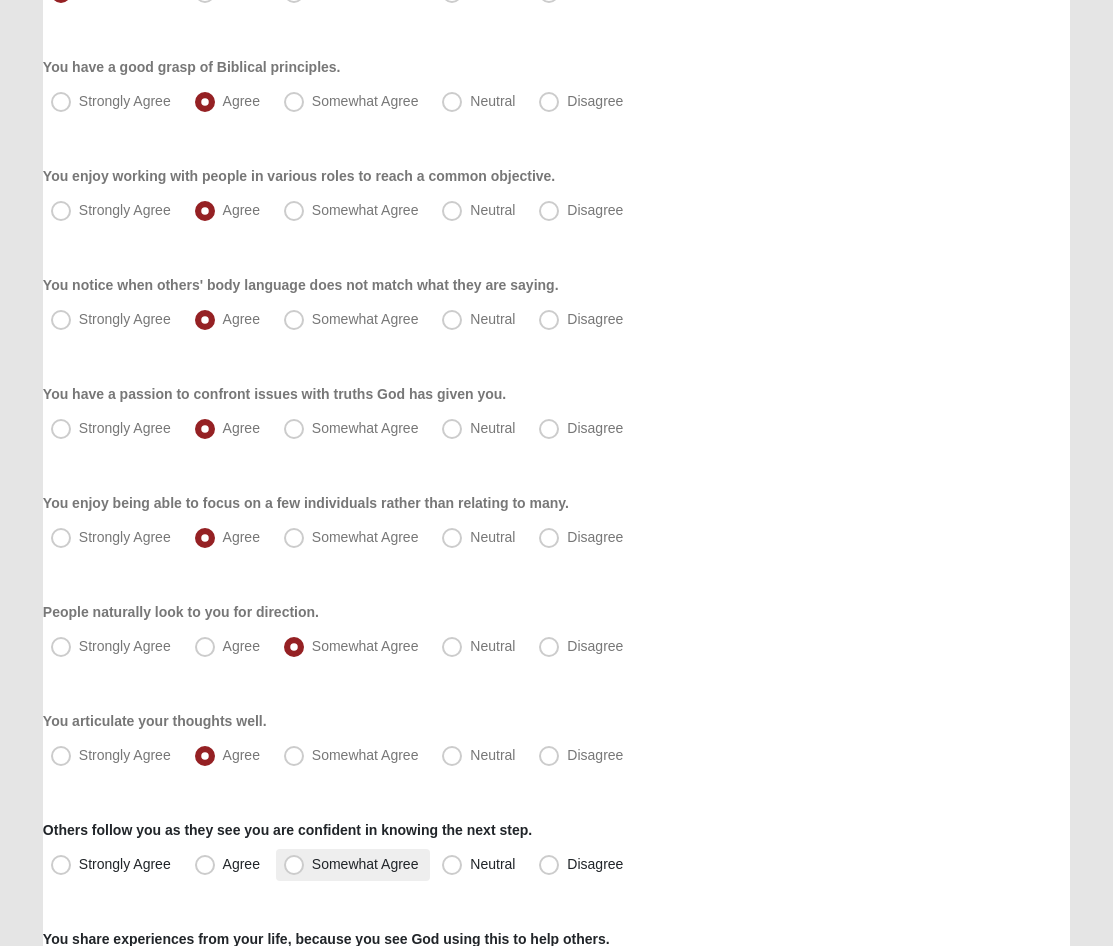 click on "Somewhat Agree" at bounding box center [365, 864] 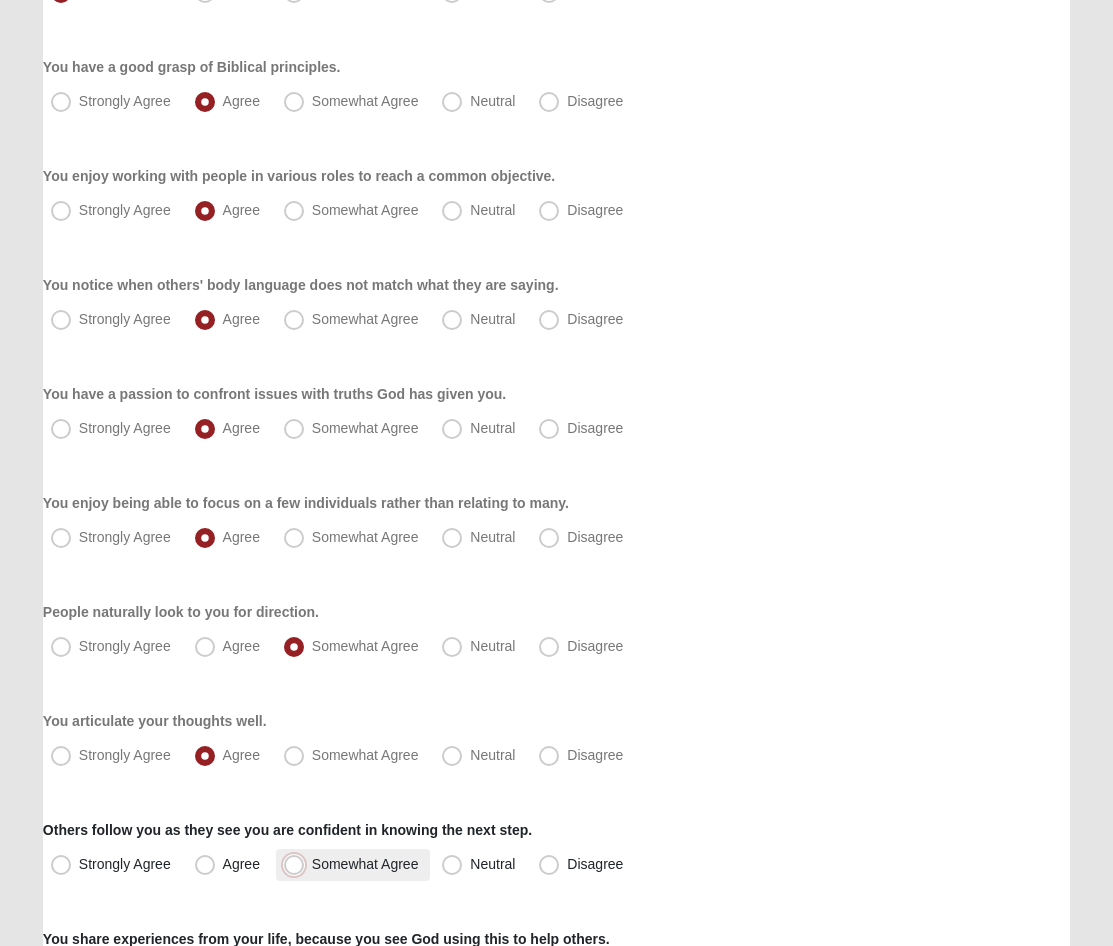radio on "true" 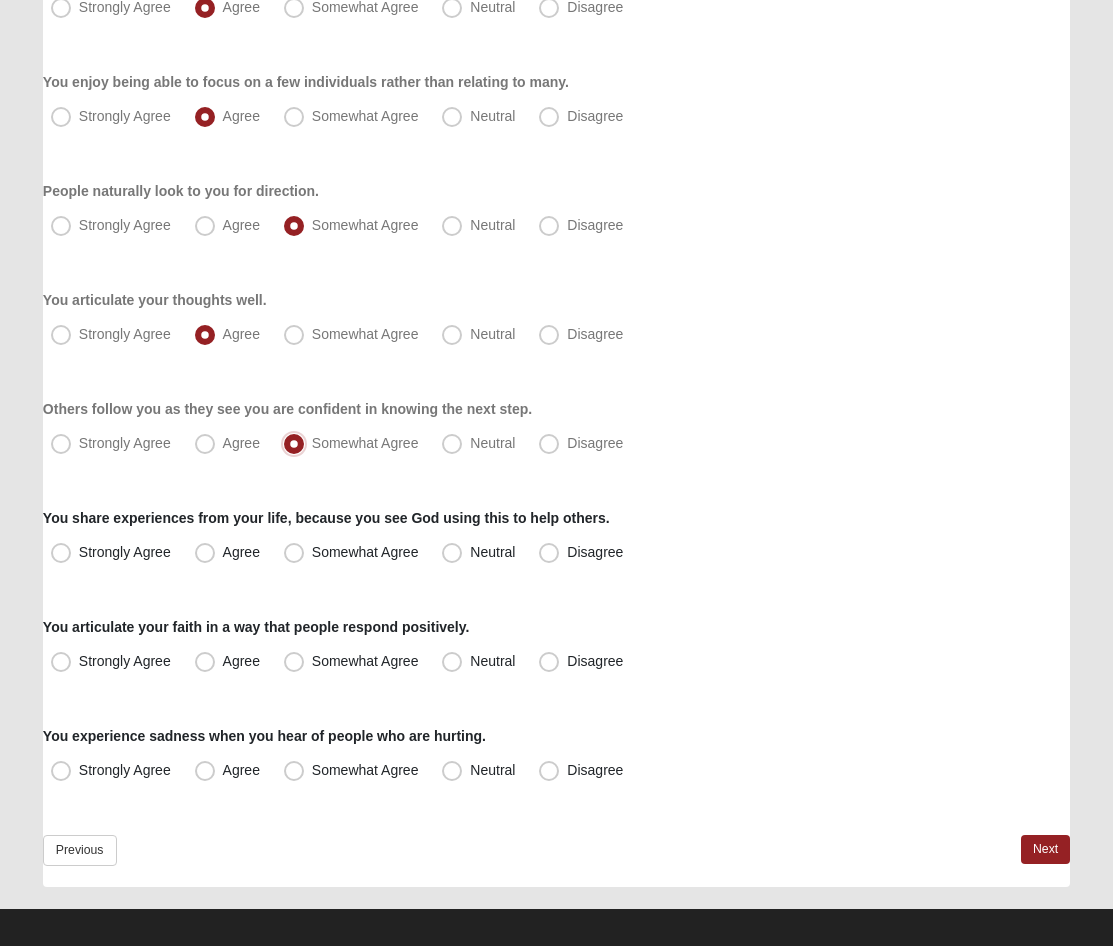 scroll, scrollTop: 1307, scrollLeft: 0, axis: vertical 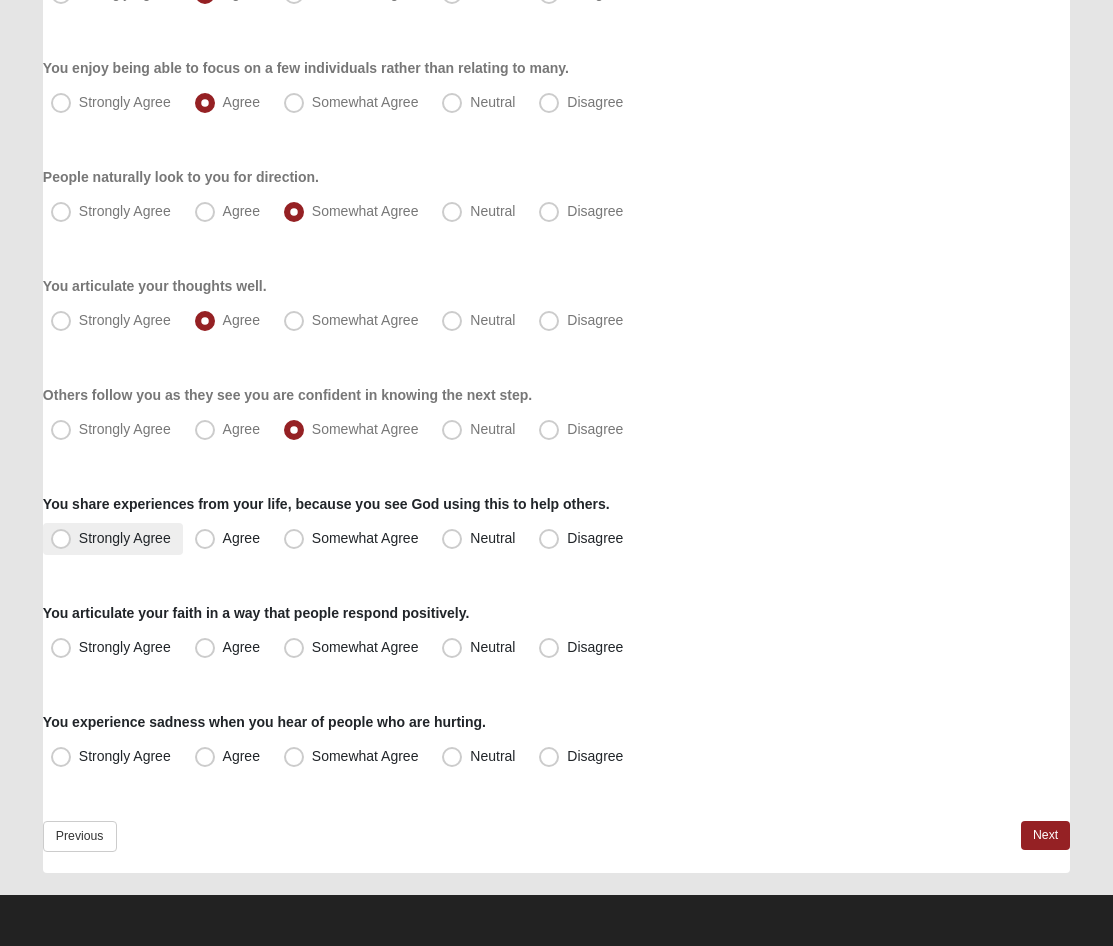 click on "Strongly Agree" at bounding box center [125, 538] 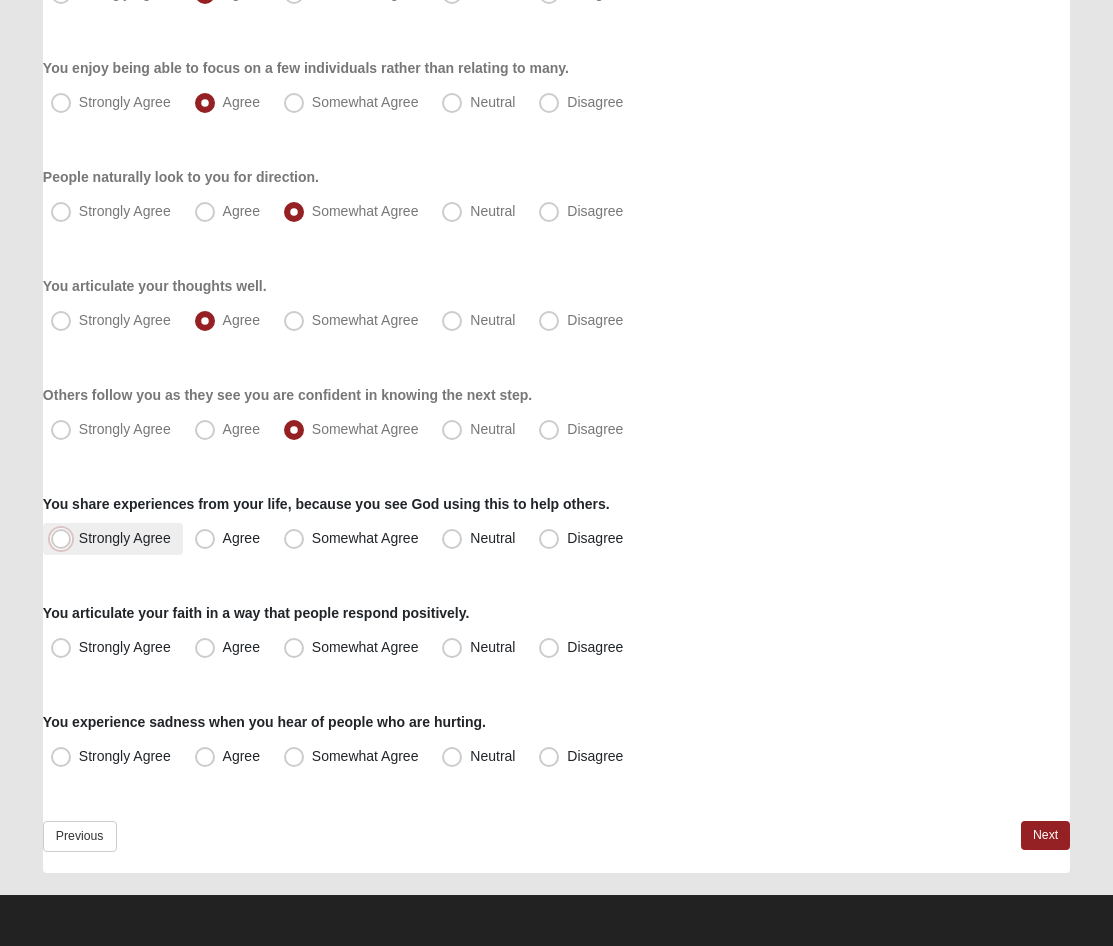 radio on "true" 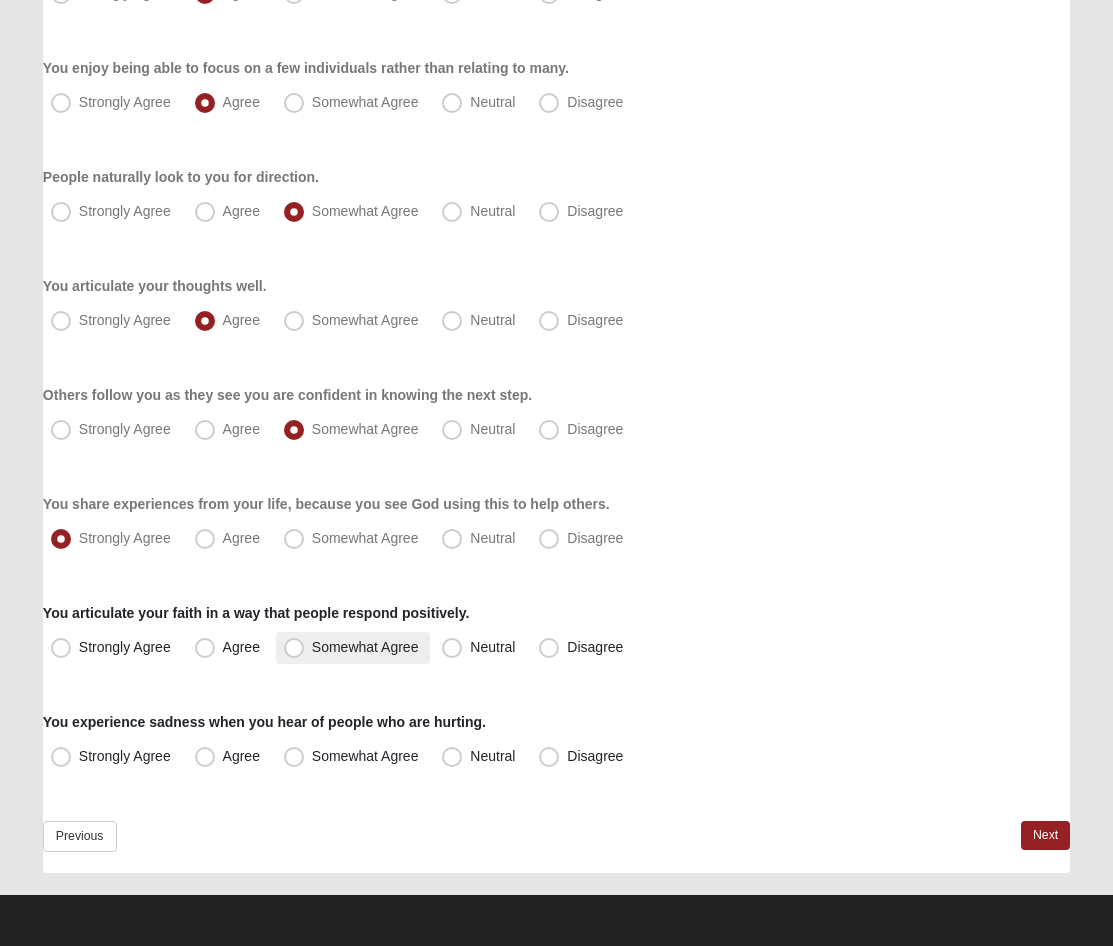 click on "Somewhat Agree" at bounding box center (365, 647) 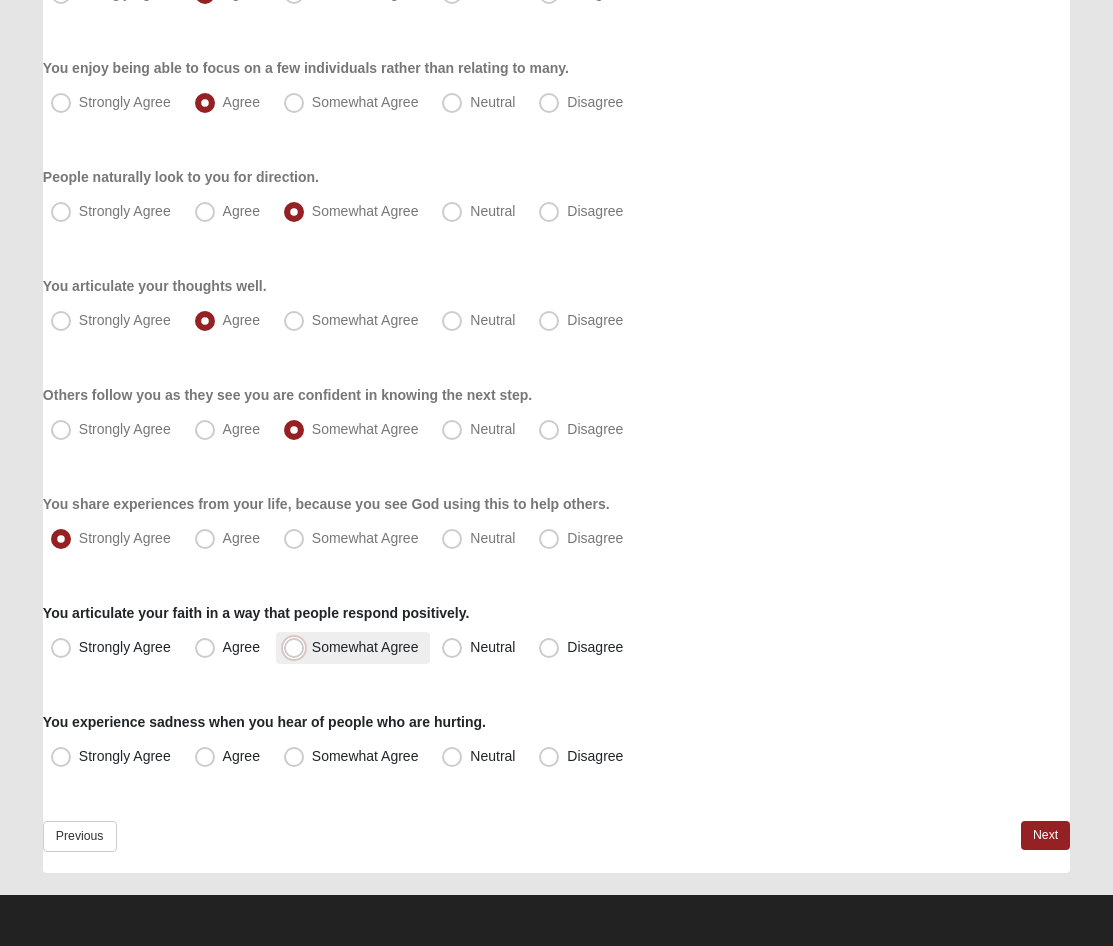 radio on "true" 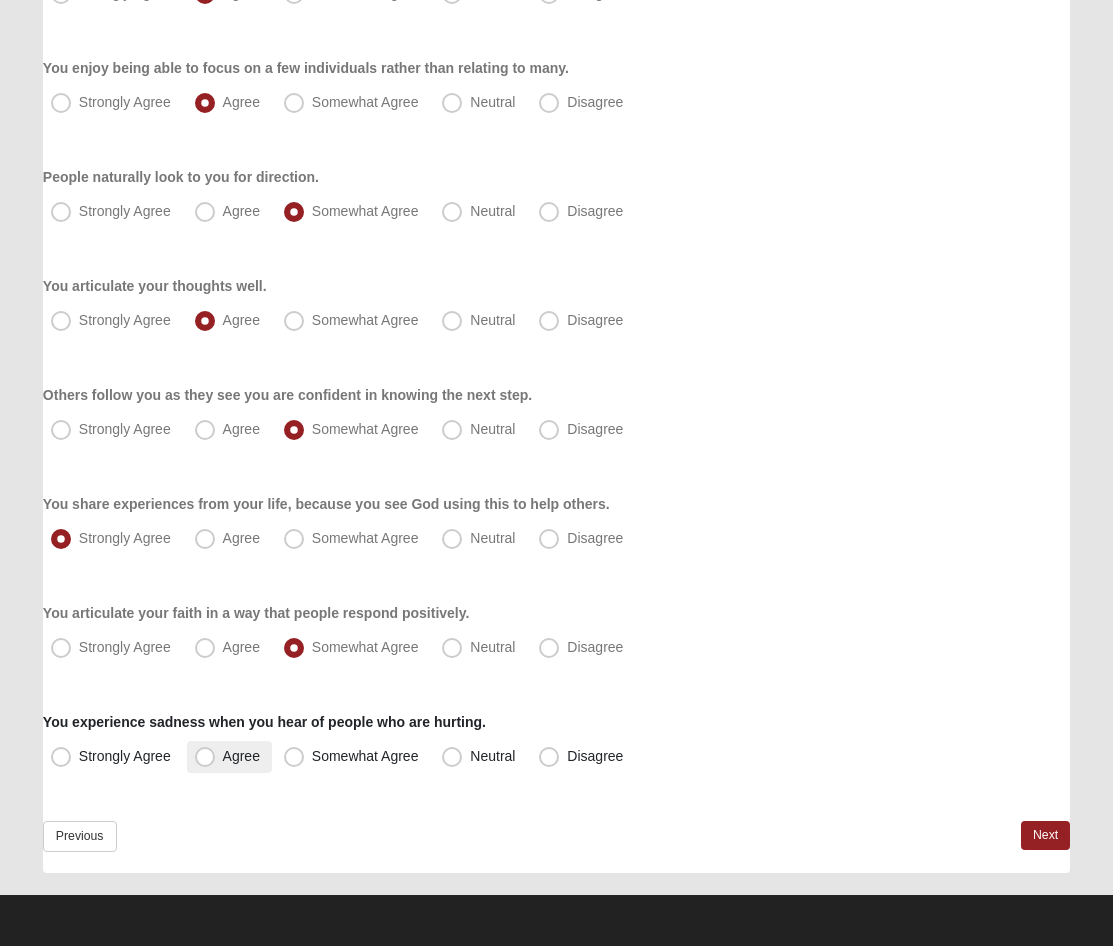 click on "Agree" at bounding box center [229, 757] 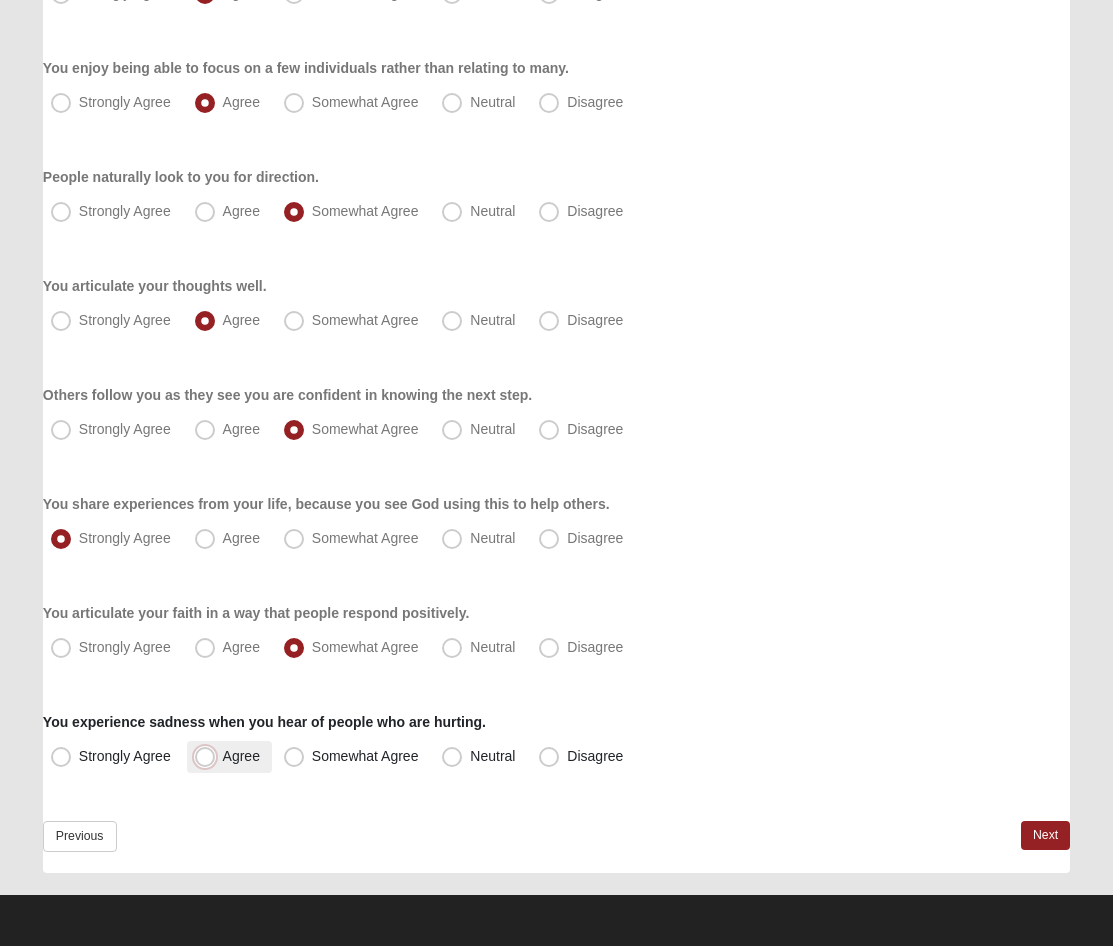 radio on "true" 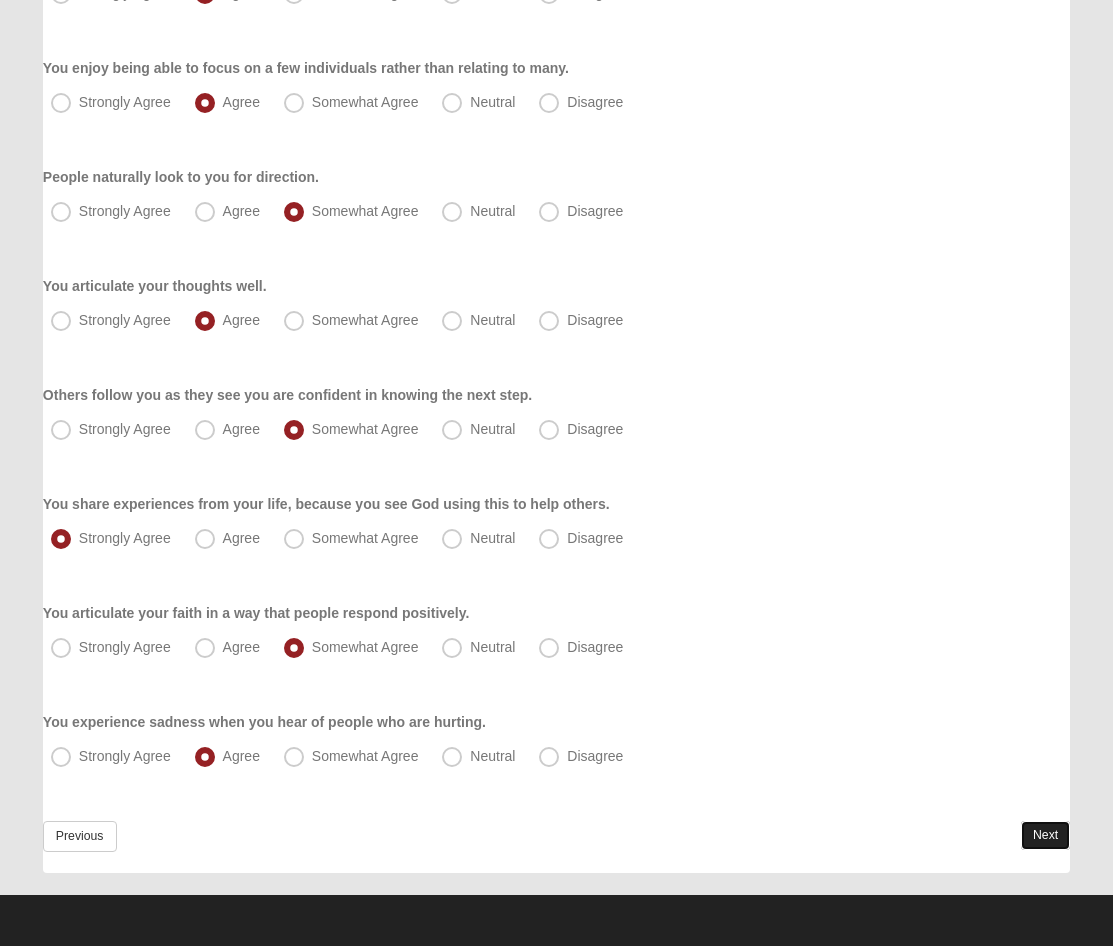 click on "Next" at bounding box center (1045, 835) 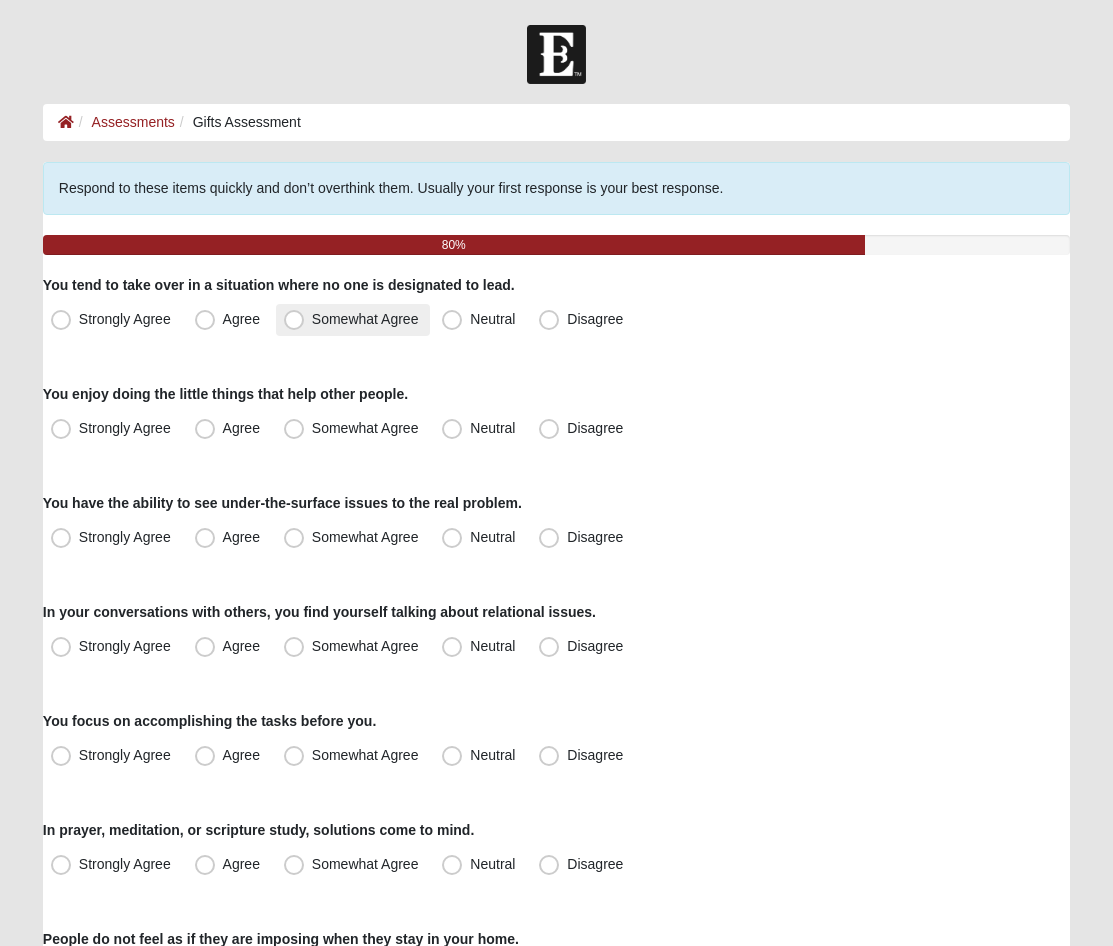 click on "Somewhat Agree" at bounding box center [353, 320] 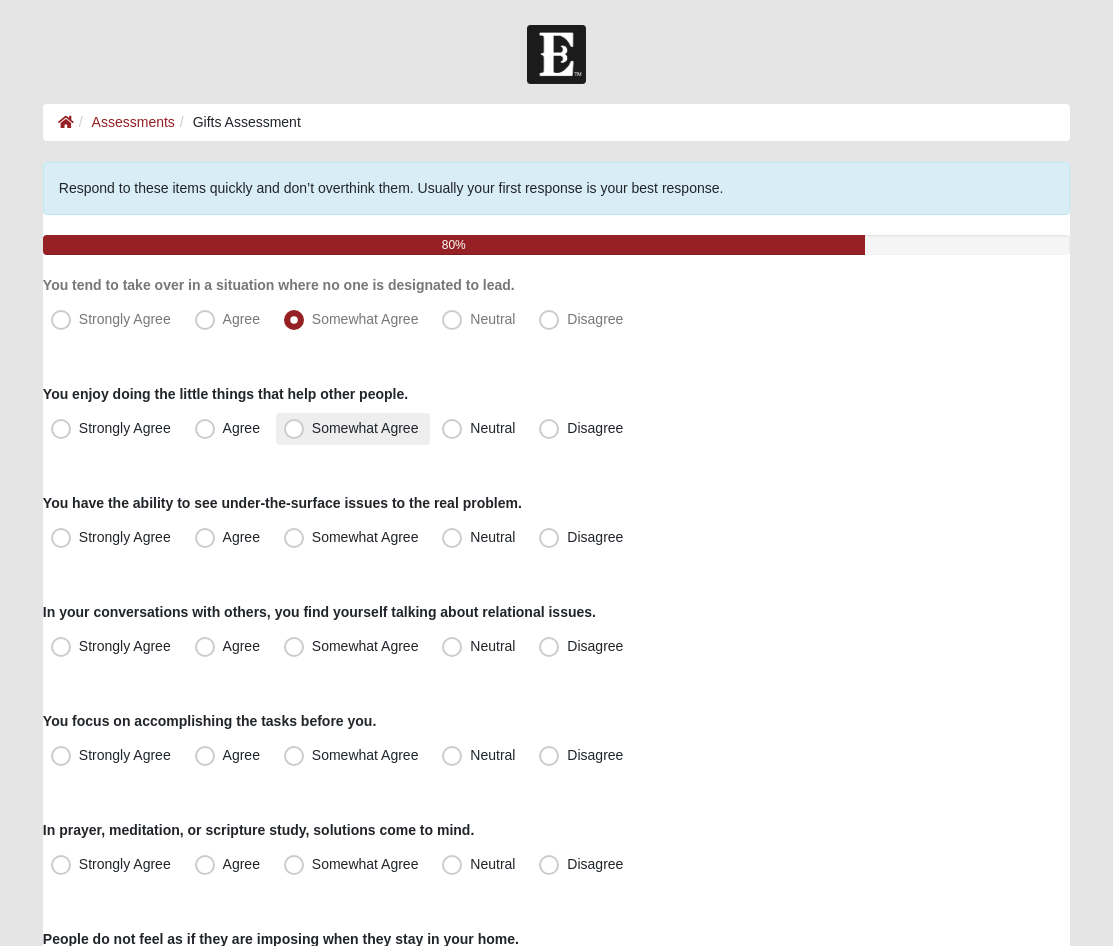 click on "Somewhat Agree" at bounding box center [365, 428] 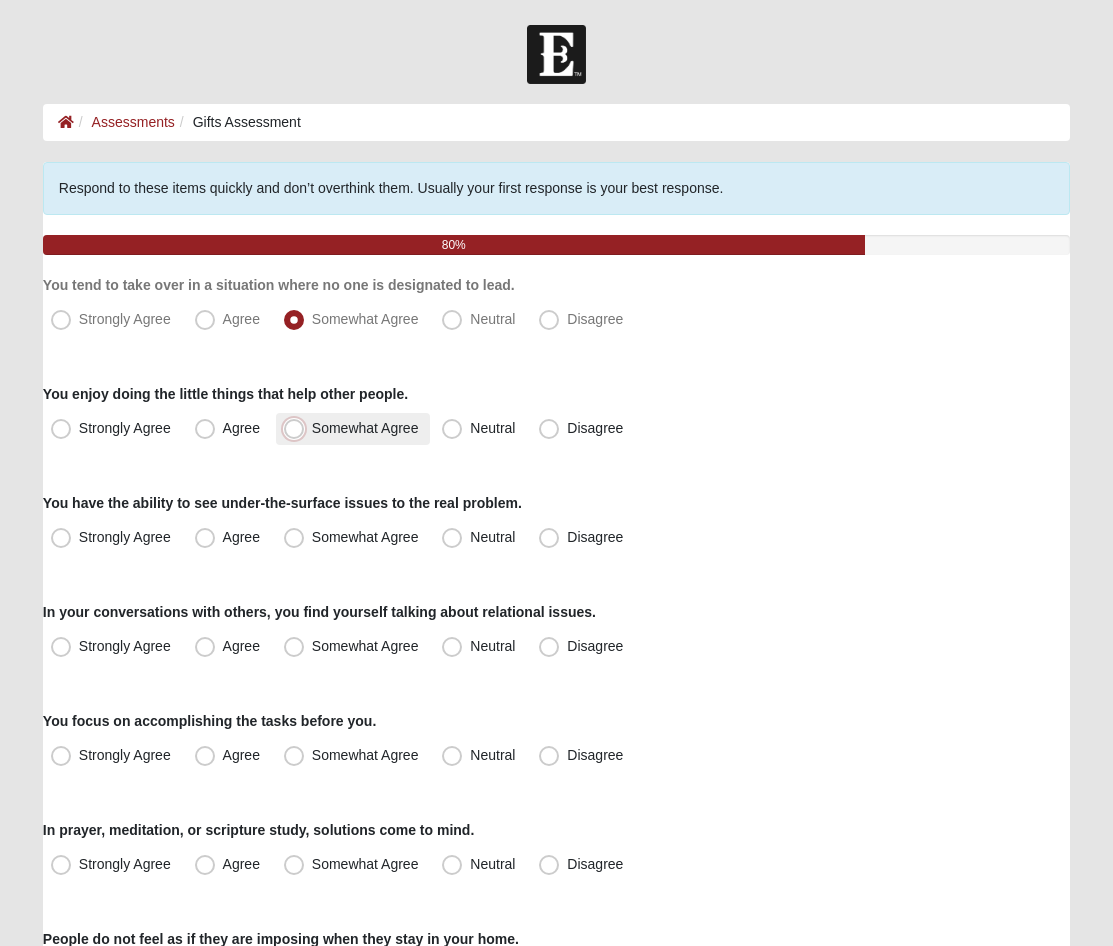 click on "Somewhat Agree" at bounding box center (298, 428) 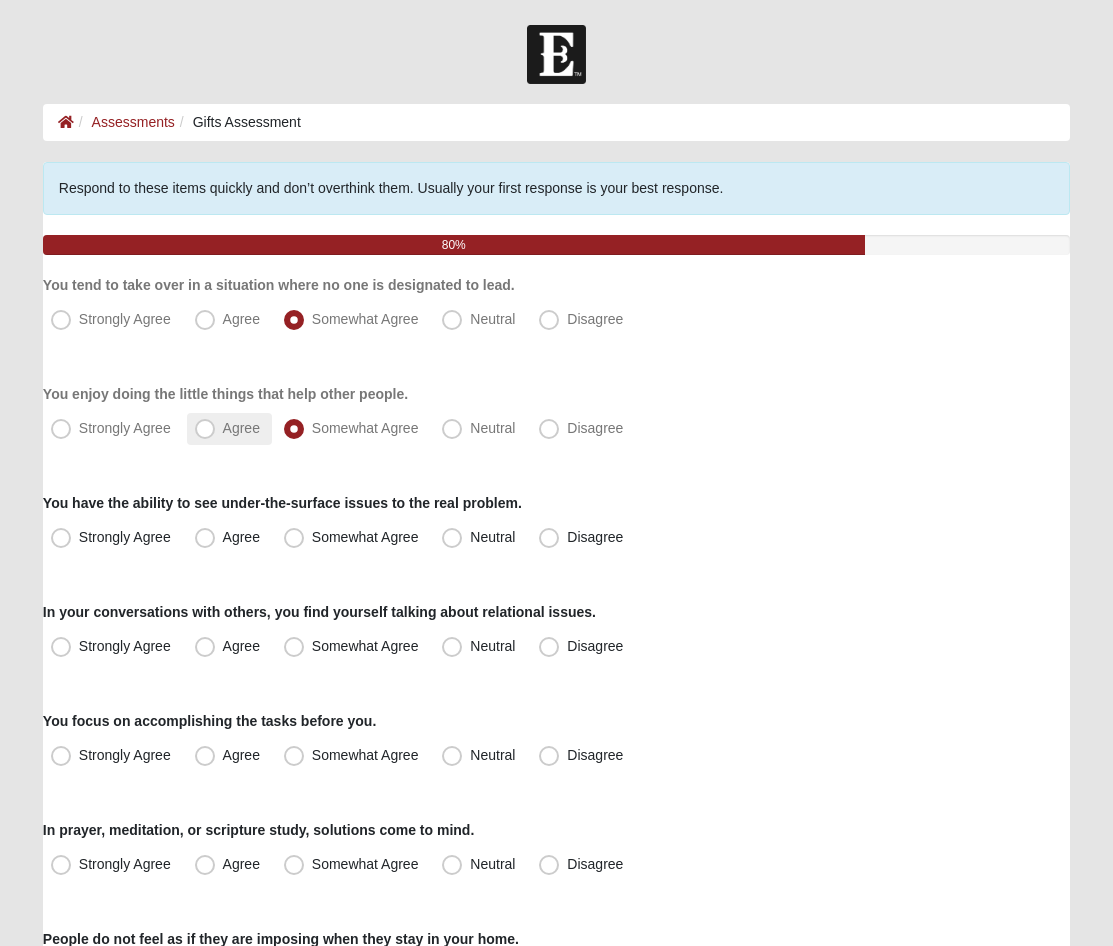click on "Agree" at bounding box center (241, 428) 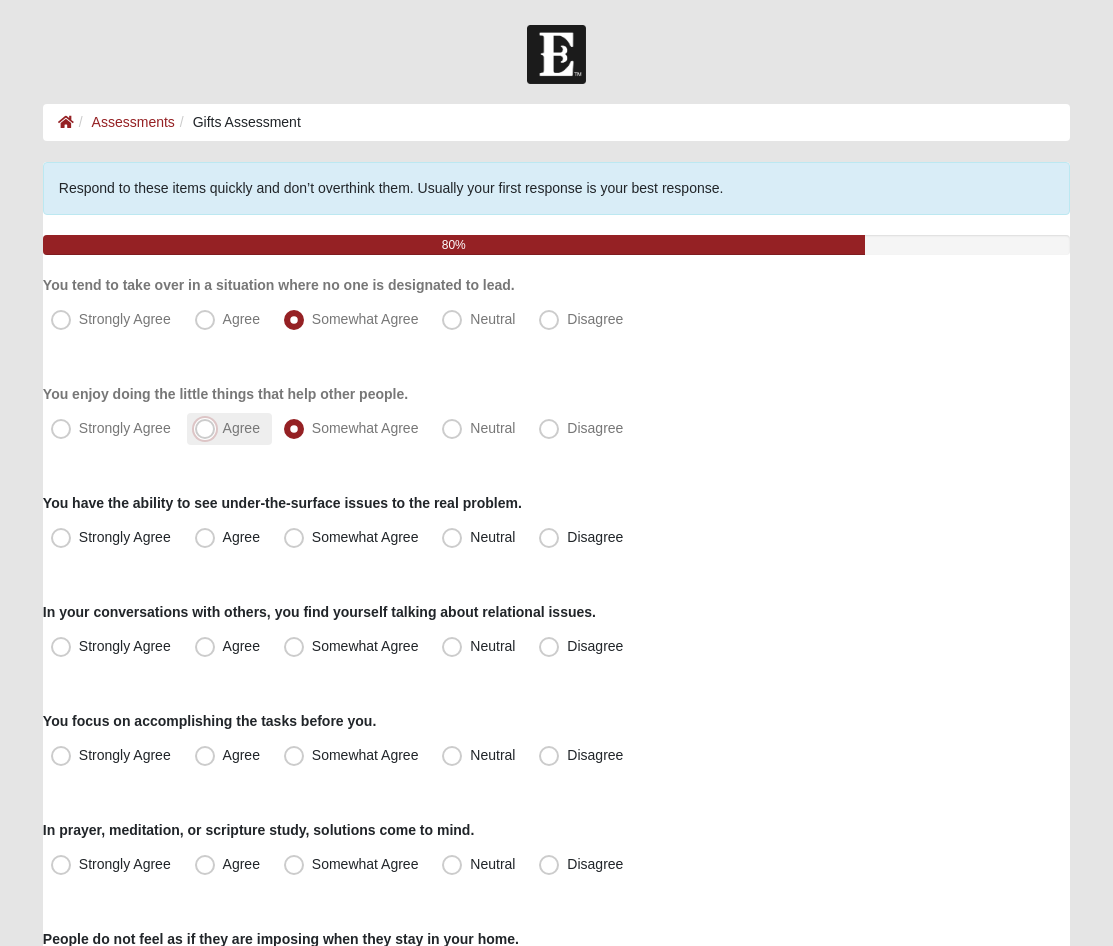 click on "Agree" at bounding box center (209, 428) 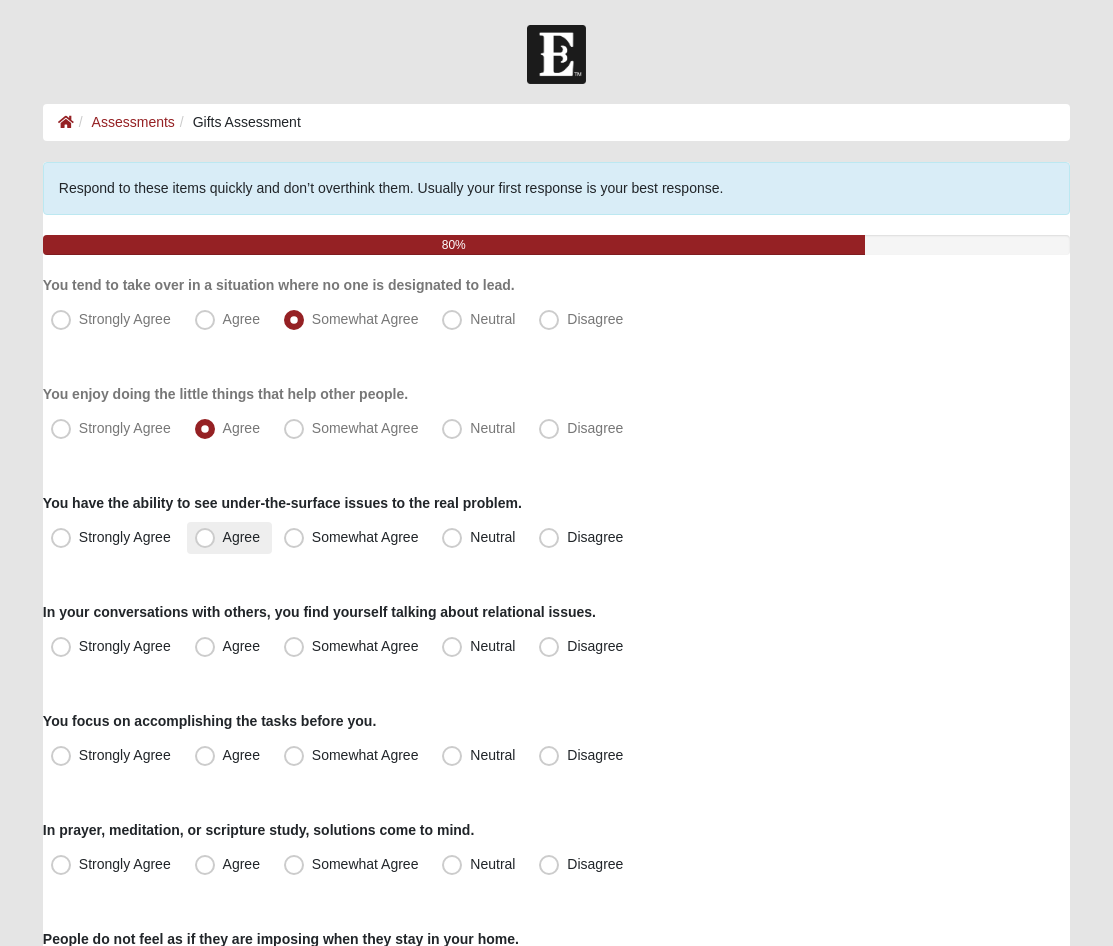 click on "Agree" at bounding box center [229, 538] 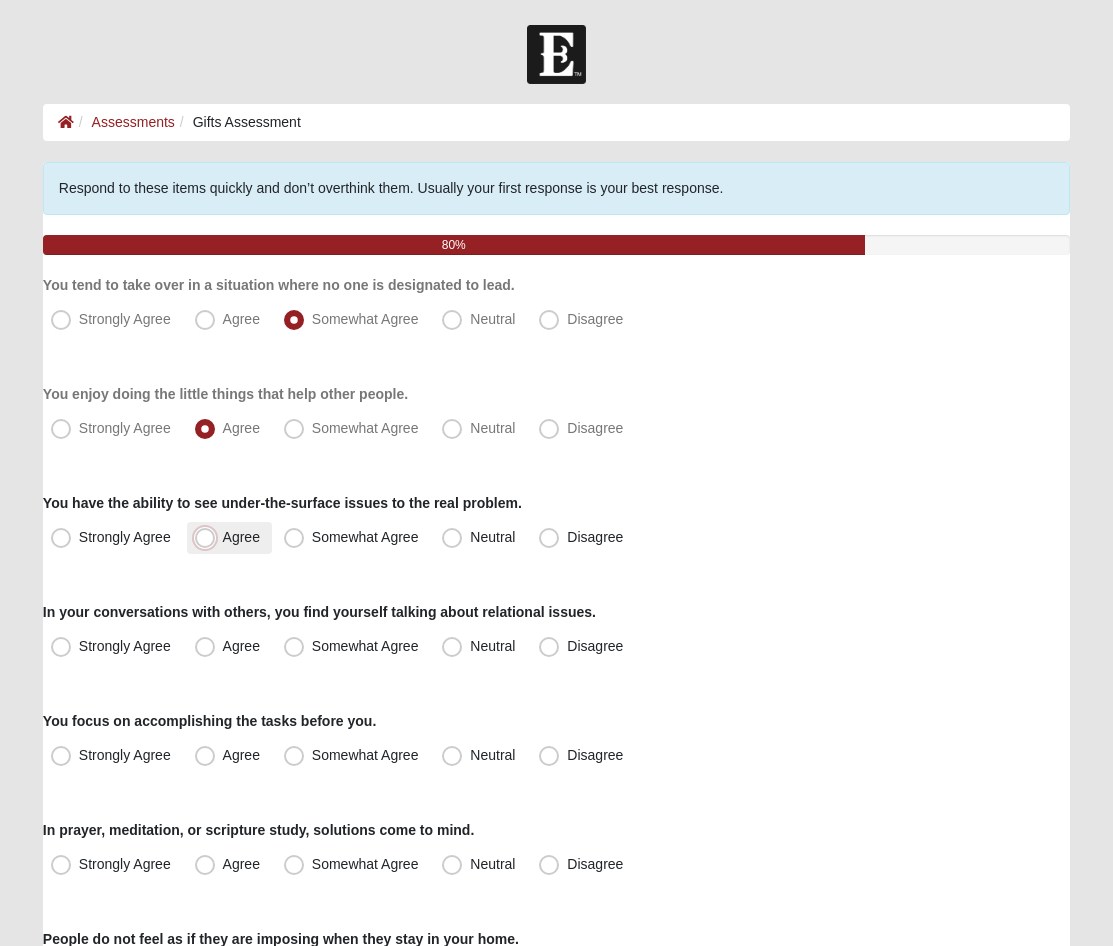 click on "Agree" at bounding box center (209, 537) 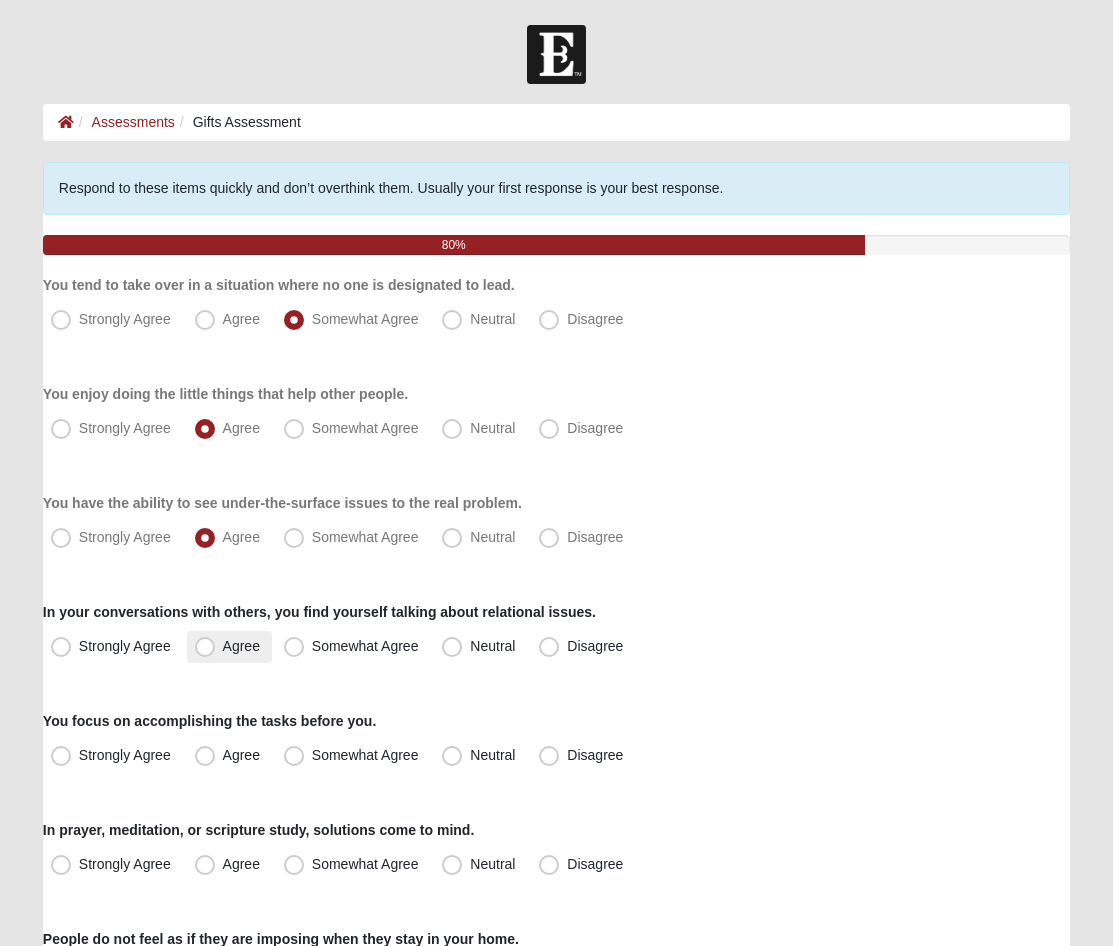 click on "Agree" at bounding box center [229, 647] 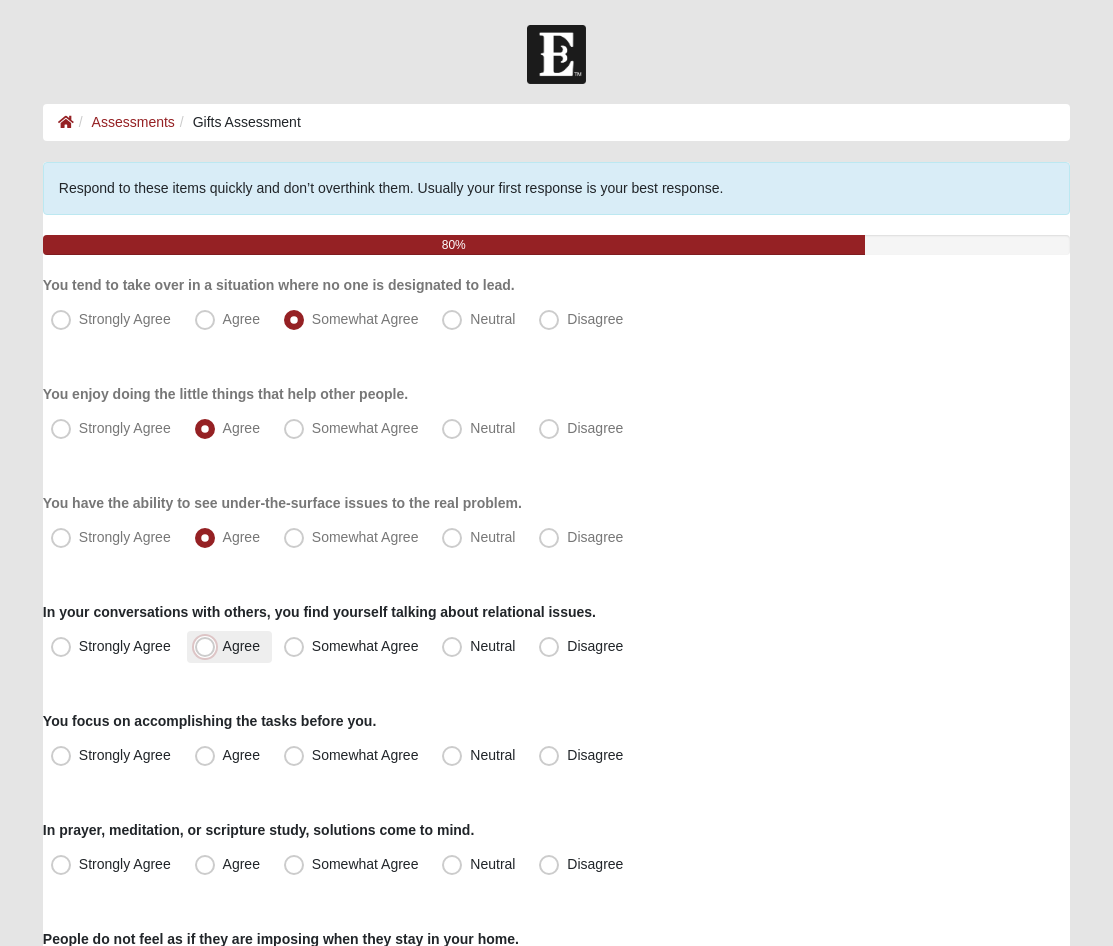 click on "Agree" at bounding box center [209, 646] 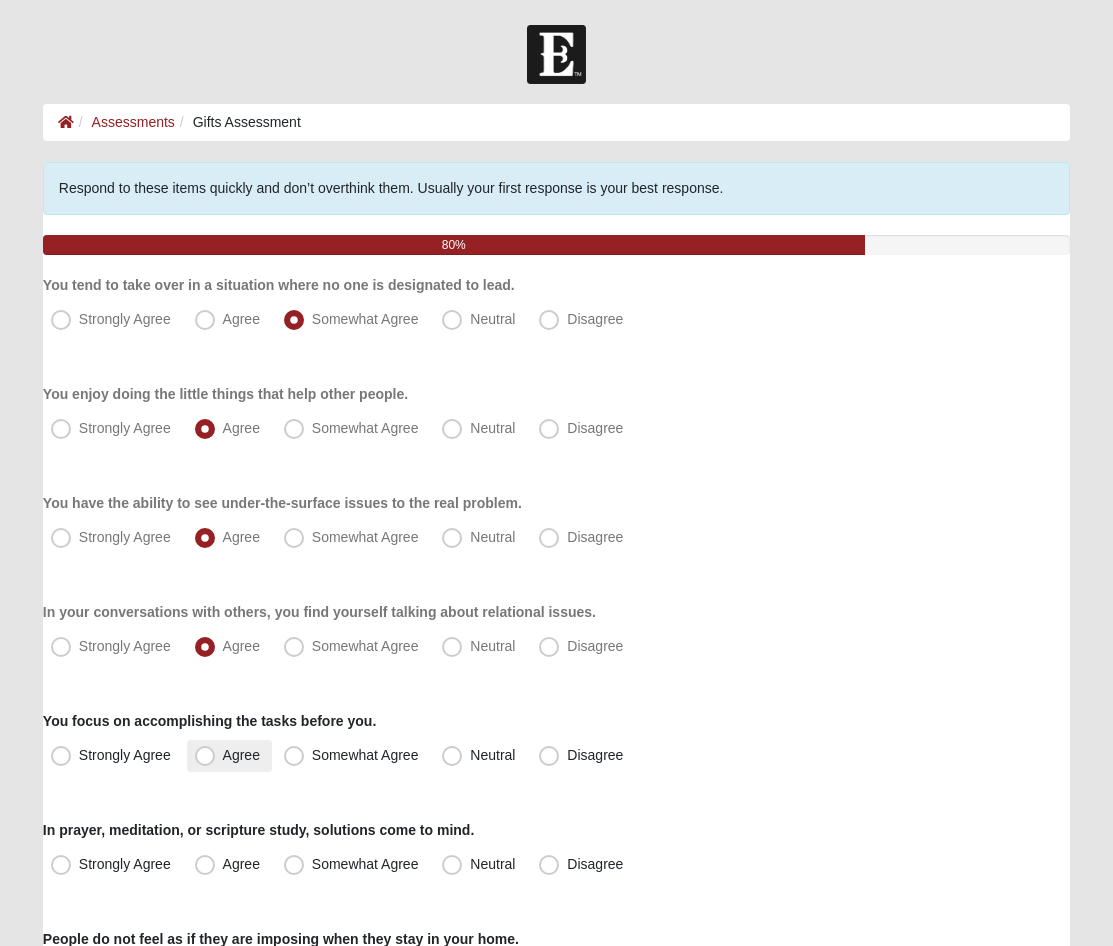 click on "Agree" at bounding box center [241, 755] 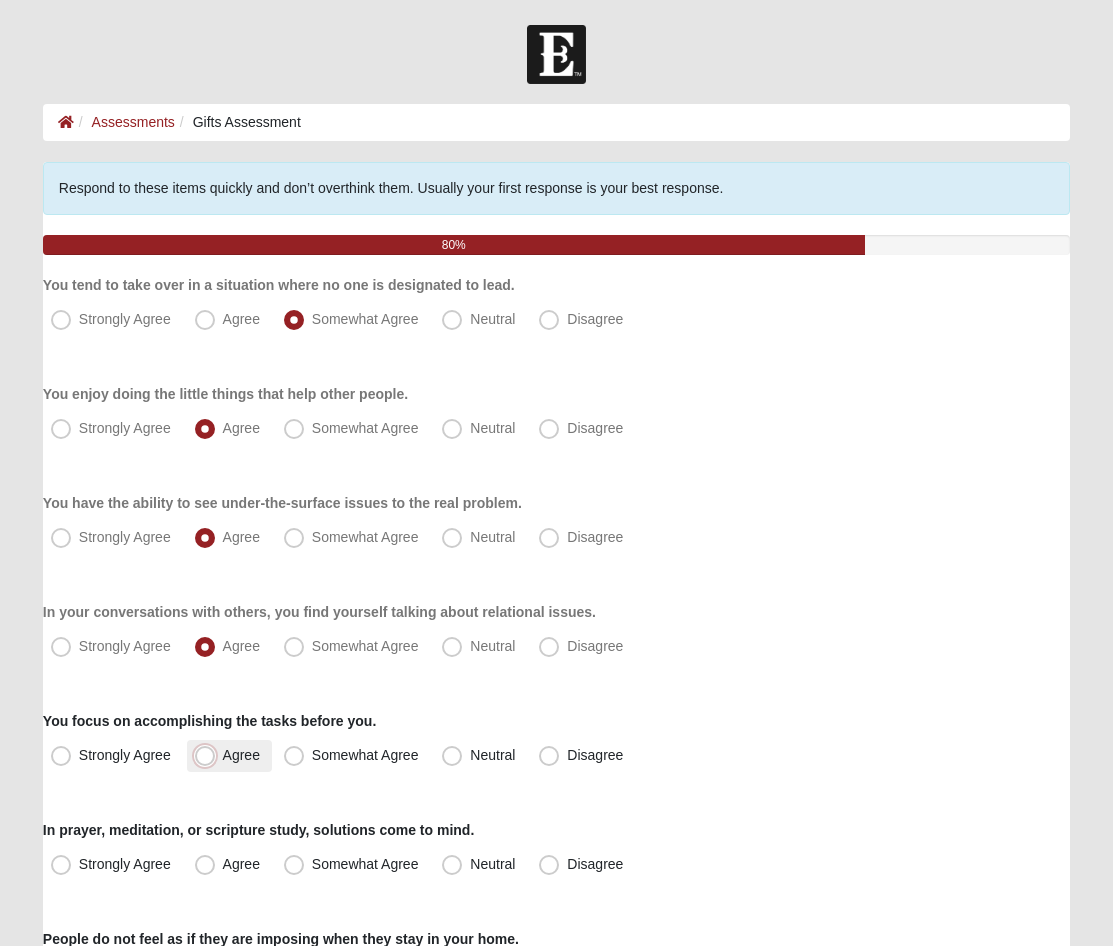 click on "Agree" at bounding box center [209, 755] 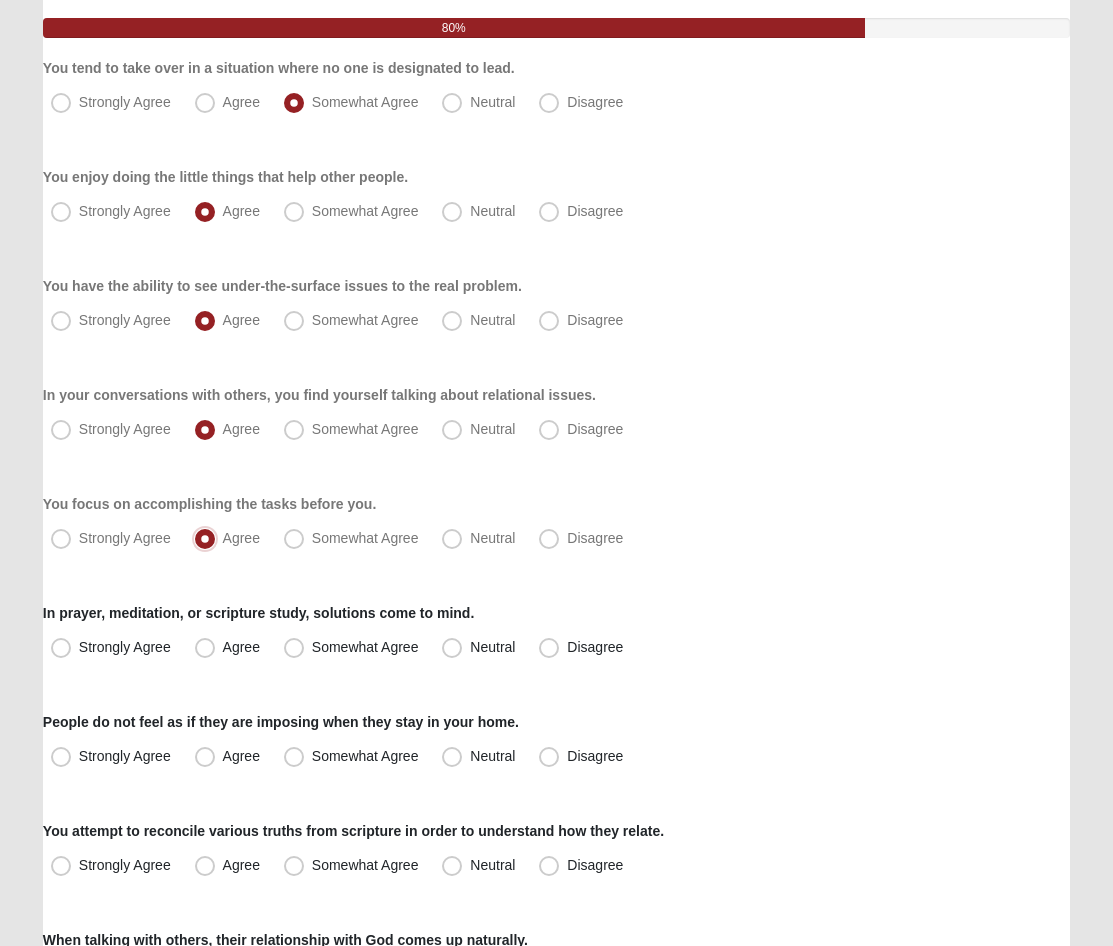 scroll, scrollTop: 222, scrollLeft: 0, axis: vertical 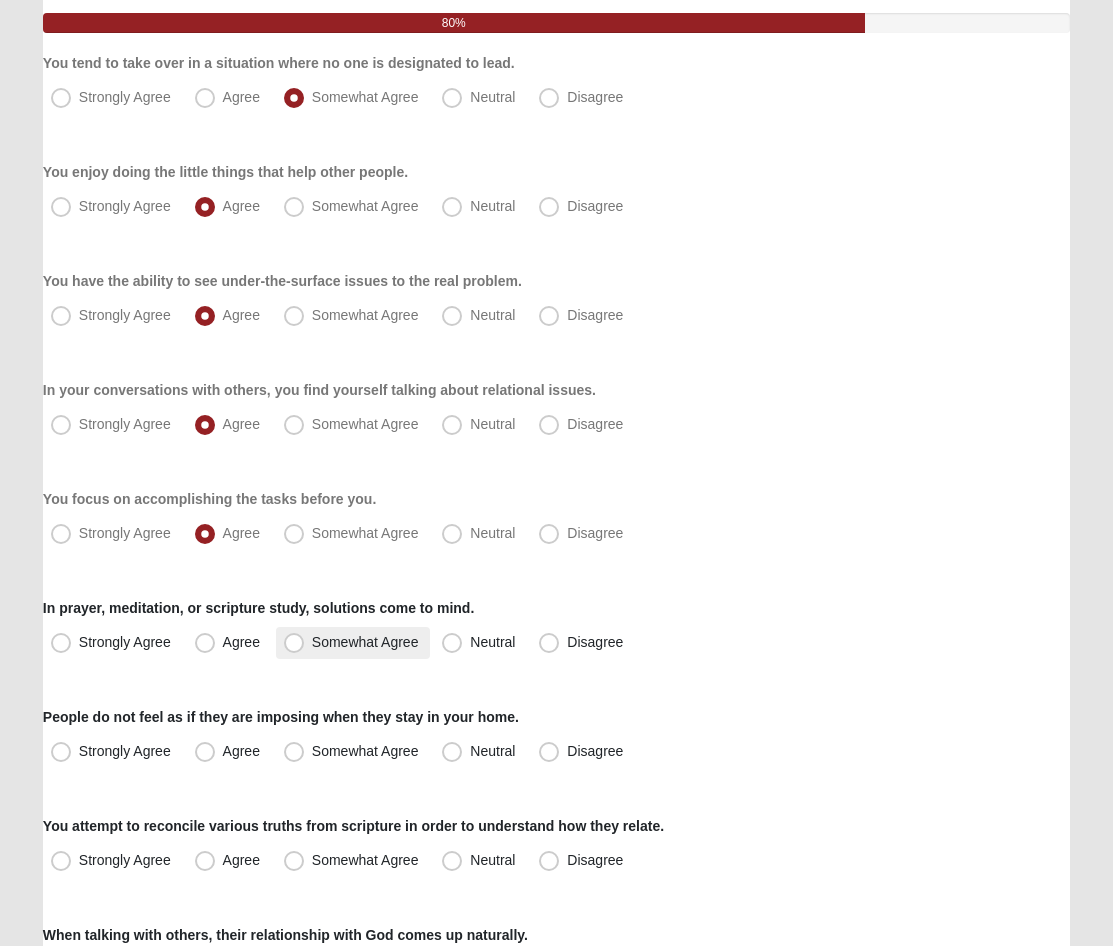 click on "Somewhat Agree" at bounding box center (353, 643) 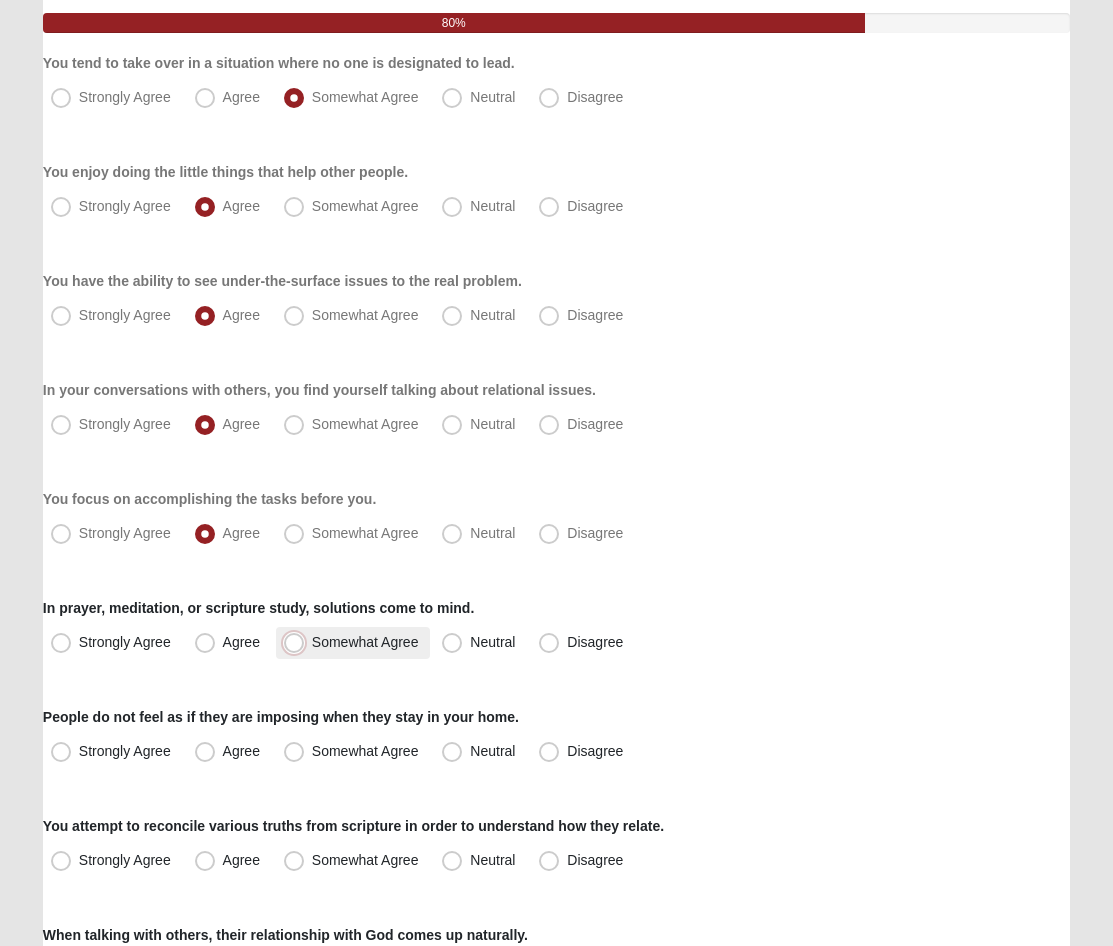 click on "Somewhat Agree" at bounding box center [298, 642] 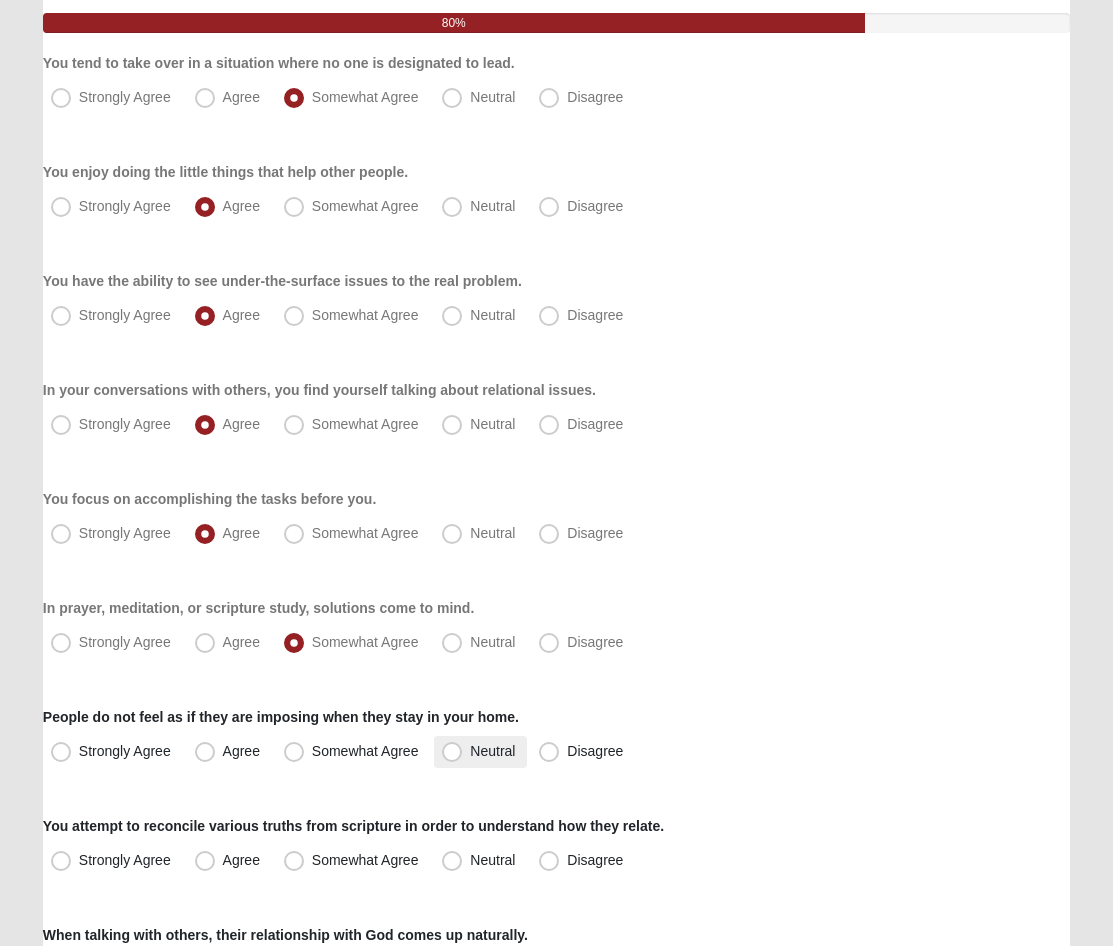 click on "Neutral" at bounding box center [480, 752] 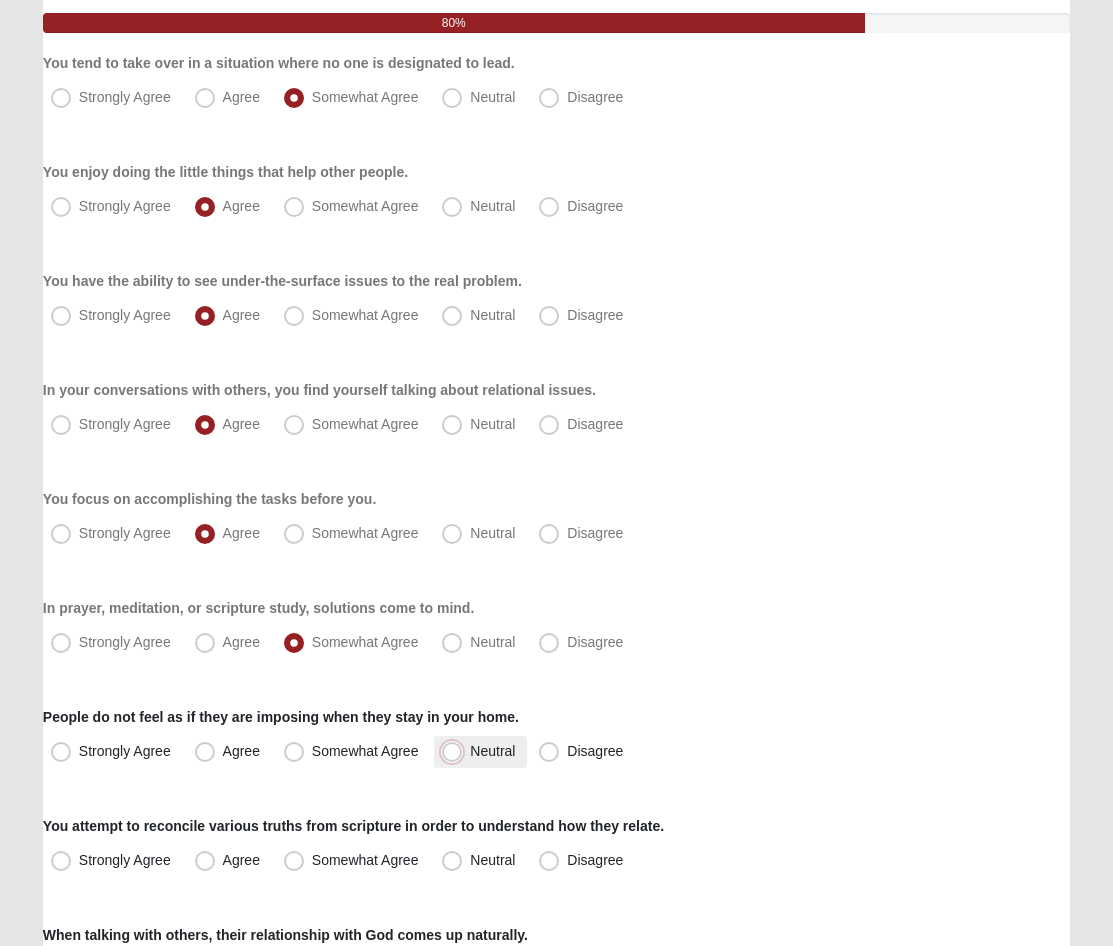 click on "Neutral" at bounding box center [456, 751] 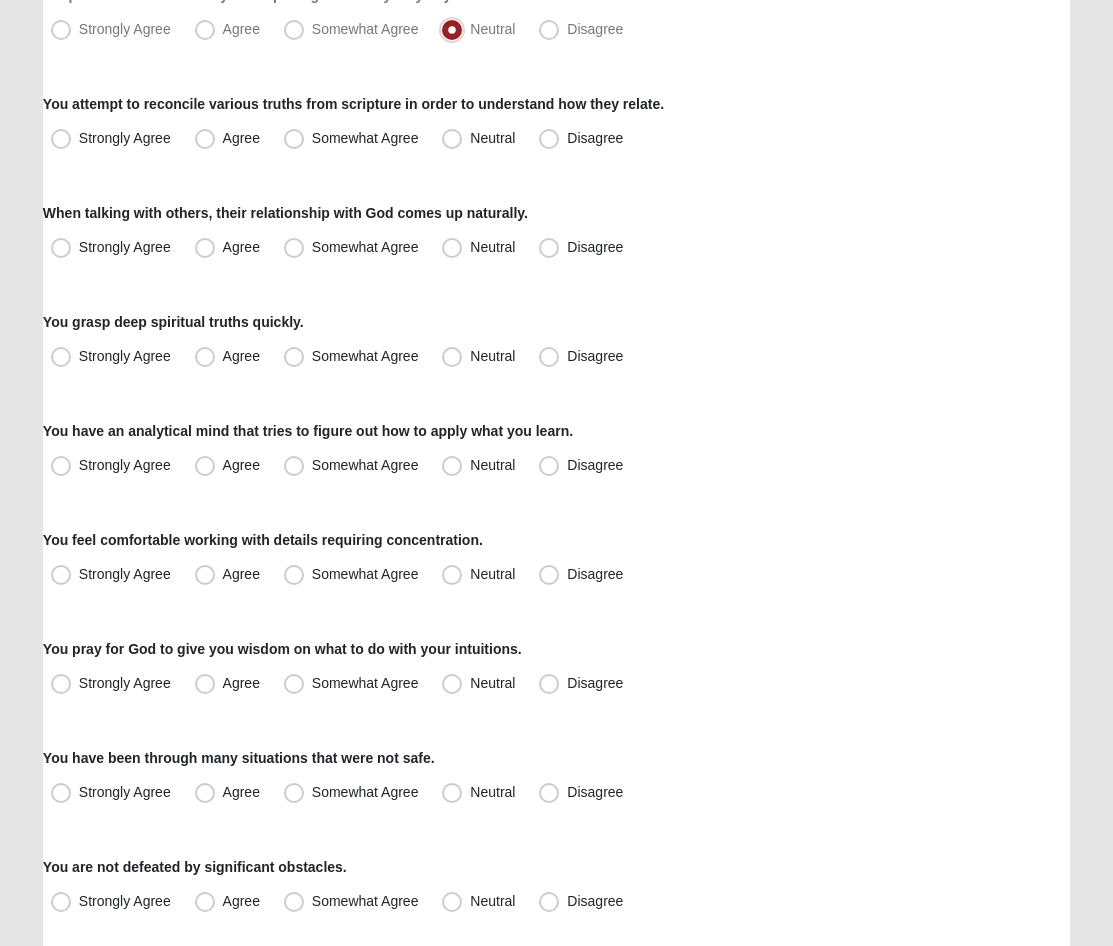 scroll, scrollTop: 951, scrollLeft: 0, axis: vertical 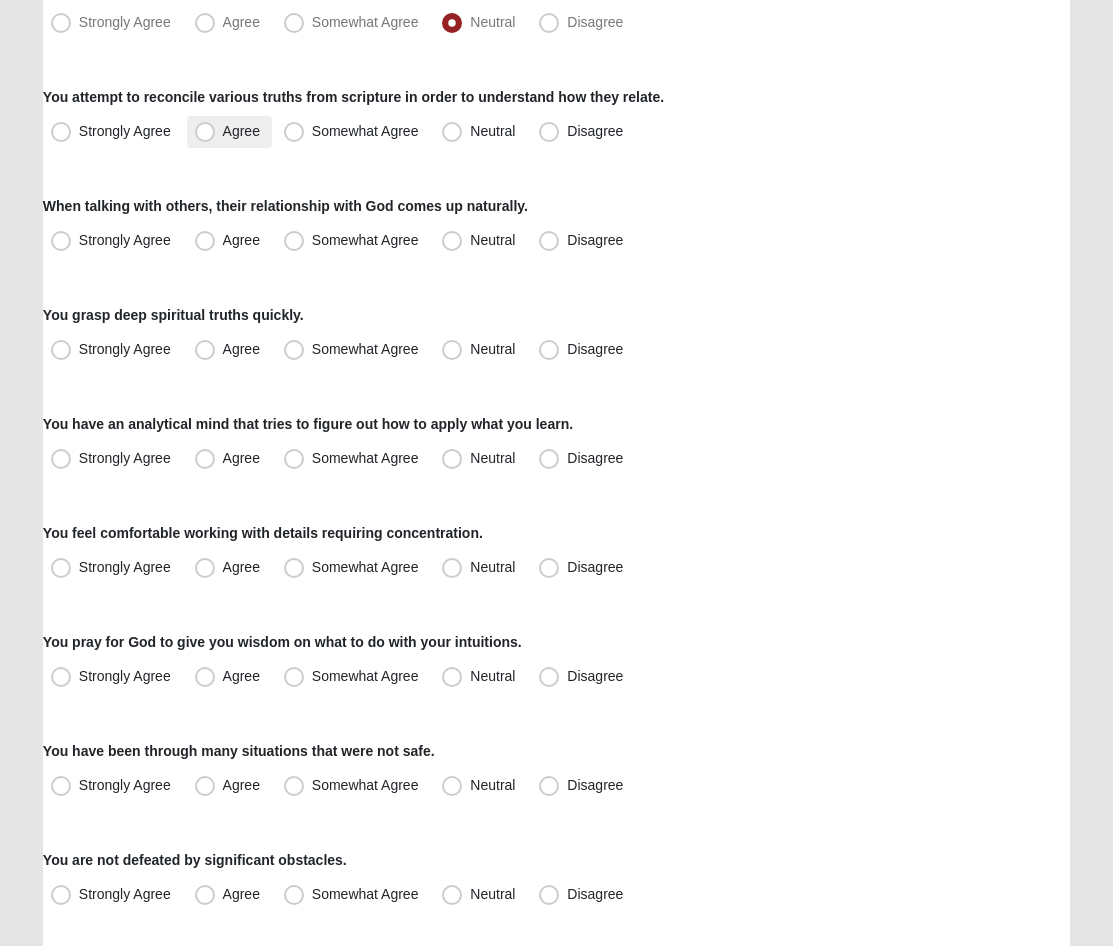 click on "Agree" at bounding box center [241, 131] 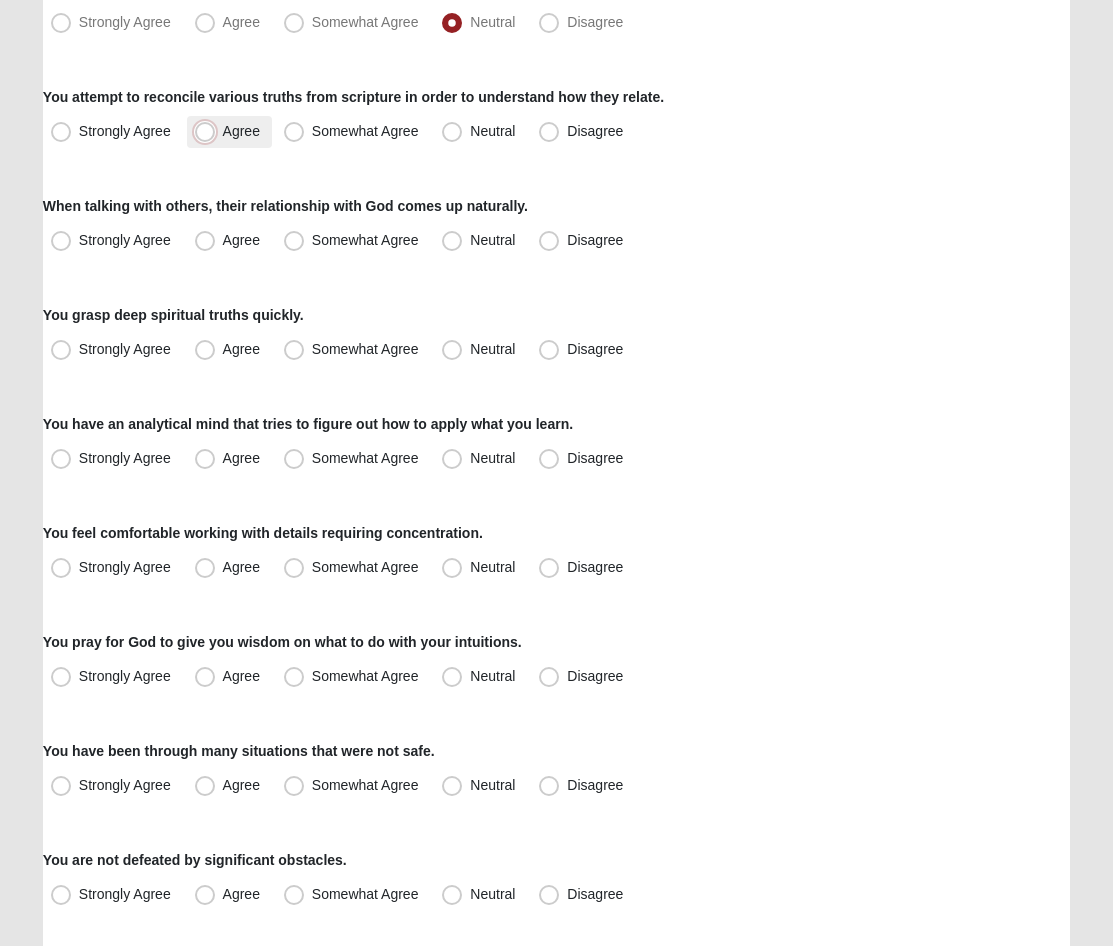 radio on "true" 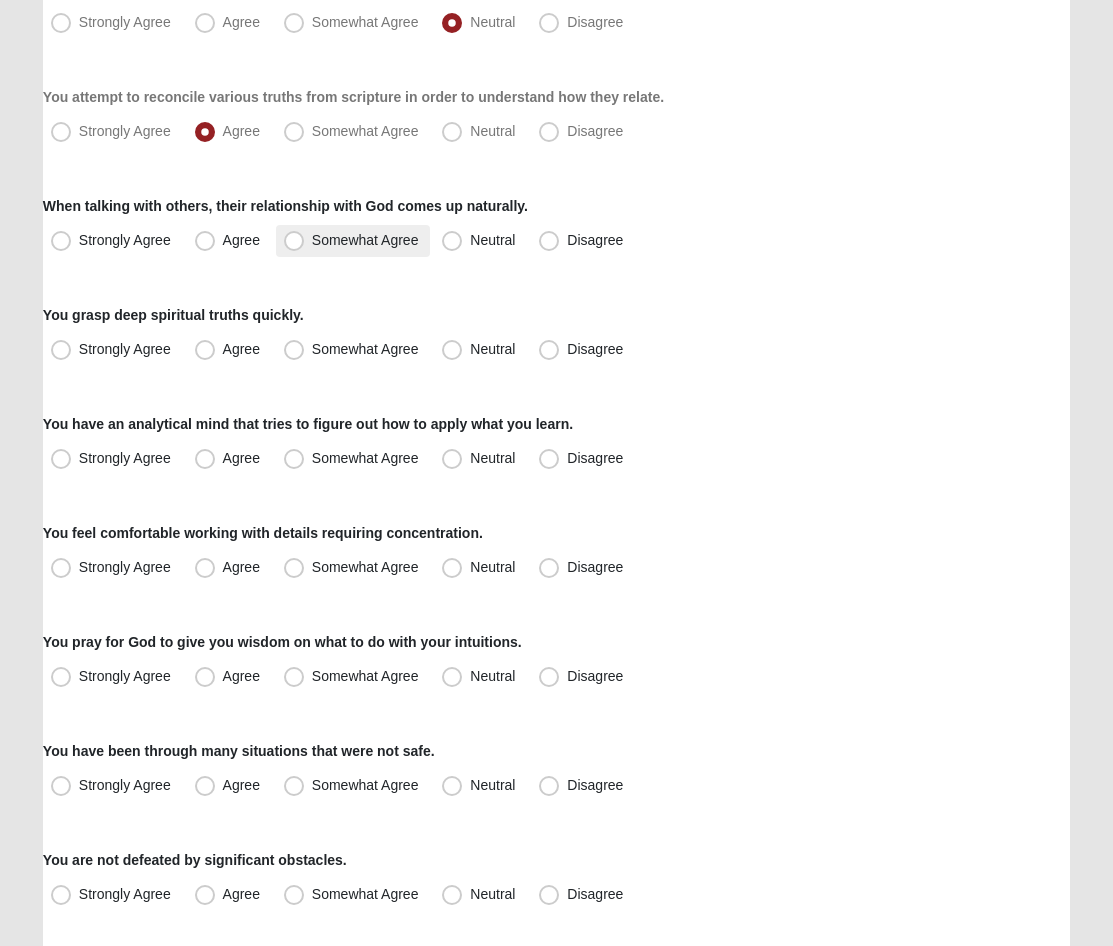 click on "Somewhat Agree" at bounding box center [365, 240] 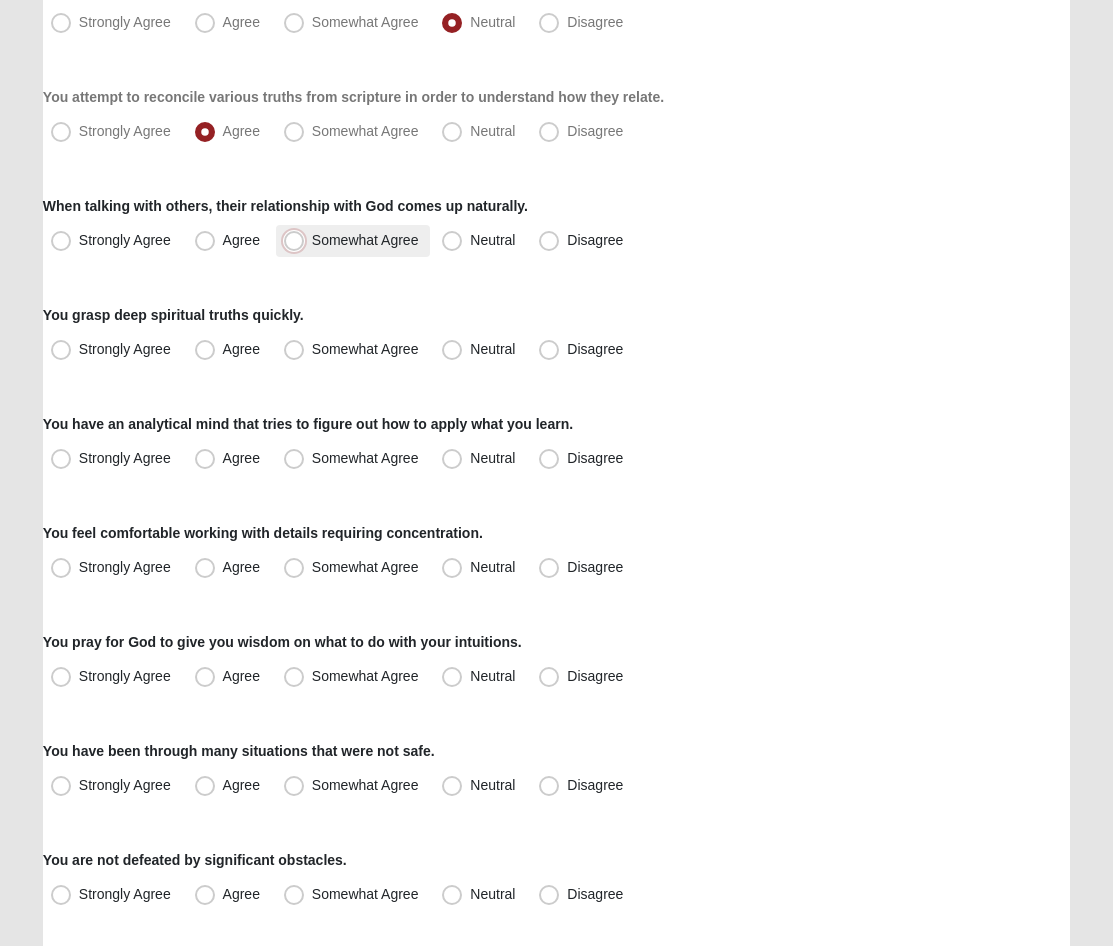 radio on "true" 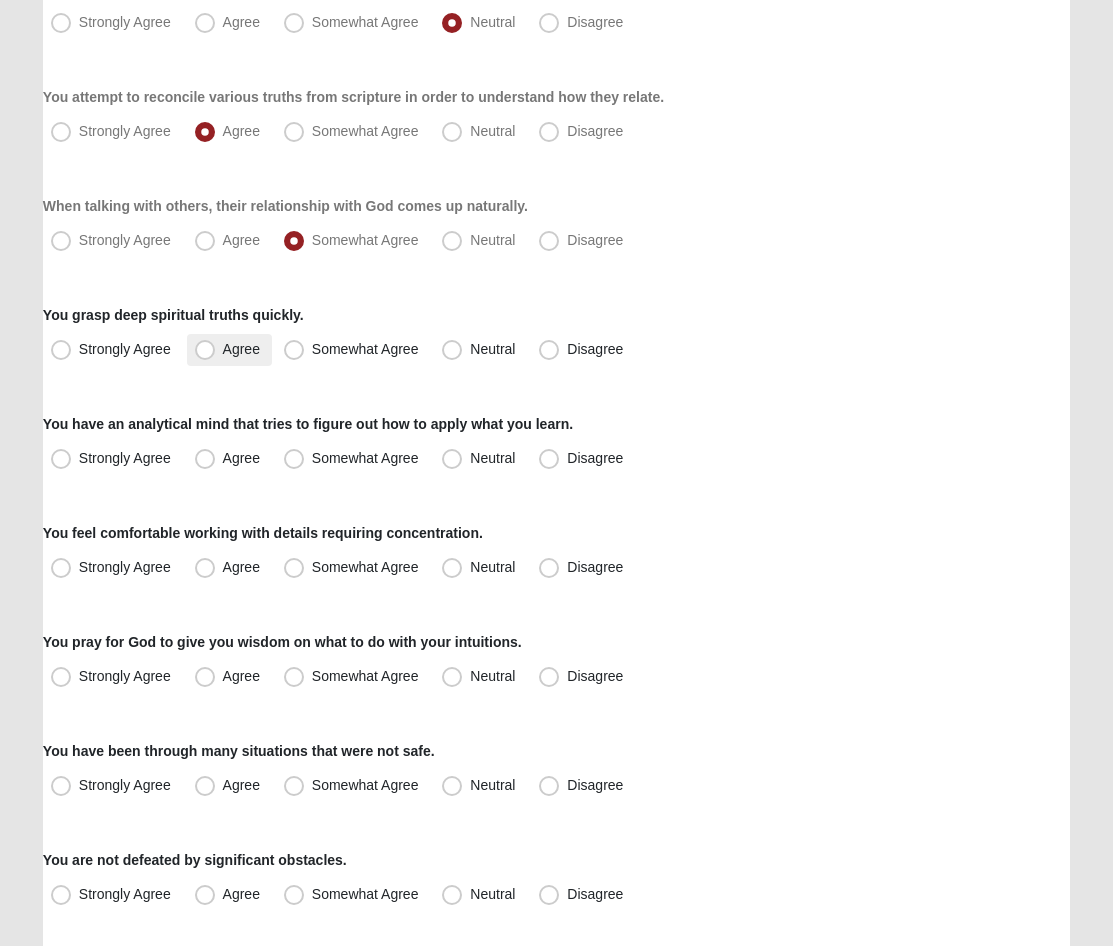click on "Agree" at bounding box center [241, 349] 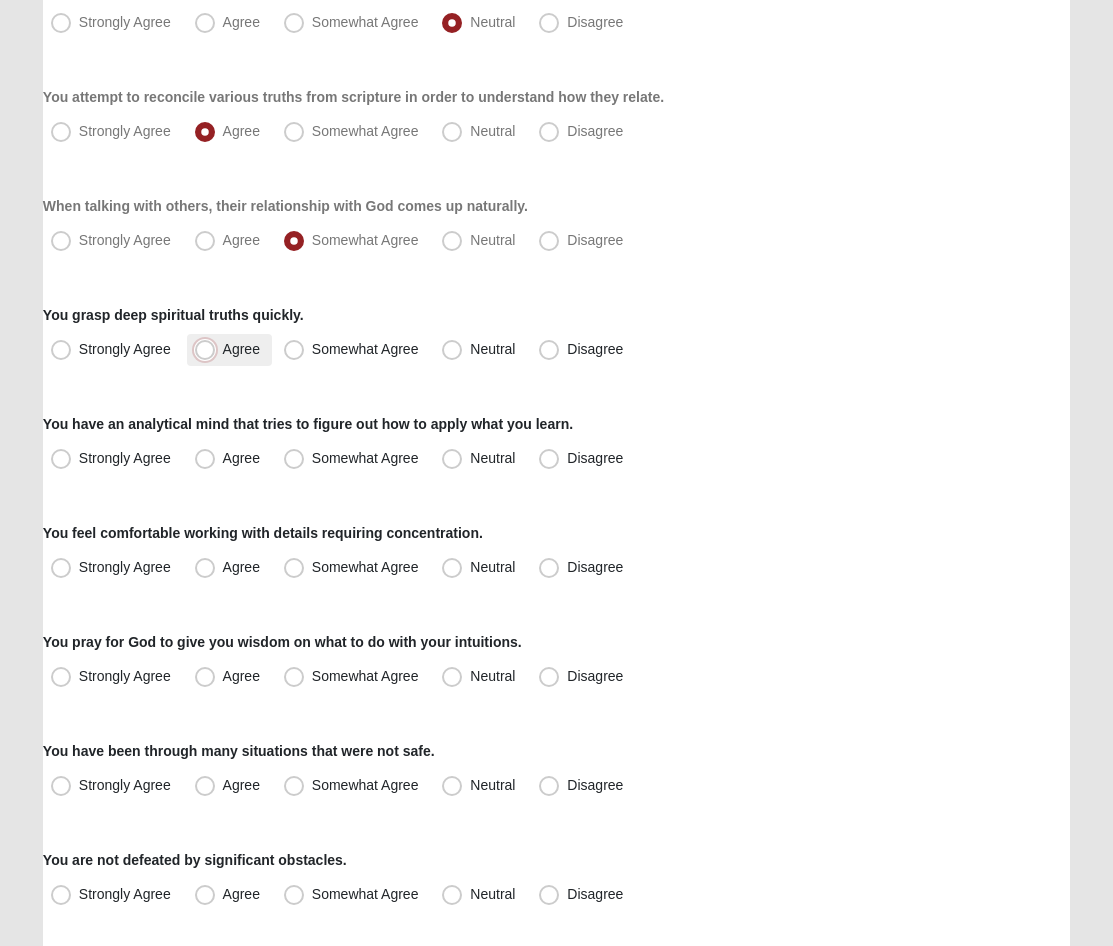 click on "Agree" at bounding box center [209, 349] 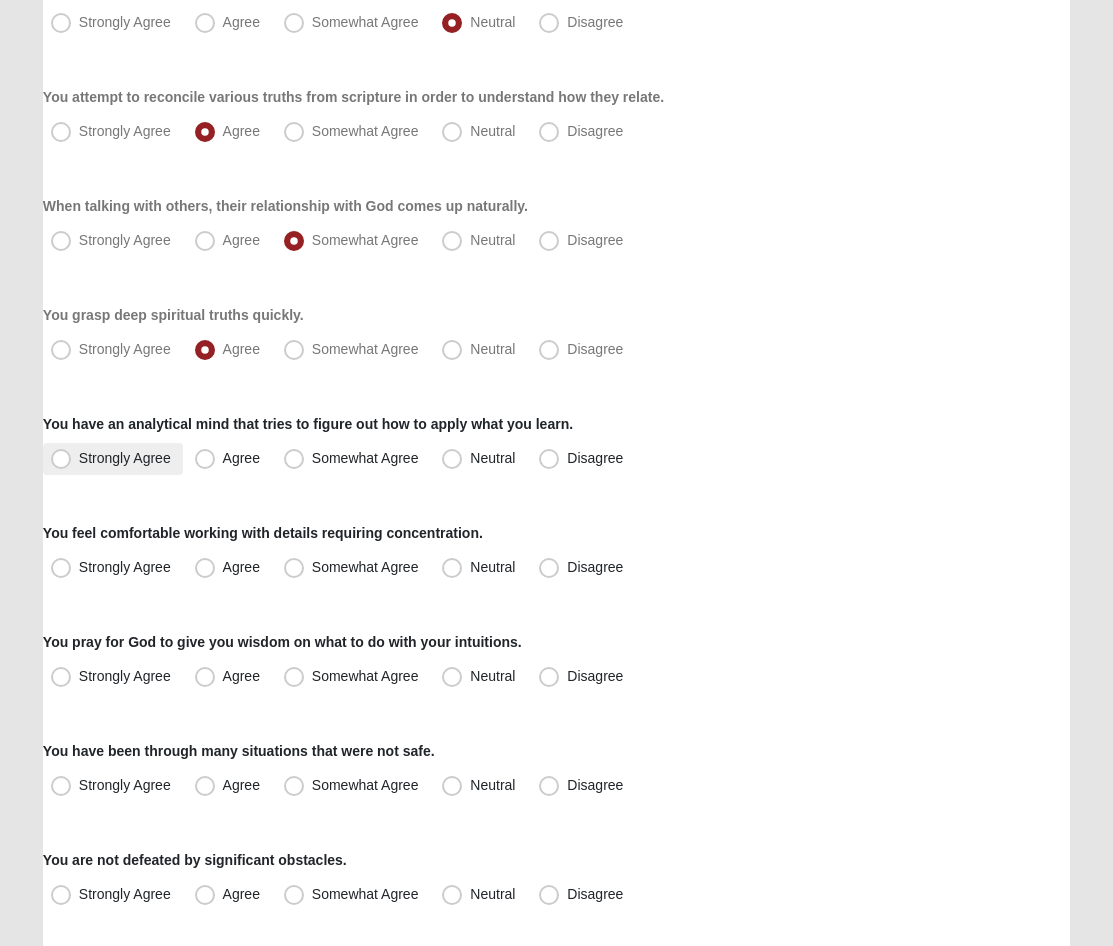 click on "Strongly Agree" at bounding box center [125, 458] 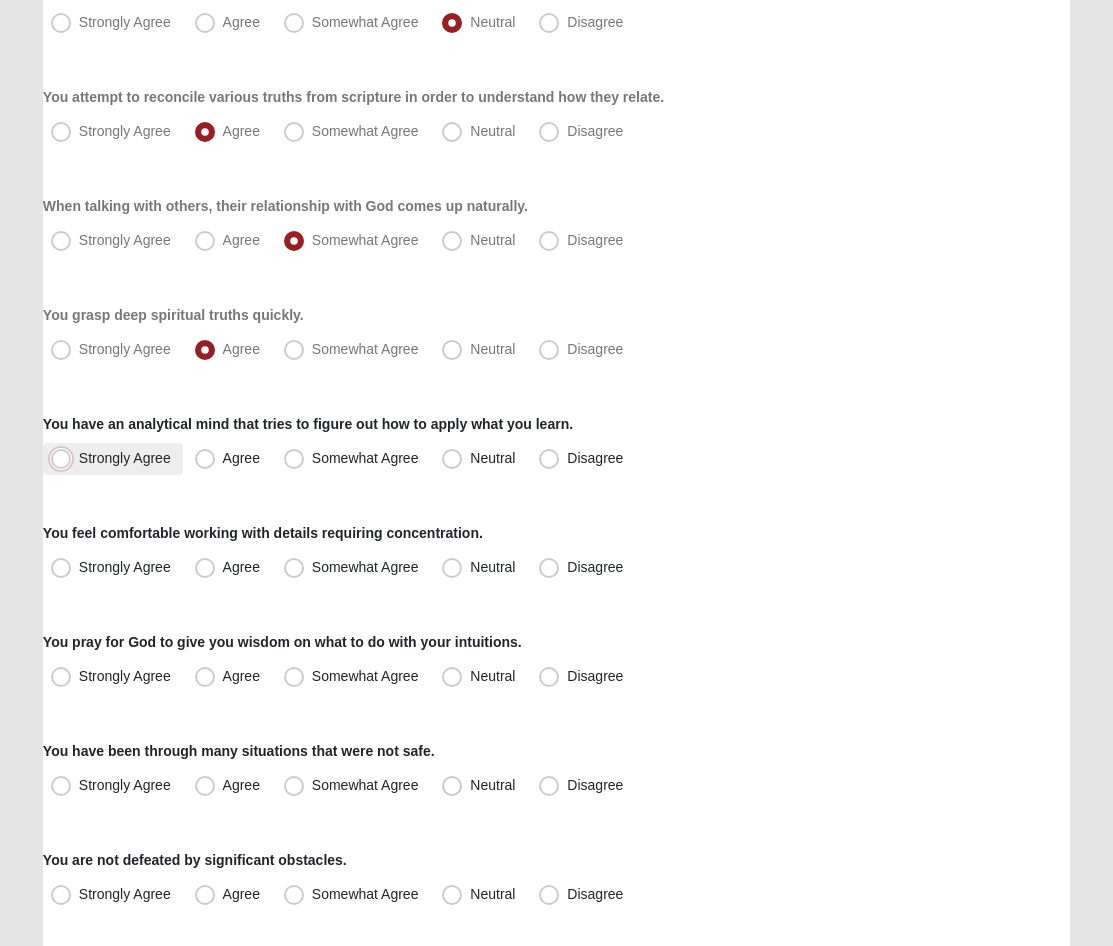 click on "Strongly Agree" at bounding box center [65, 458] 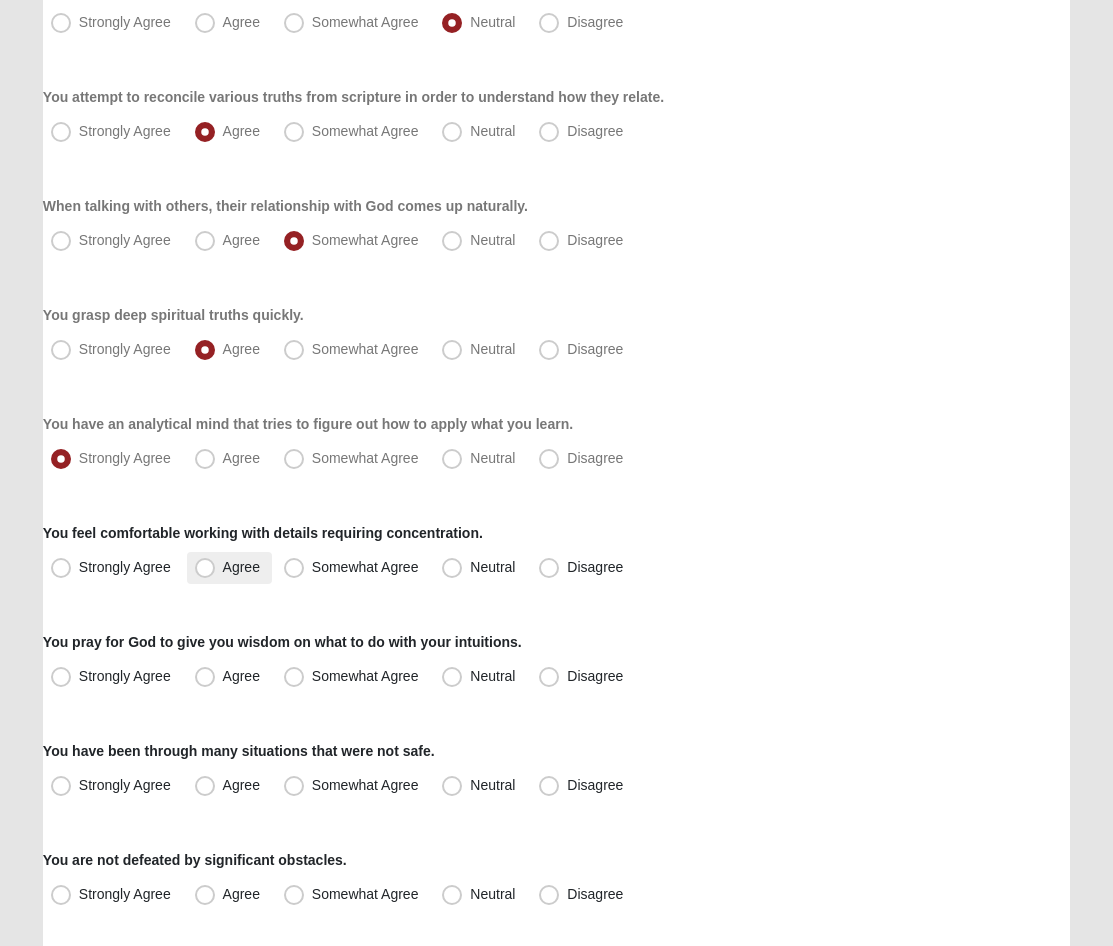 click on "Agree" at bounding box center (241, 567) 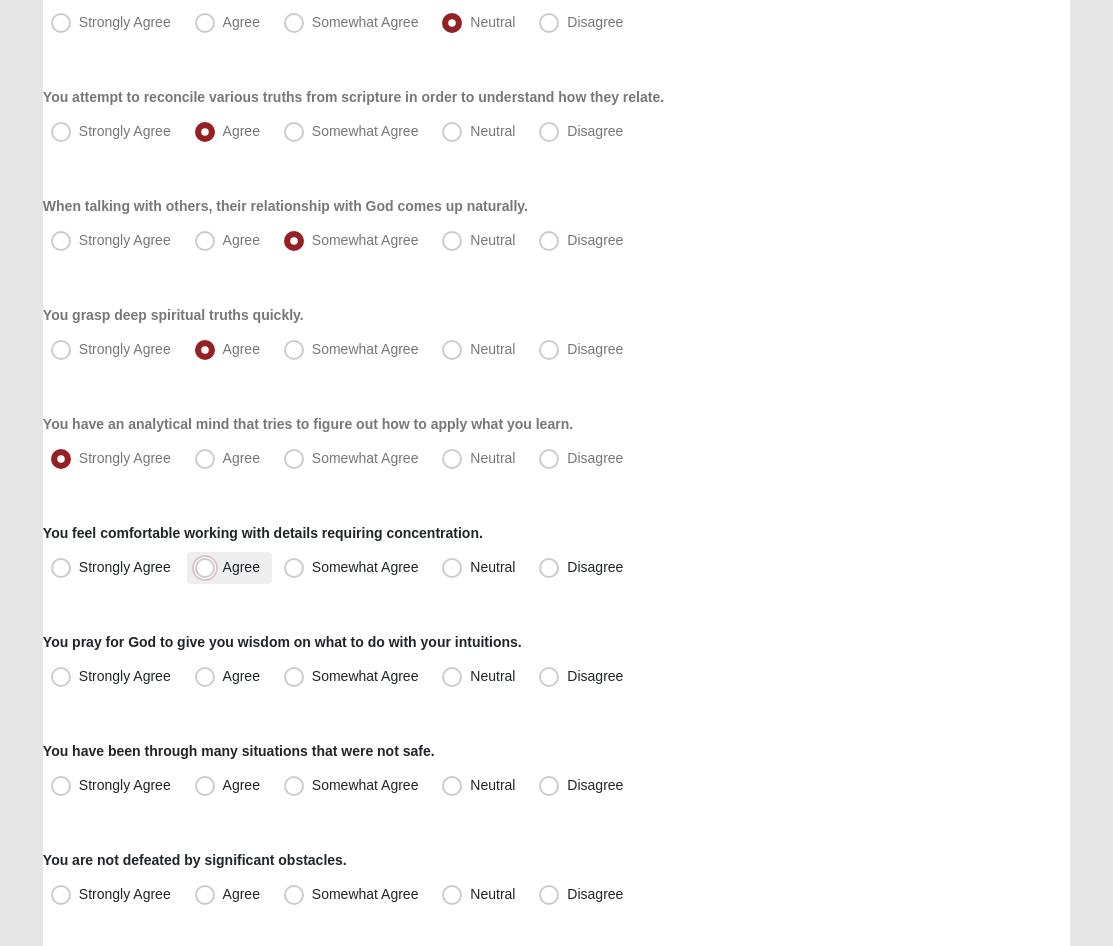 click on "Agree" at bounding box center [209, 567] 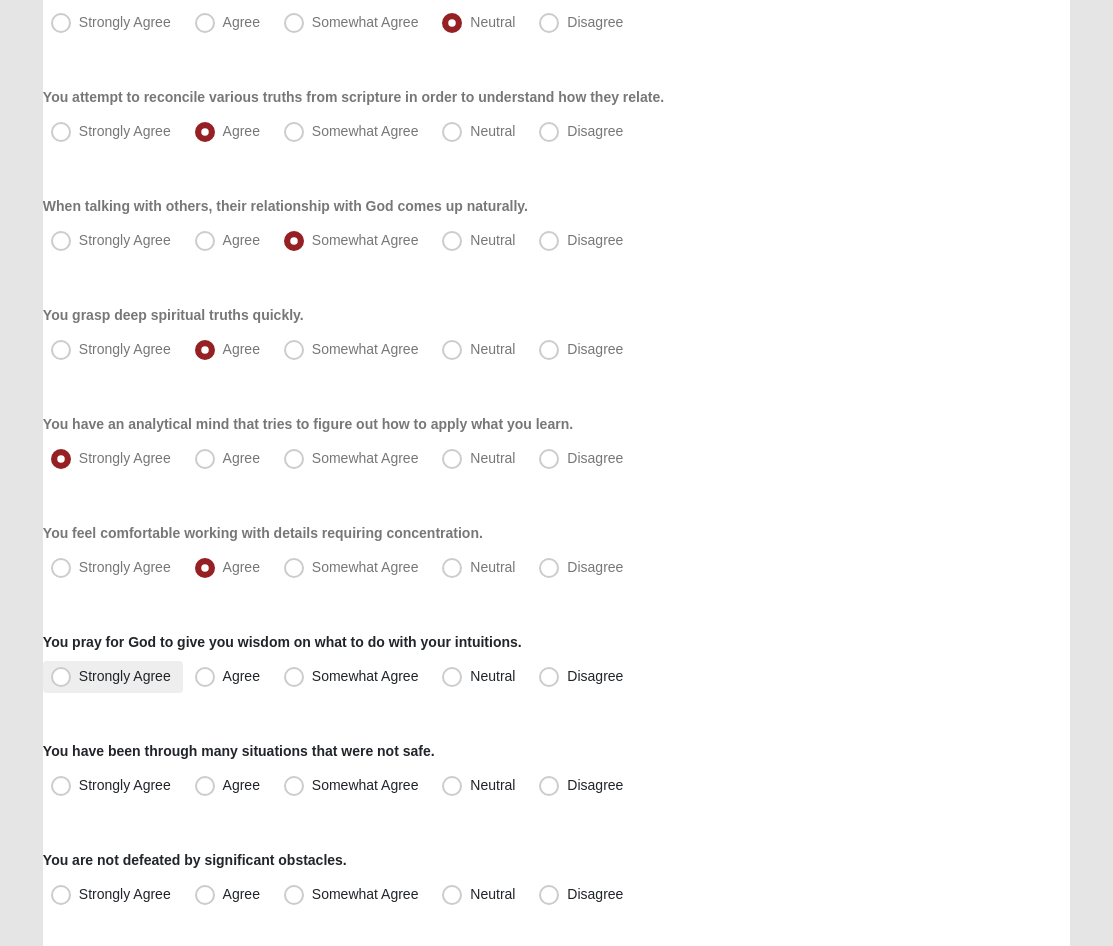 click on "Strongly Agree" at bounding box center (125, 676) 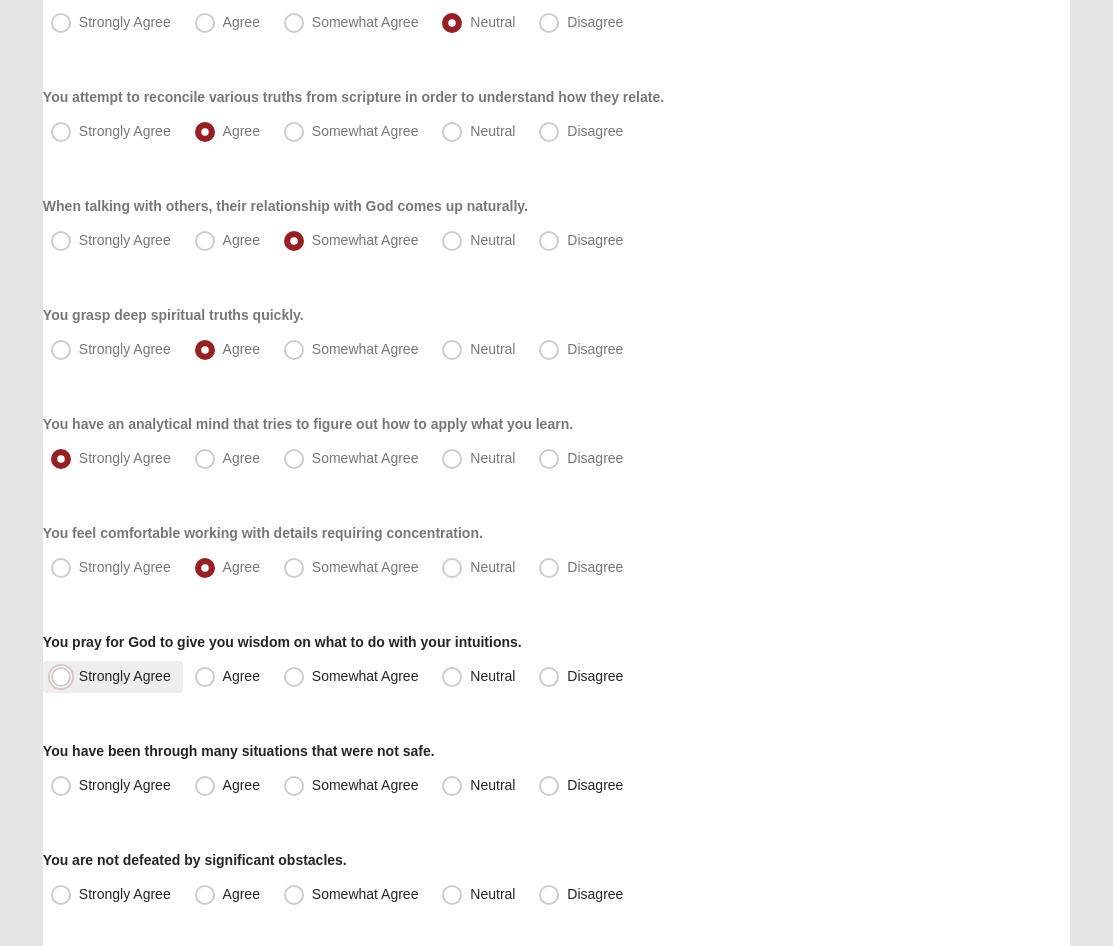 radio on "true" 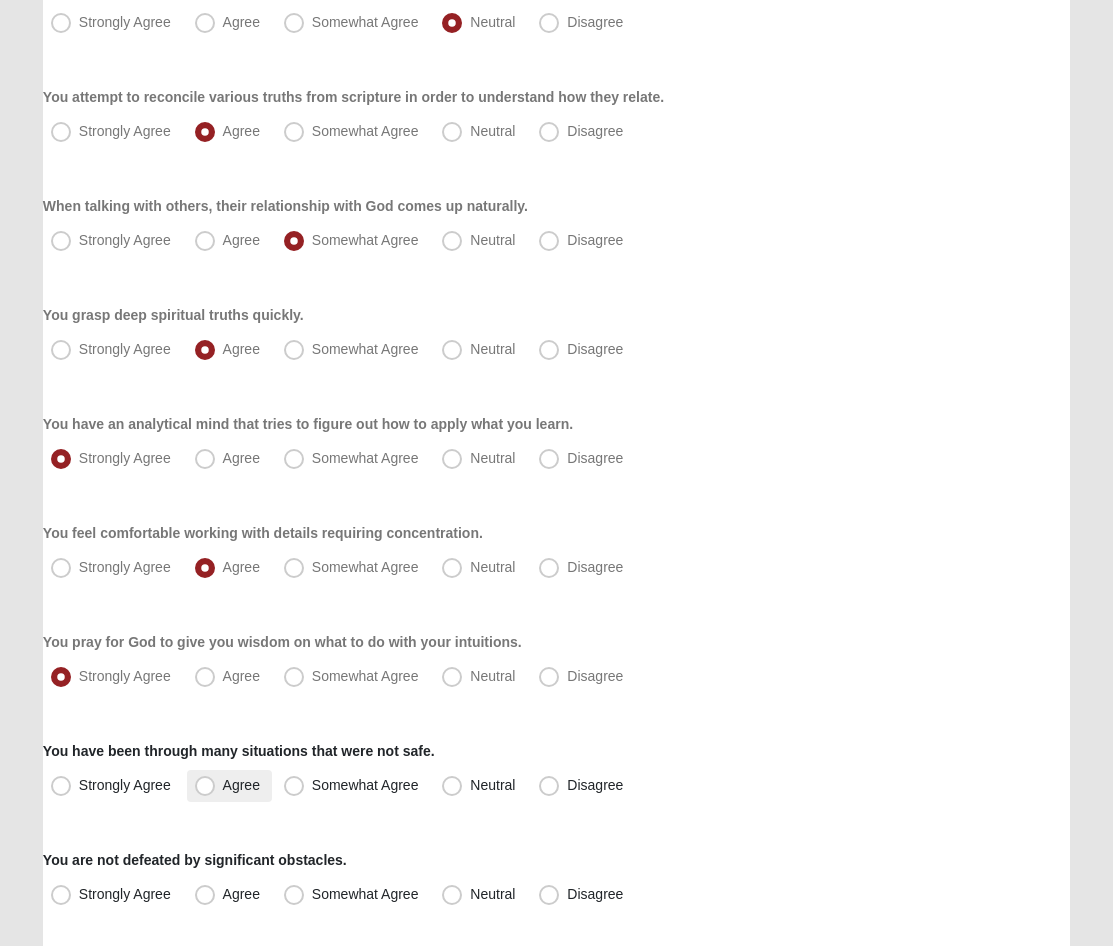 click on "Agree" at bounding box center [241, 785] 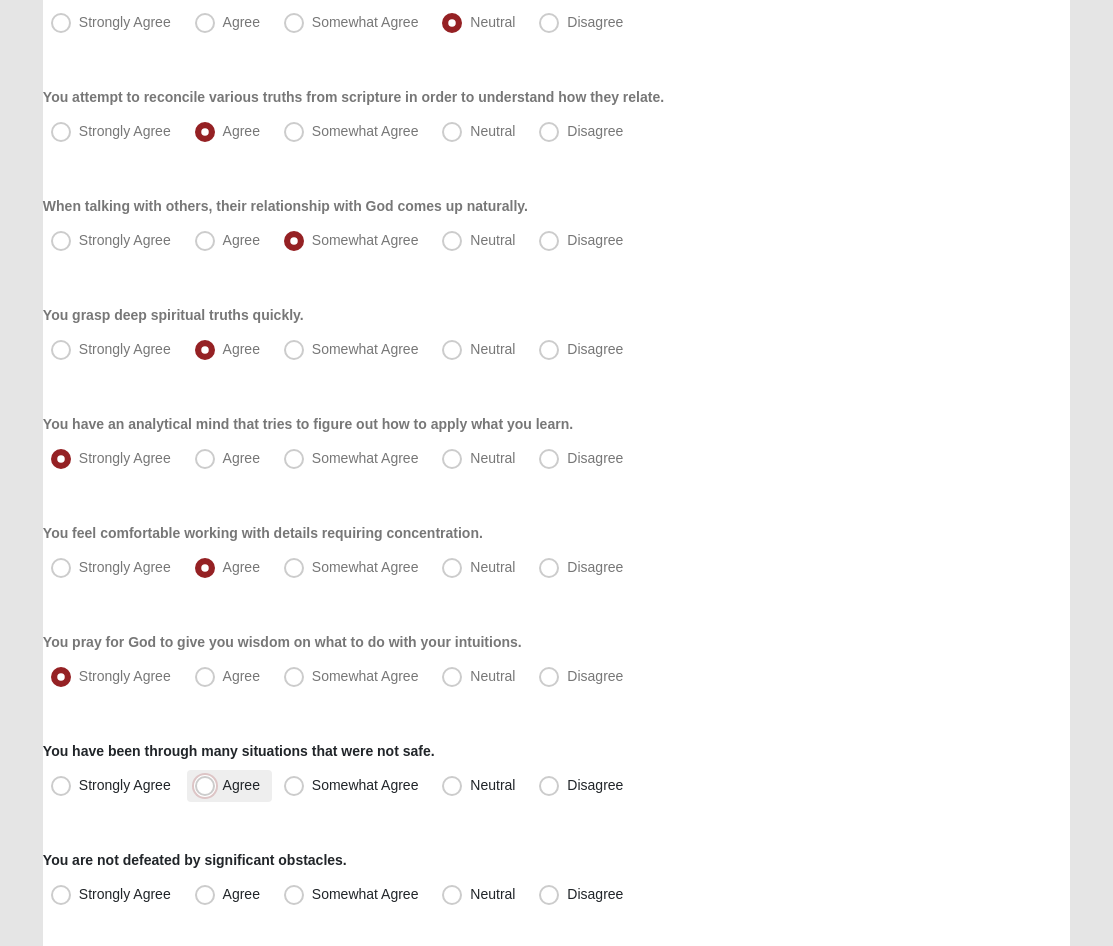 radio on "true" 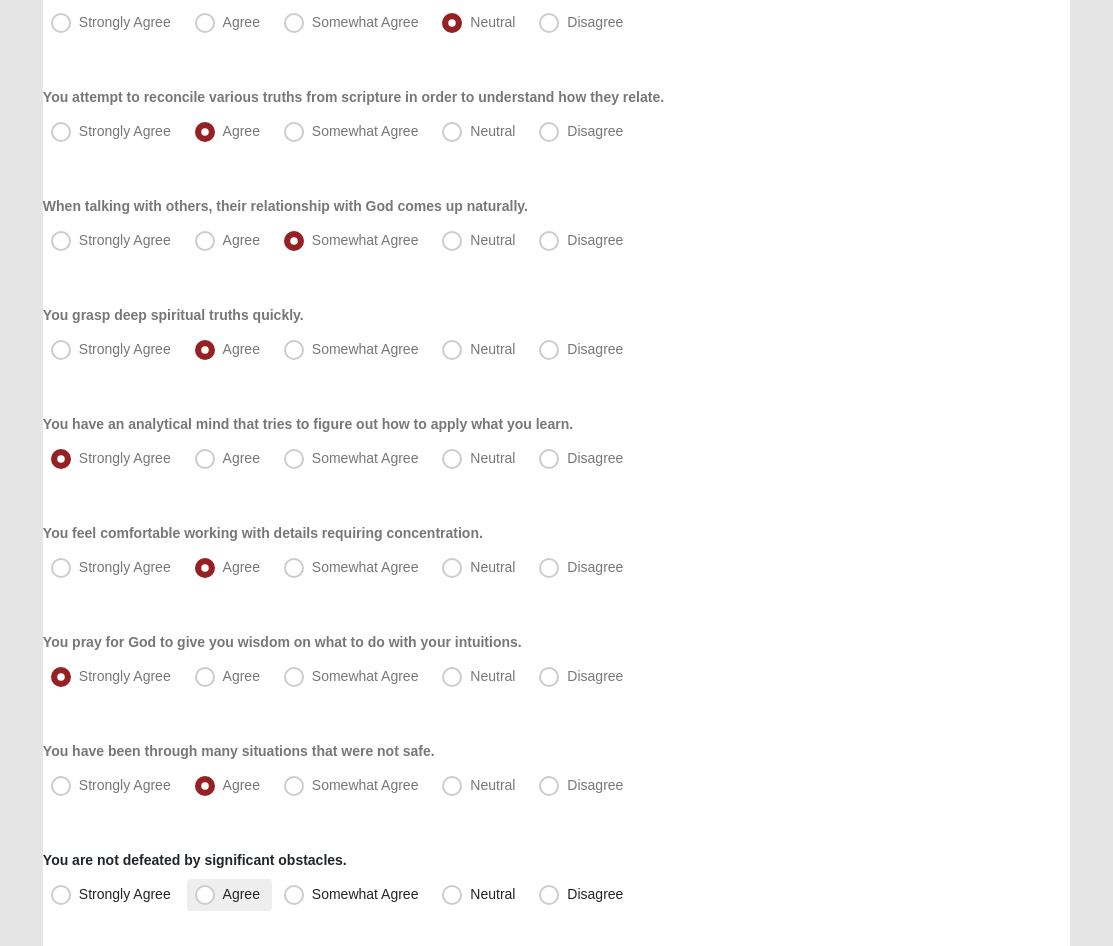 click on "Agree" at bounding box center (241, 894) 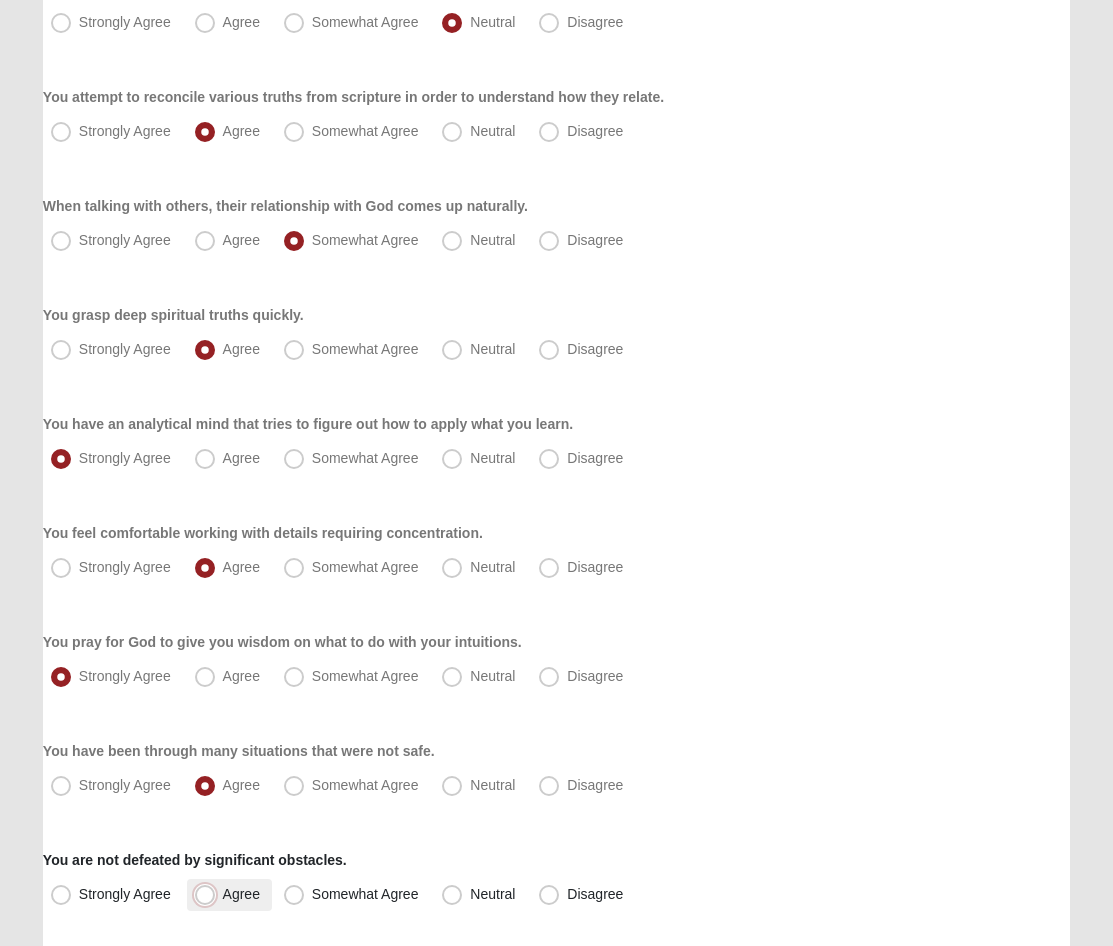 radio on "true" 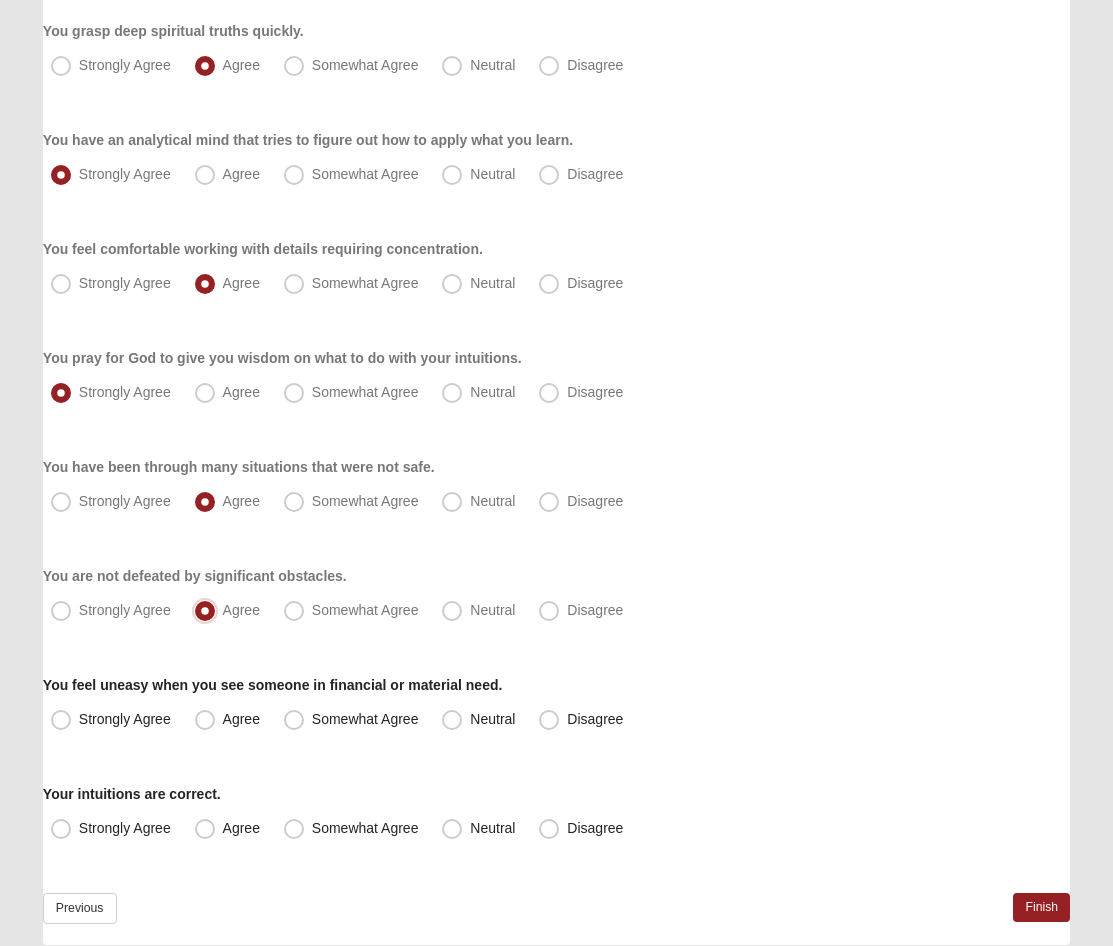 scroll, scrollTop: 1307, scrollLeft: 0, axis: vertical 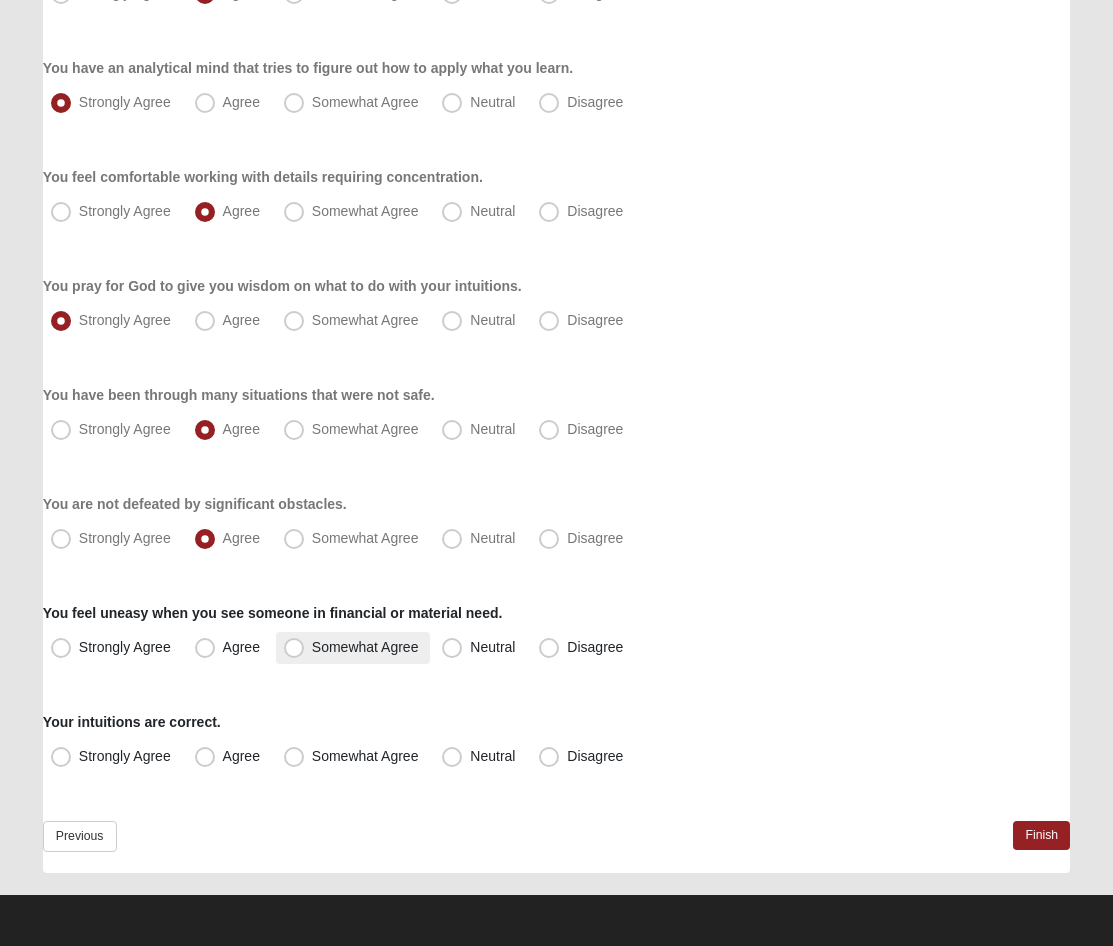 click on "Somewhat Agree" at bounding box center [365, 647] 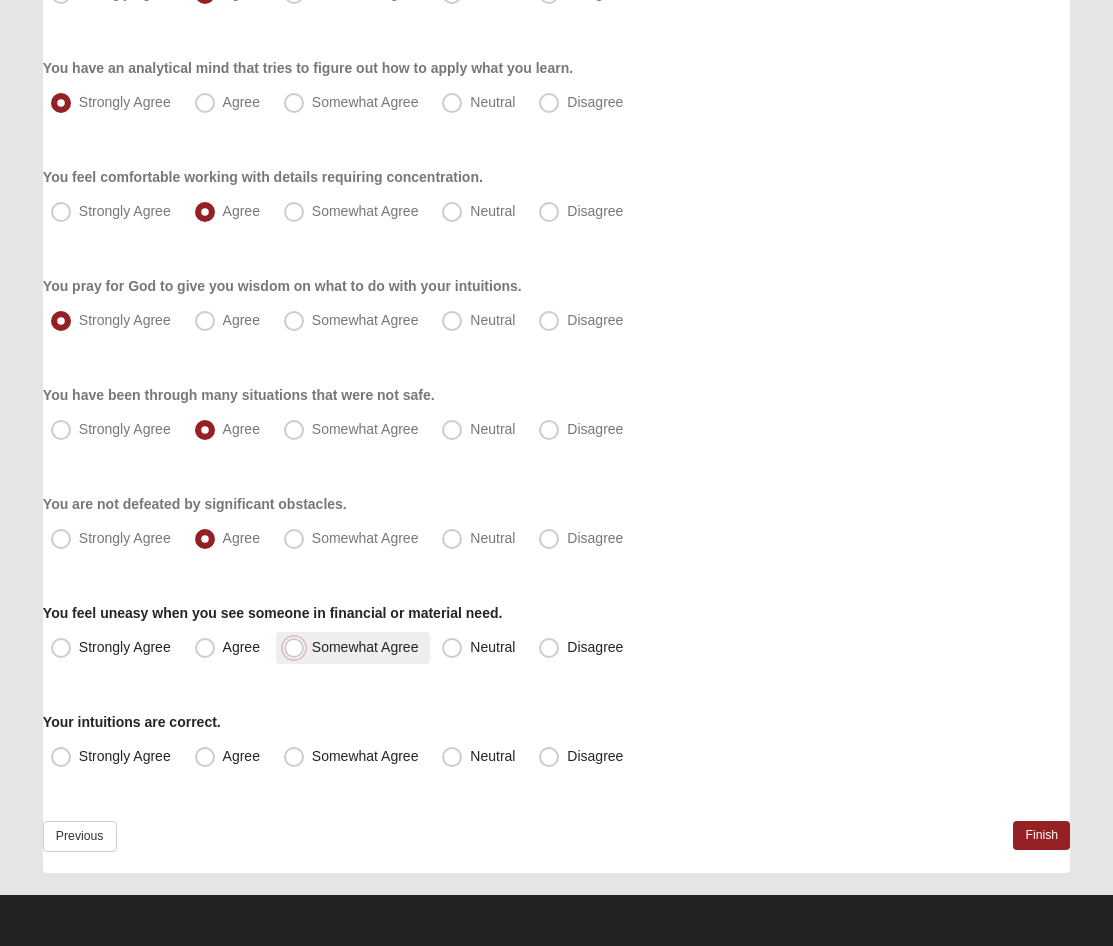radio on "true" 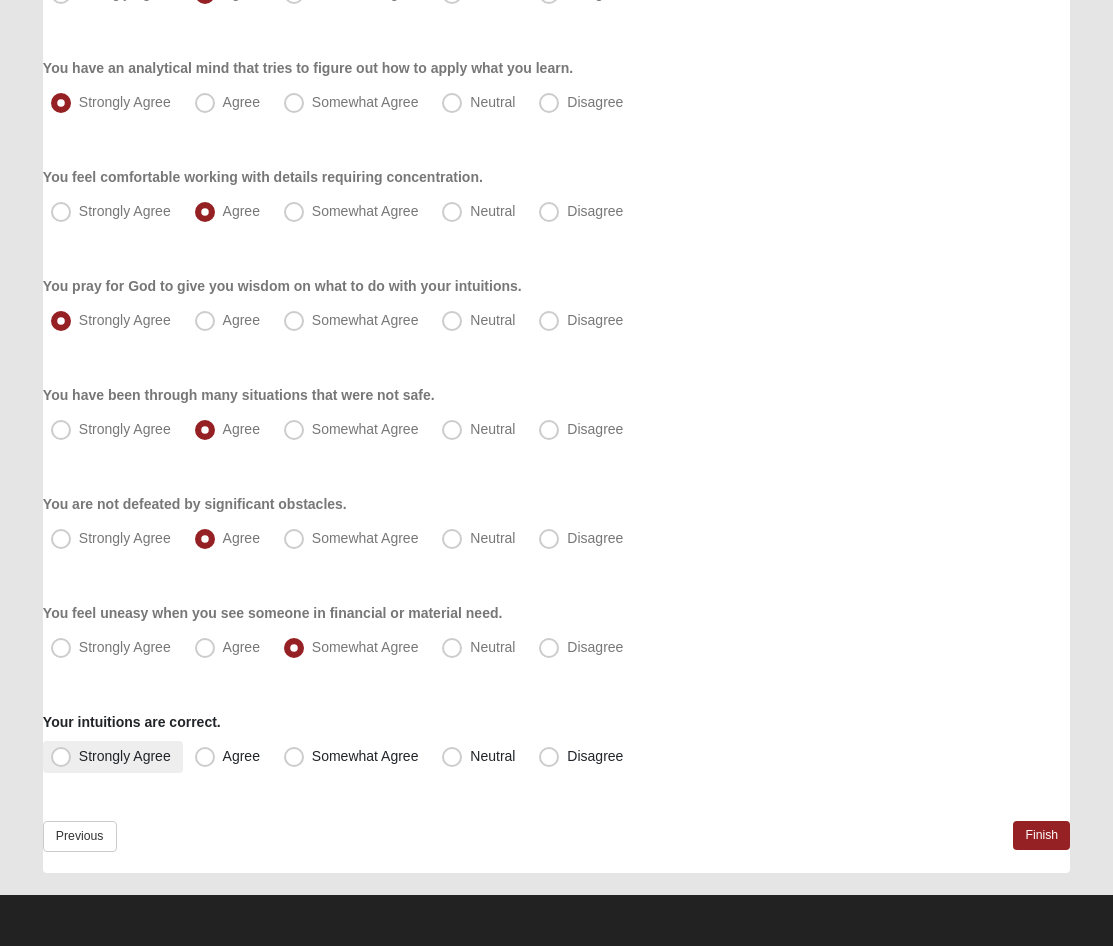 click on "Strongly Agree" at bounding box center (113, 757) 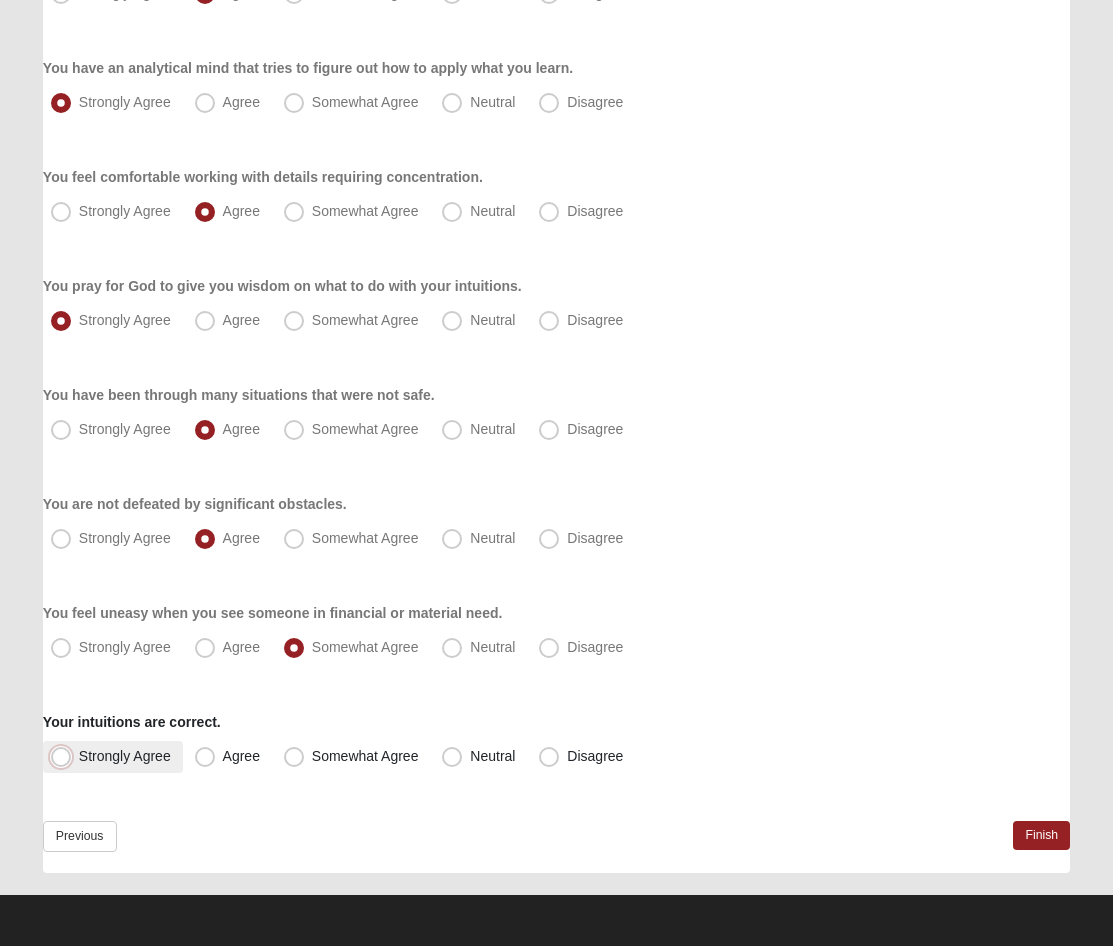 radio on "true" 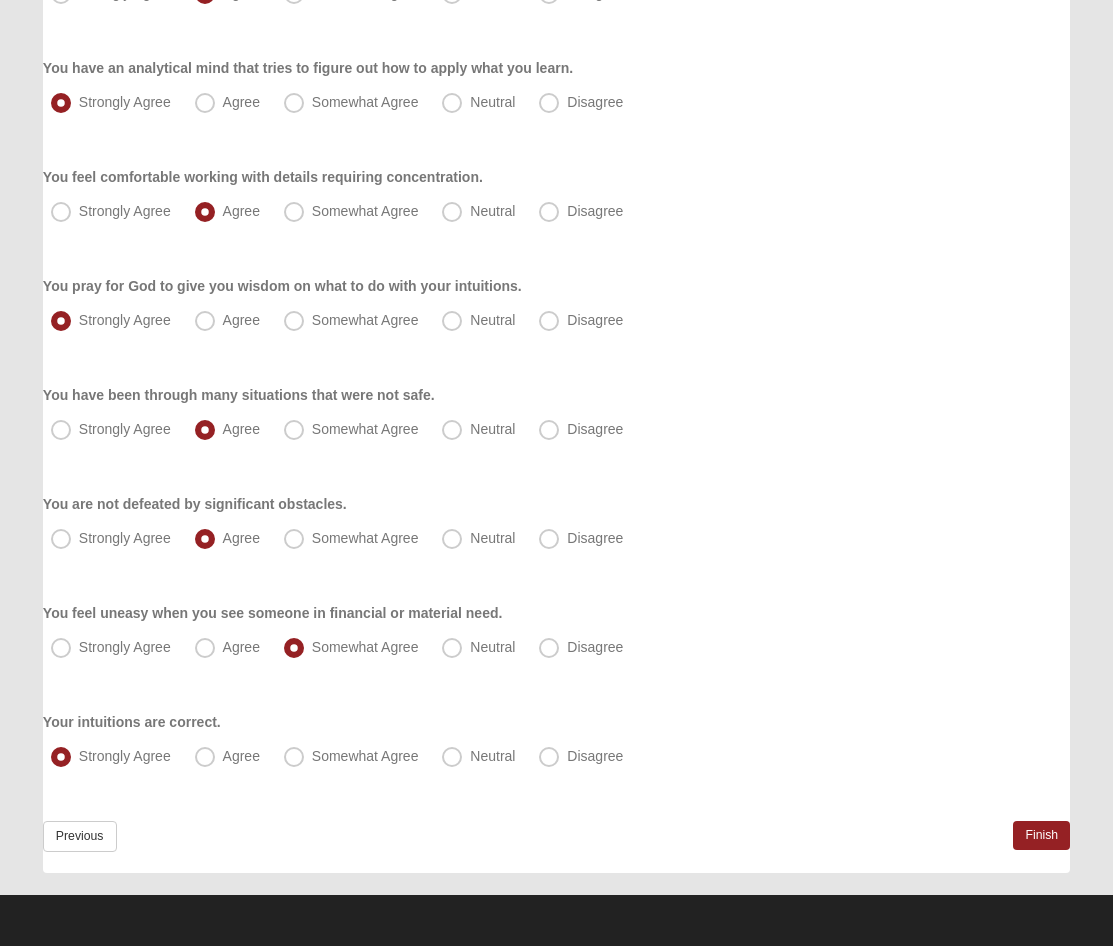 click on "Respond to these items quickly and don’t overthink them. Usually your first response is your best response.
80%
You tend to take over in a situation where no one is designated to lead.
Strongly Agree
Agree
Somewhat Agree
Neutral
Disagree
You enjoy doing the little things that help other people.
Strongly Agree" at bounding box center (556, -136) 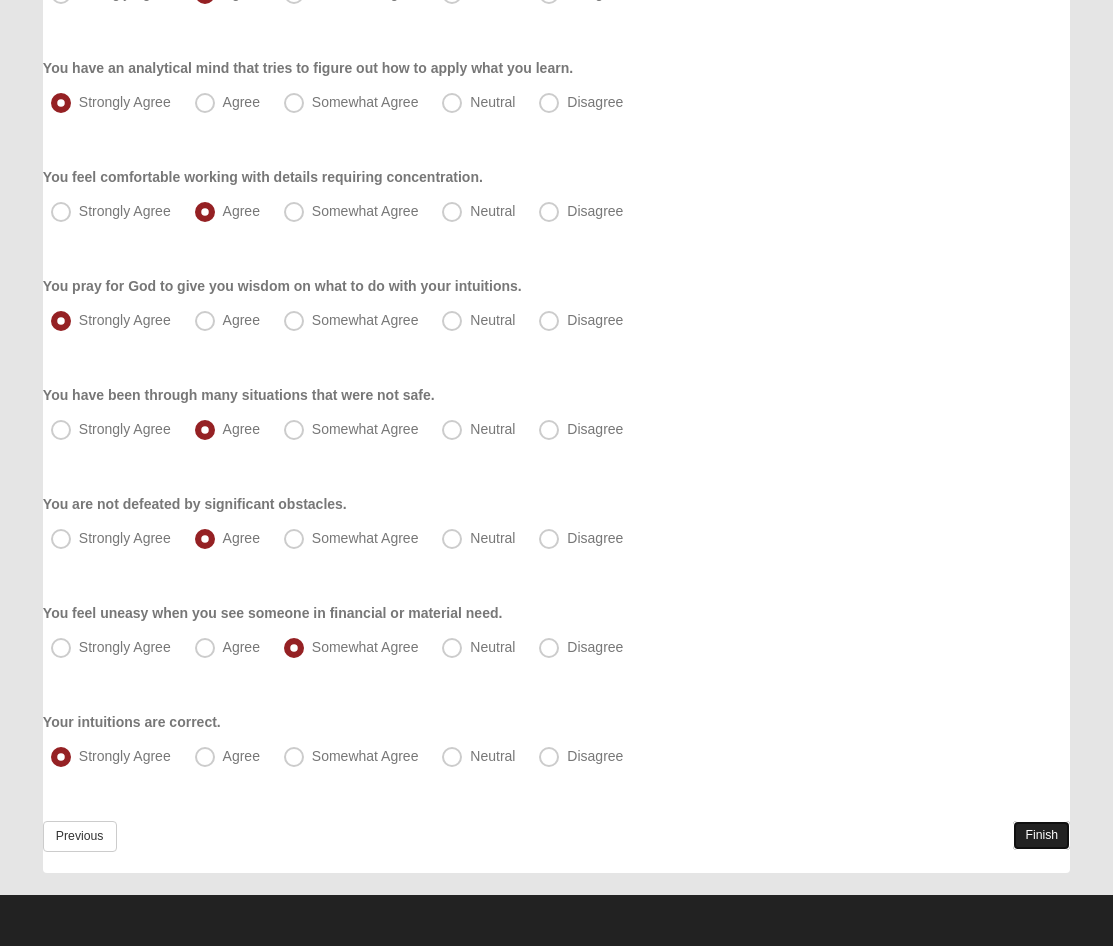 click on "Finish" at bounding box center [1041, 835] 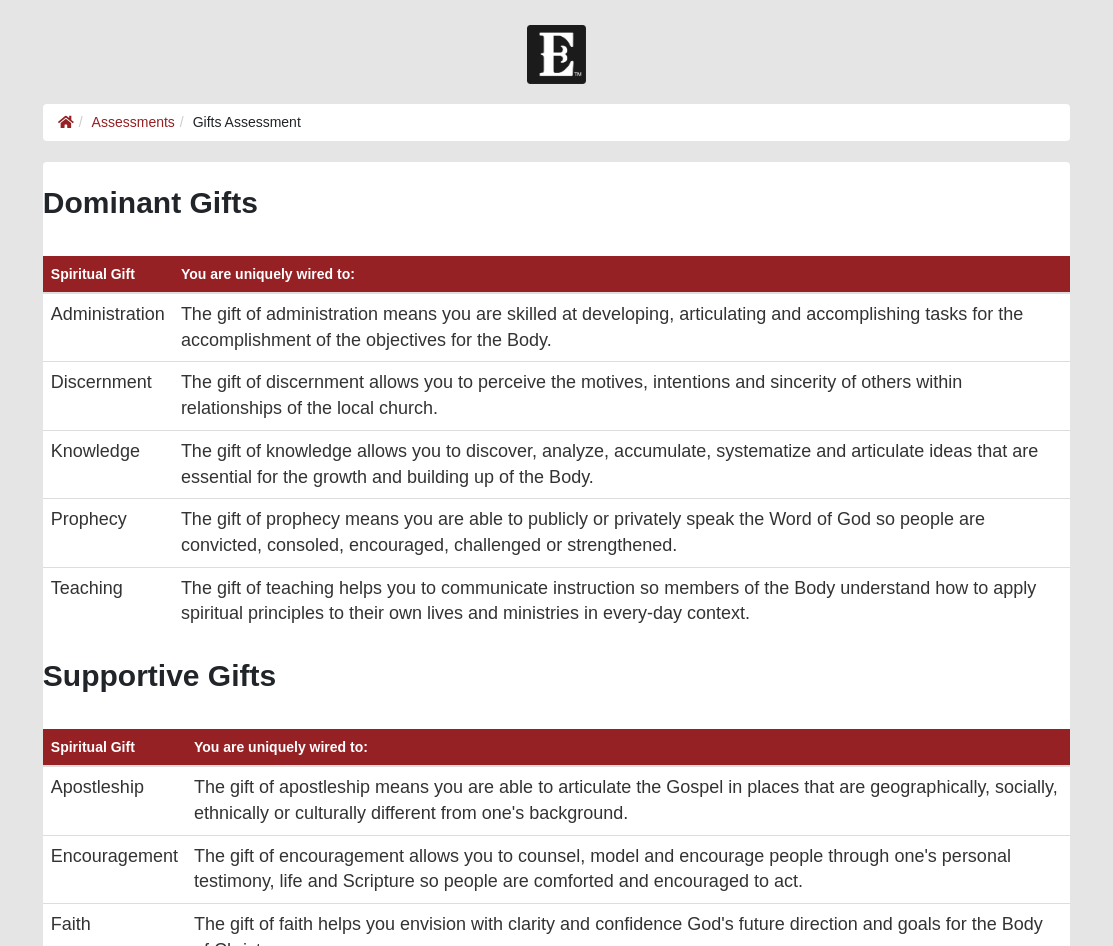 scroll, scrollTop: 0, scrollLeft: 0, axis: both 